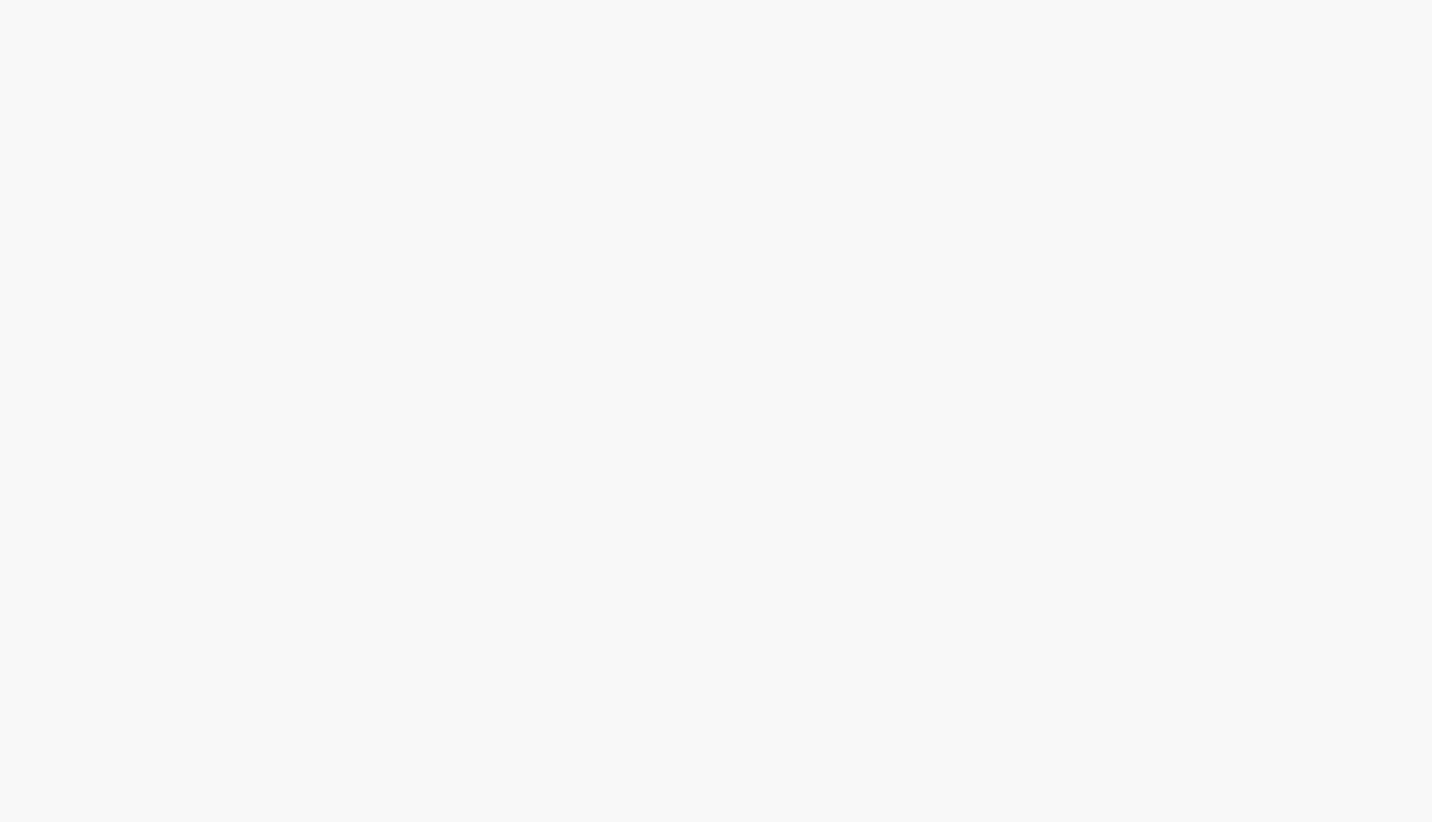 scroll, scrollTop: 0, scrollLeft: 0, axis: both 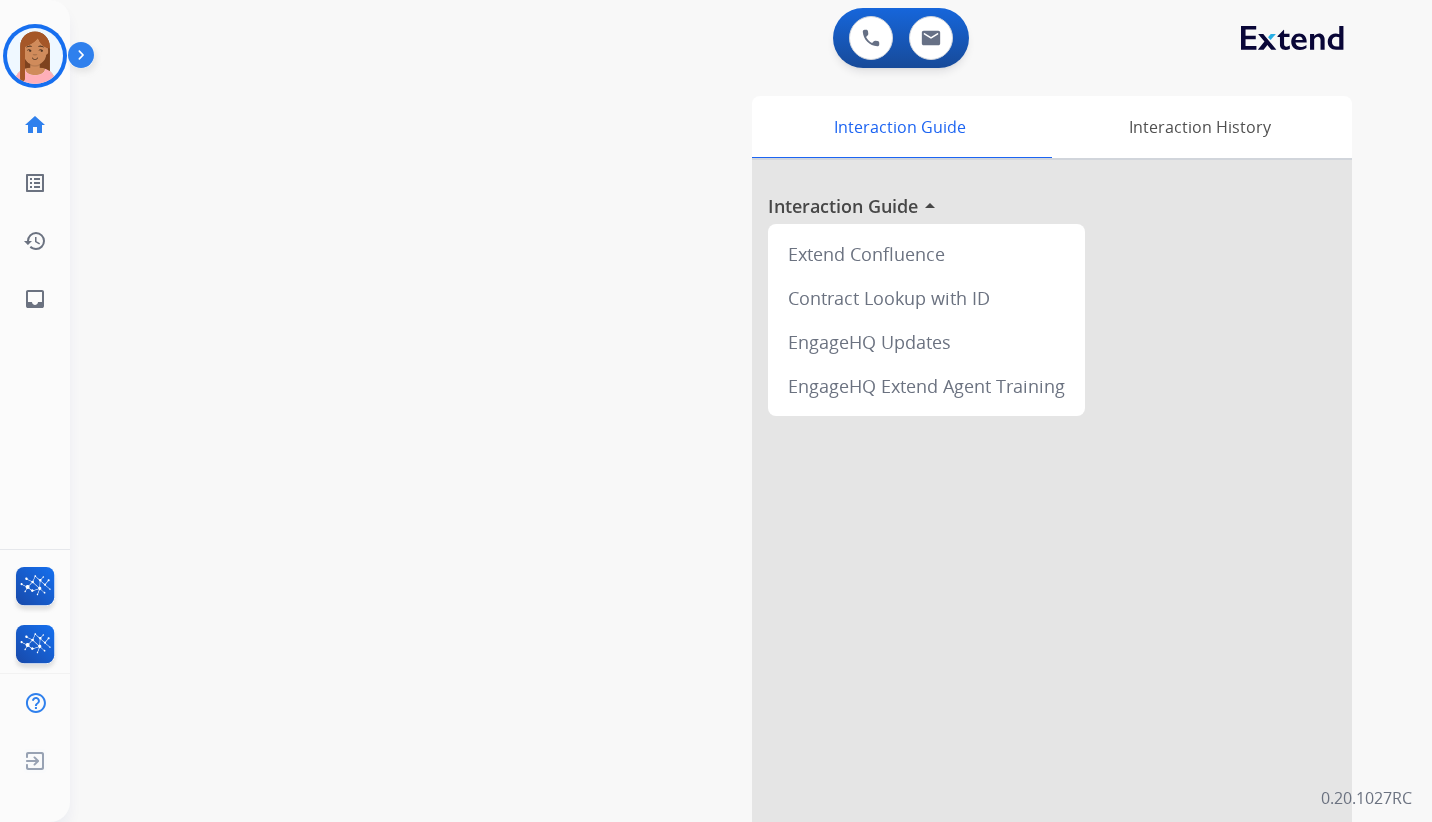 click at bounding box center (35, 56) 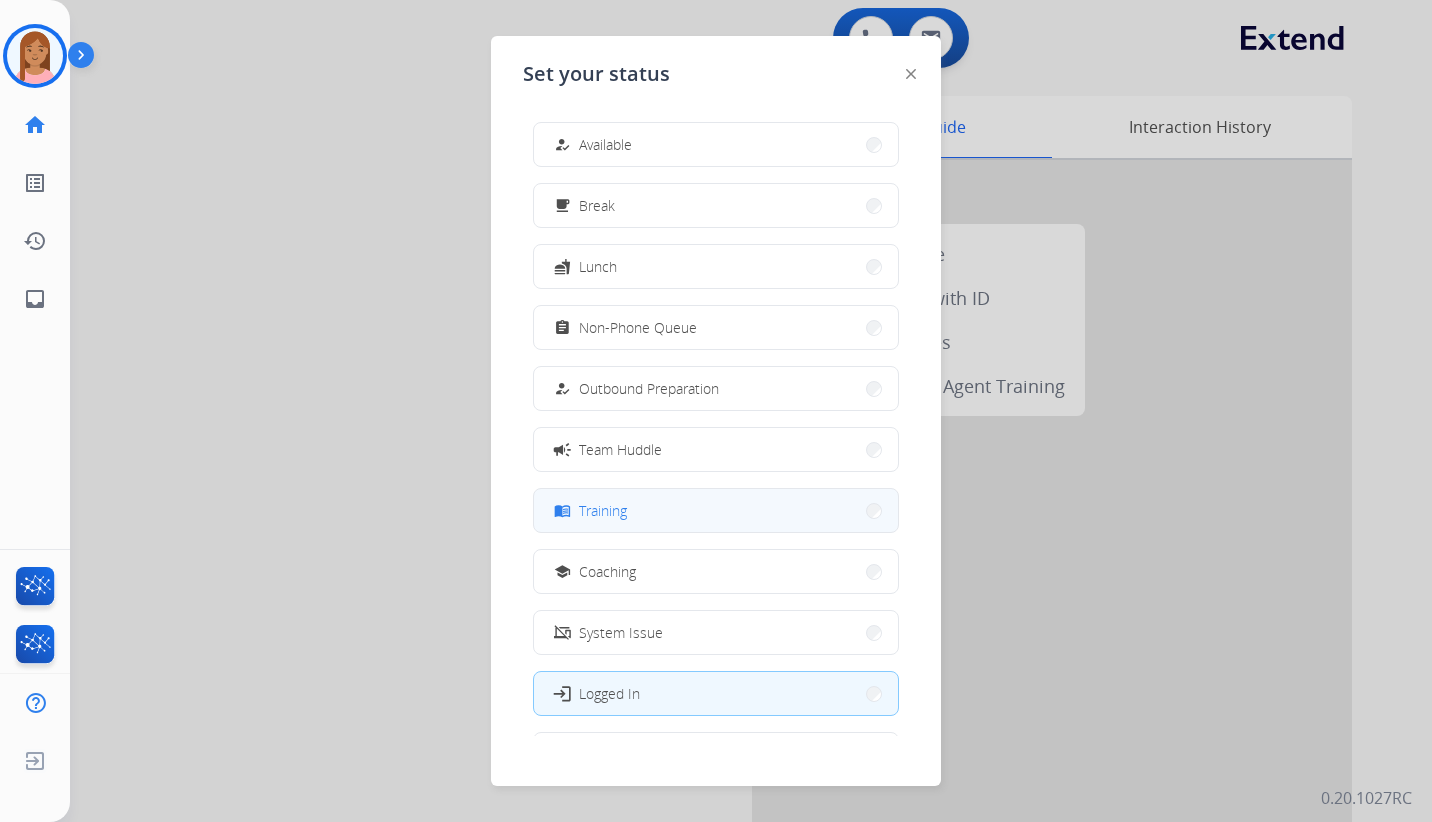 click on "menu_book Training" at bounding box center (716, 510) 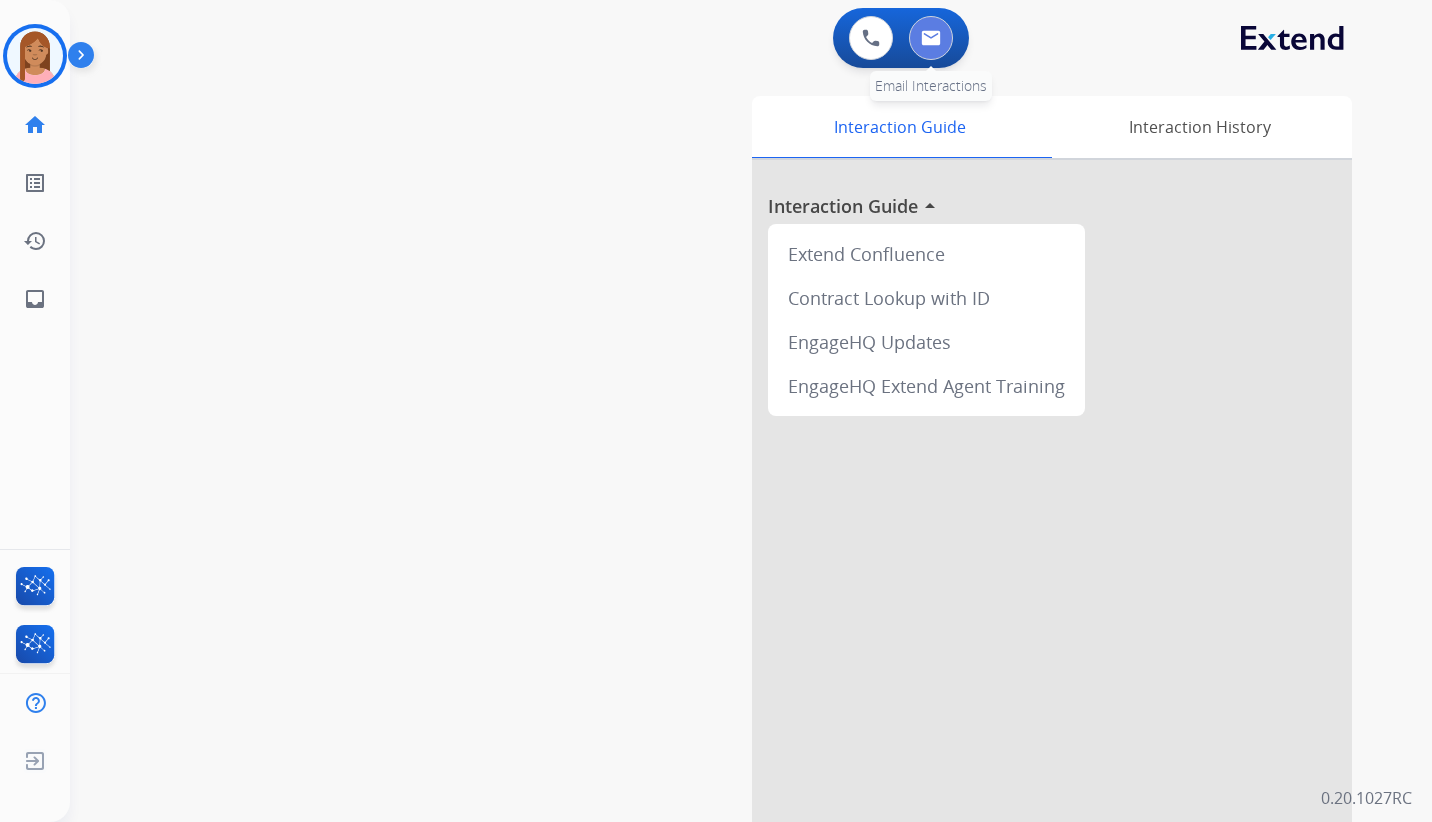 click at bounding box center [931, 38] 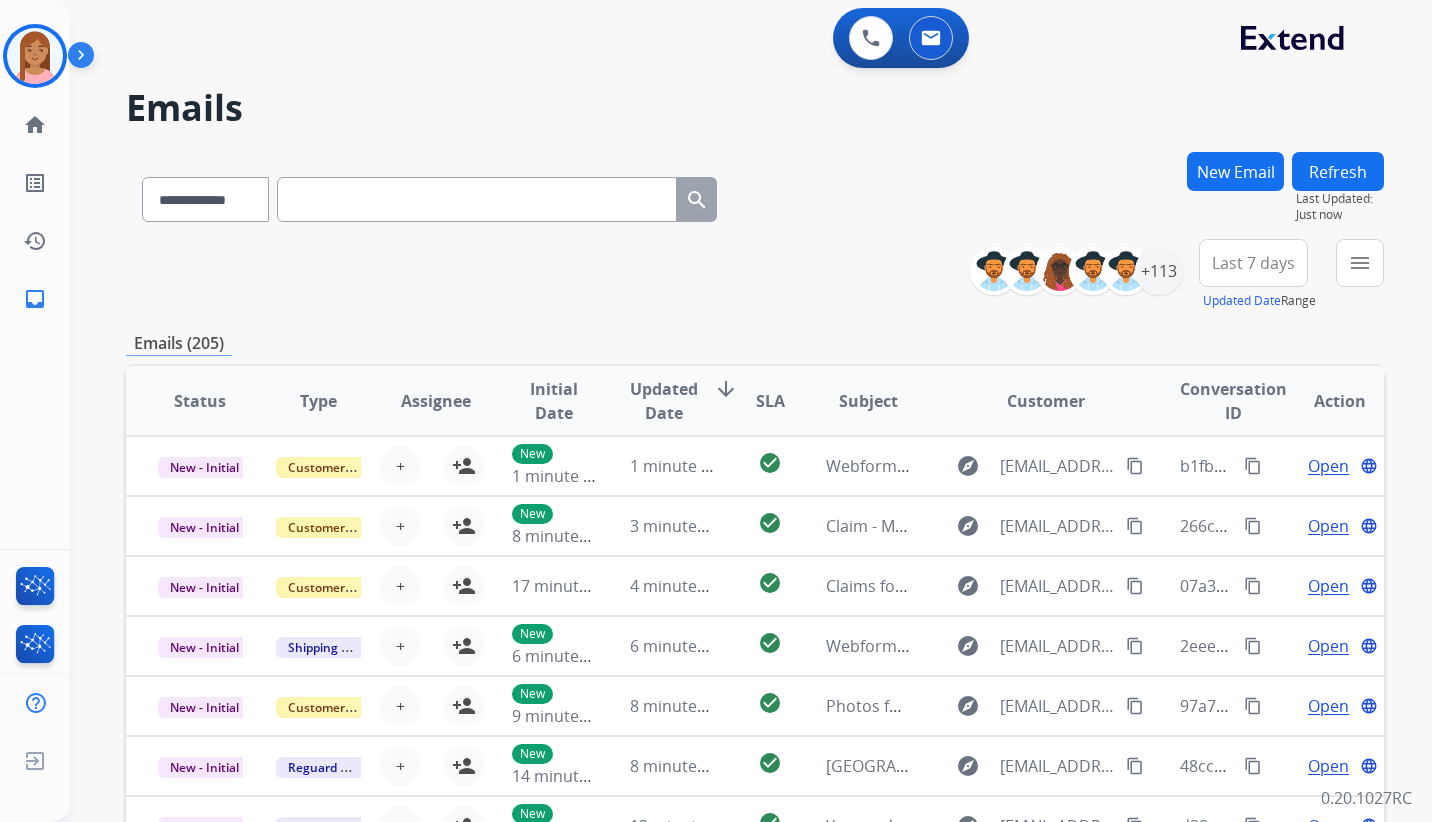 click on "Last 7 days" at bounding box center [1253, 263] 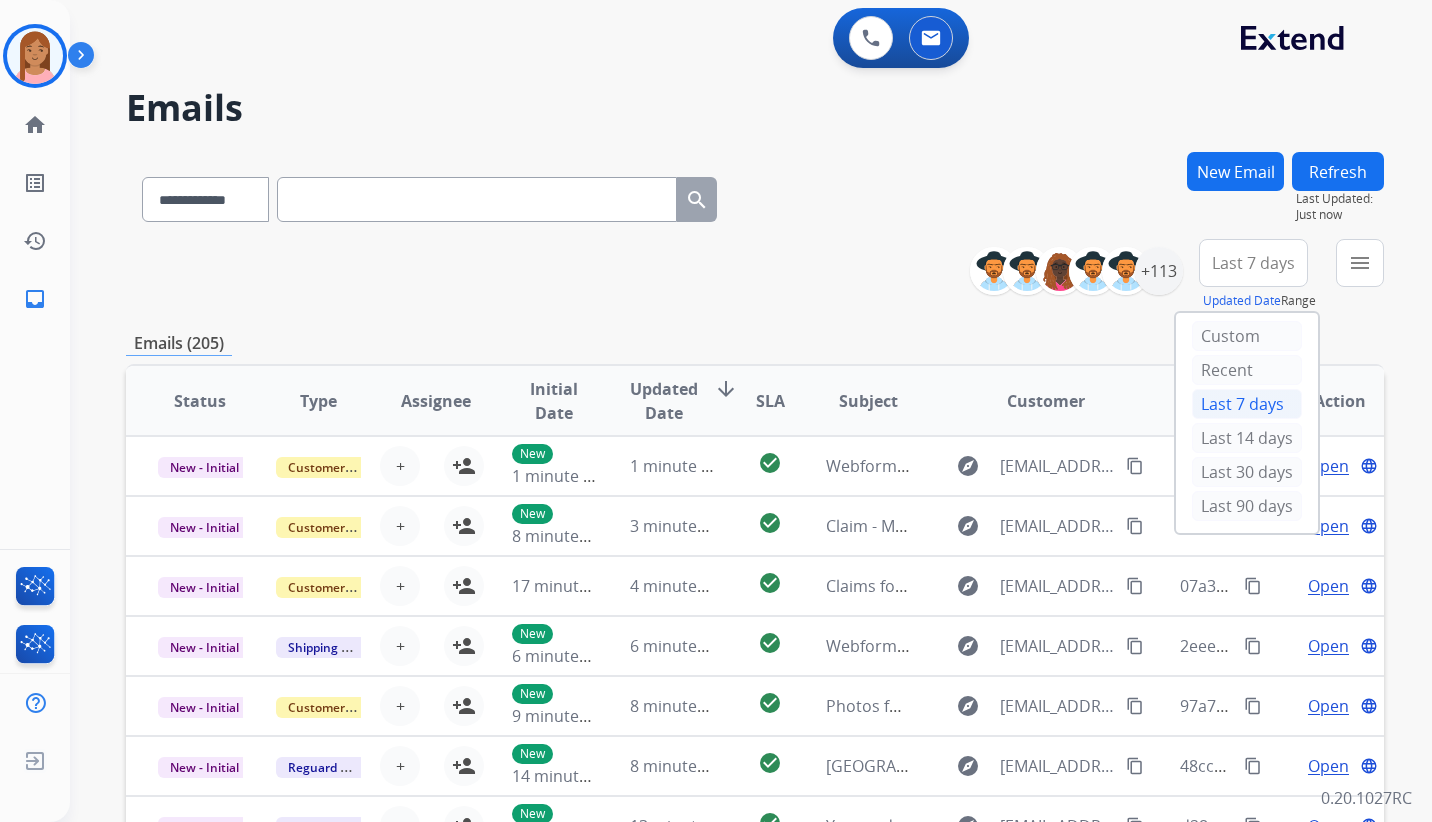 click on "Last 90 days" at bounding box center [1247, 506] 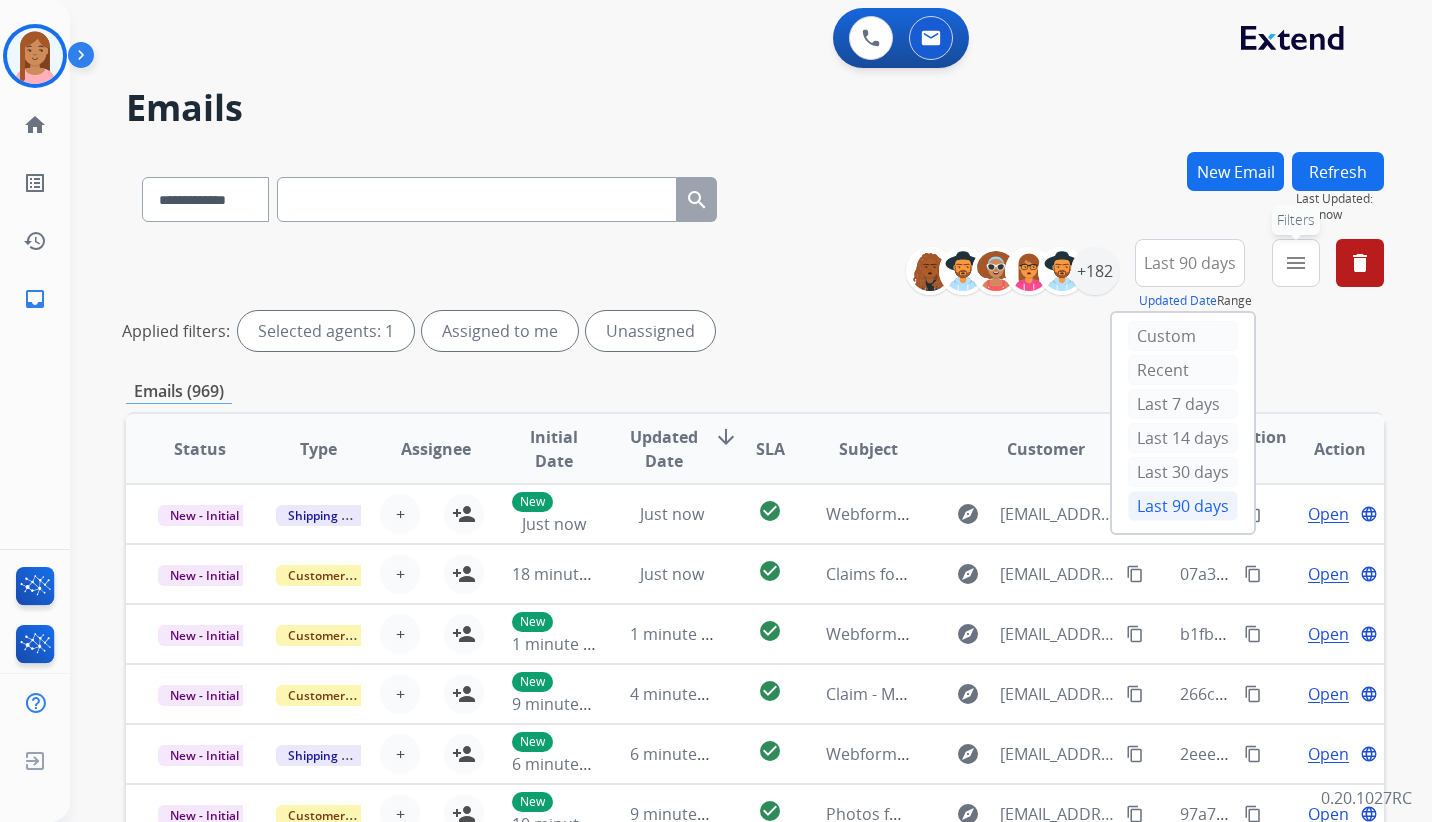 click on "menu" at bounding box center [1296, 263] 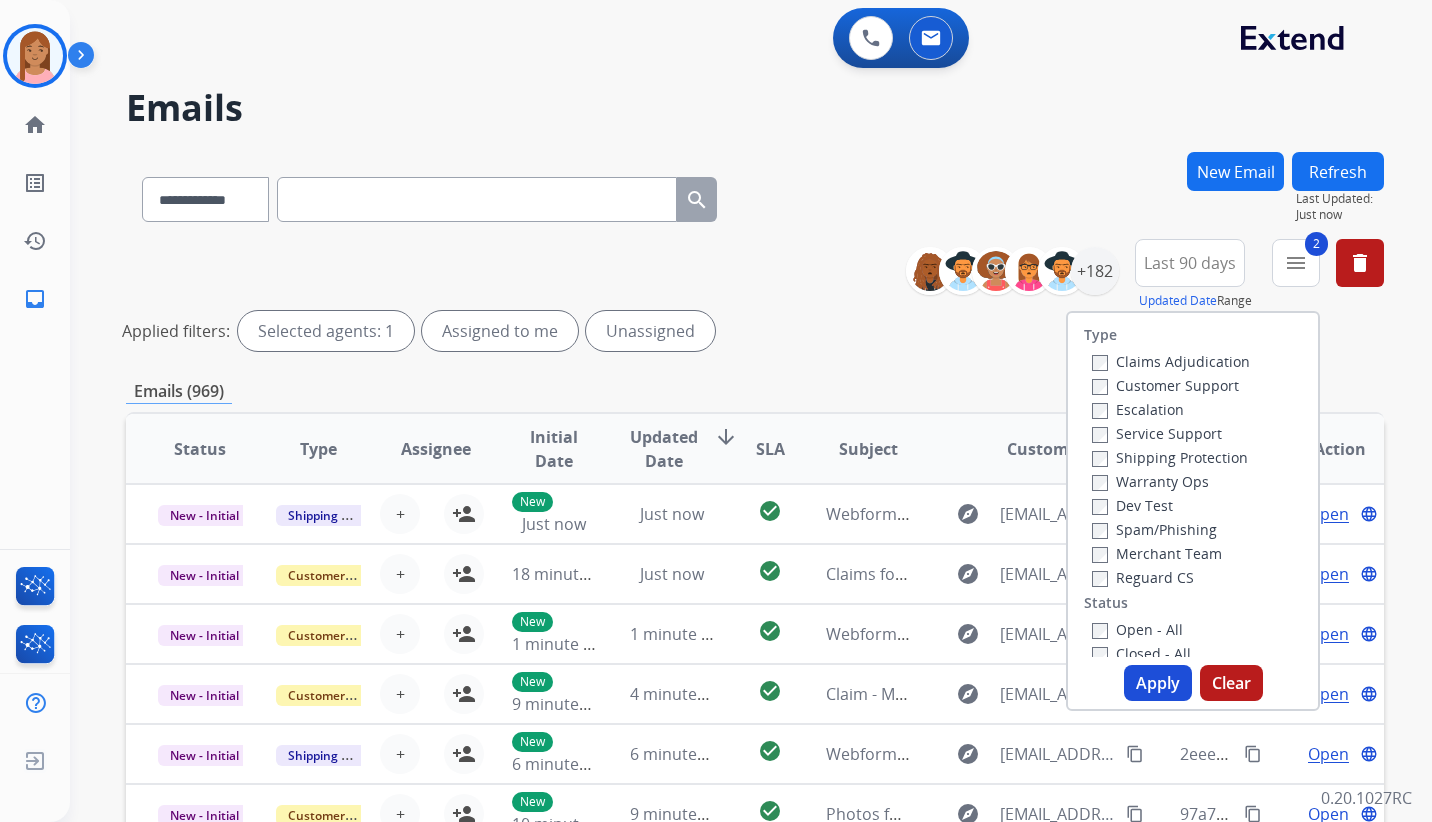 click on "Reguard CS" at bounding box center [1143, 577] 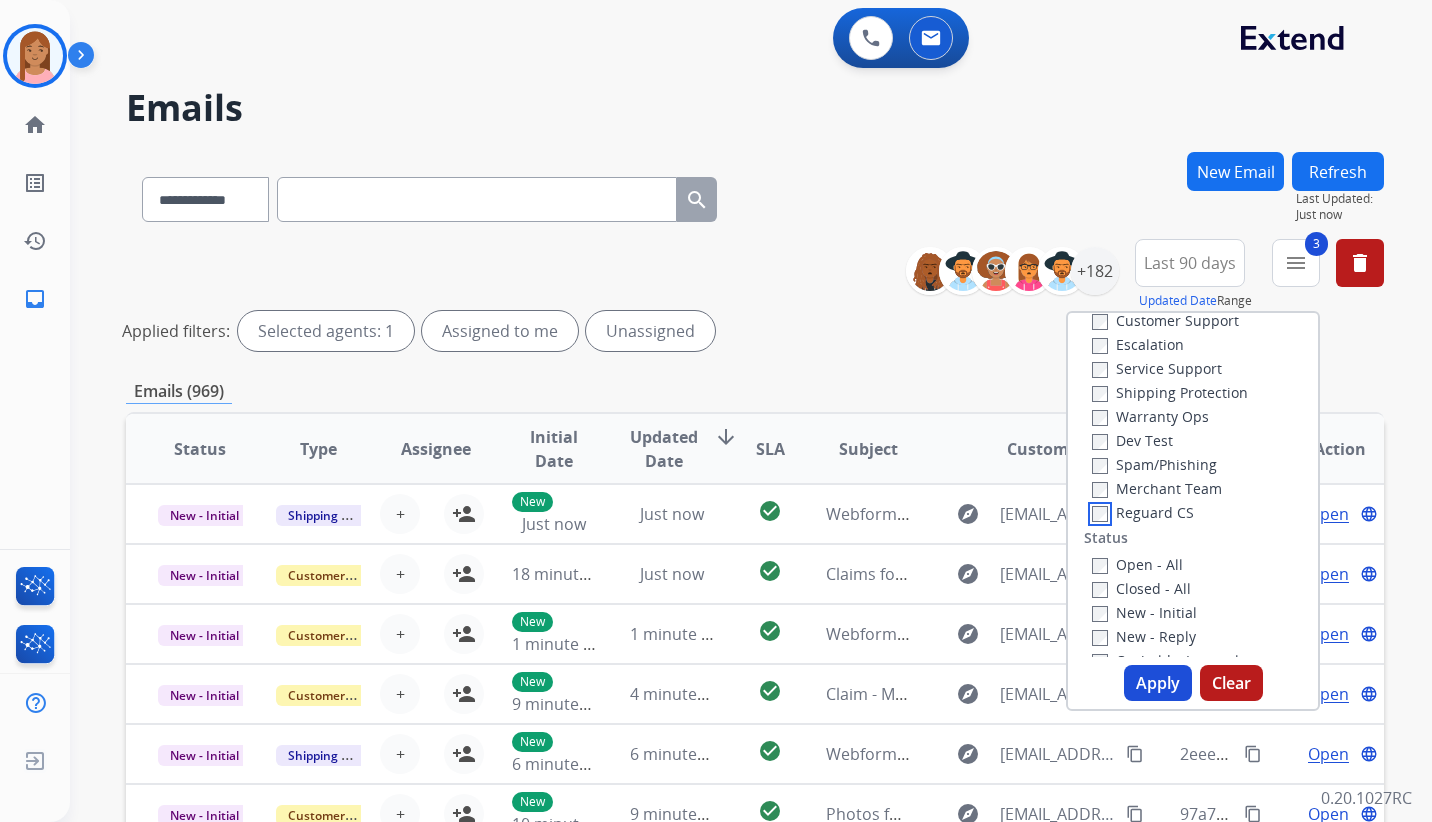 scroll, scrollTop: 100, scrollLeft: 0, axis: vertical 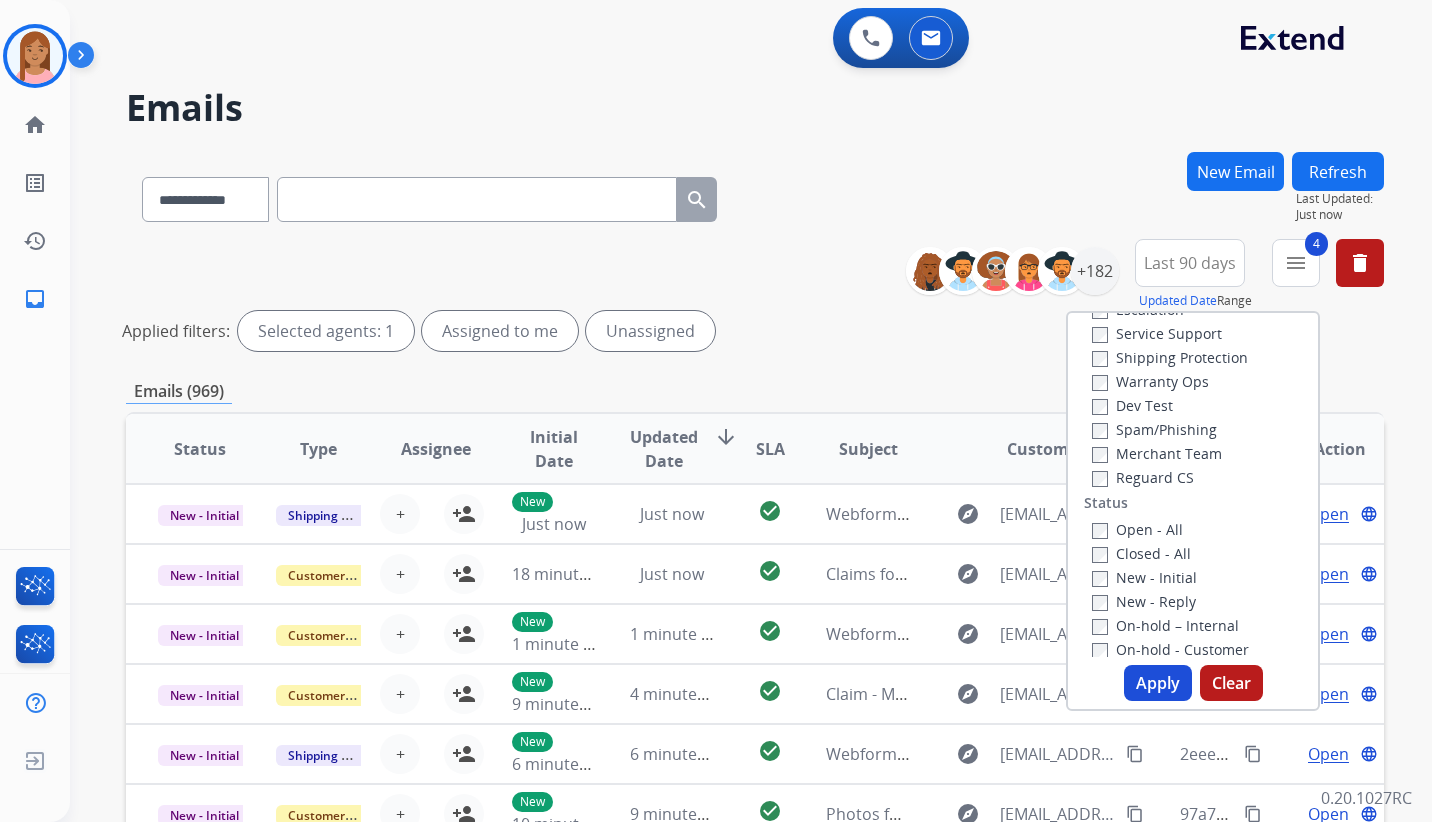 click on "Apply" at bounding box center [1158, 683] 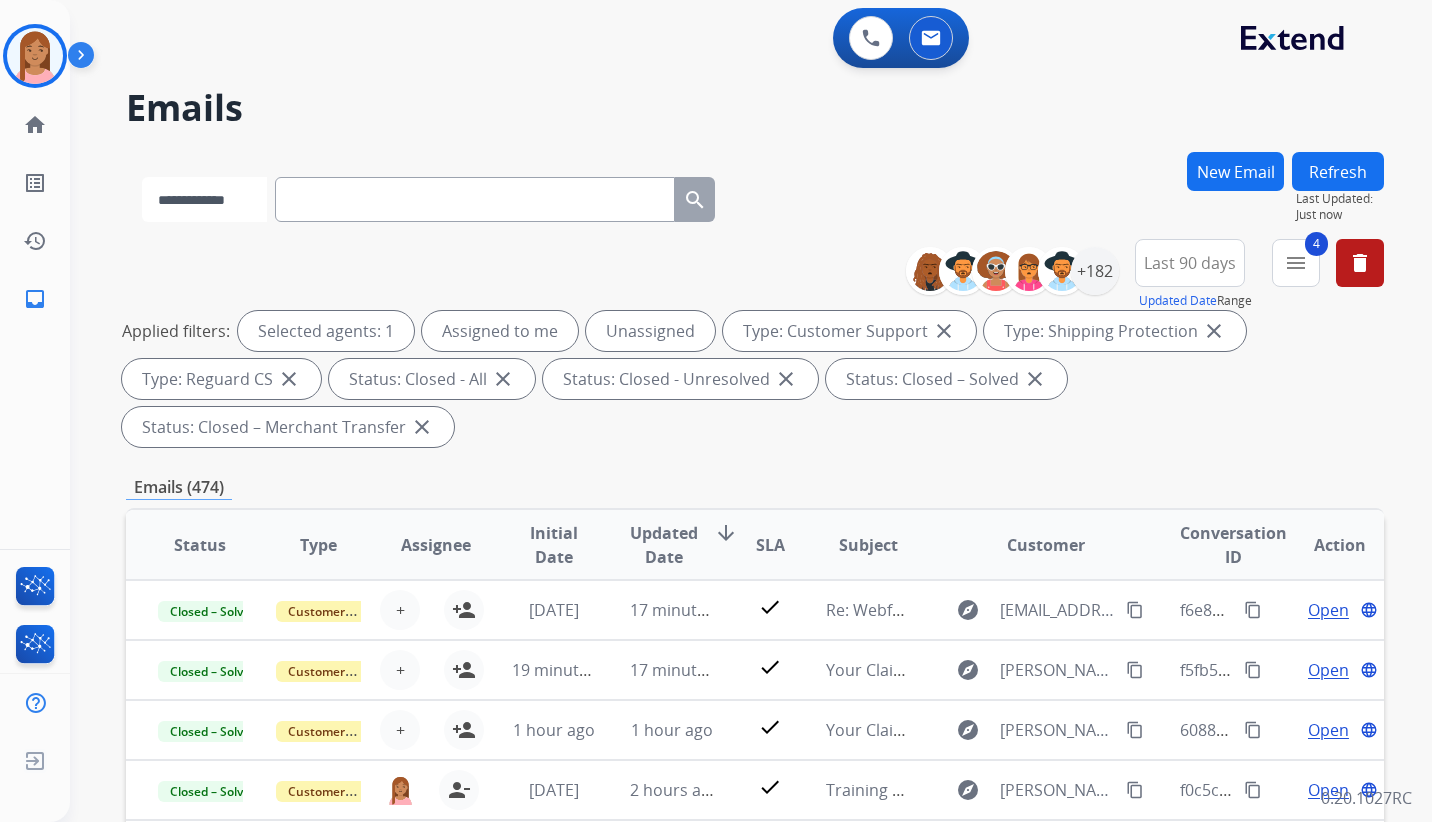click on "**********" at bounding box center (204, 199) 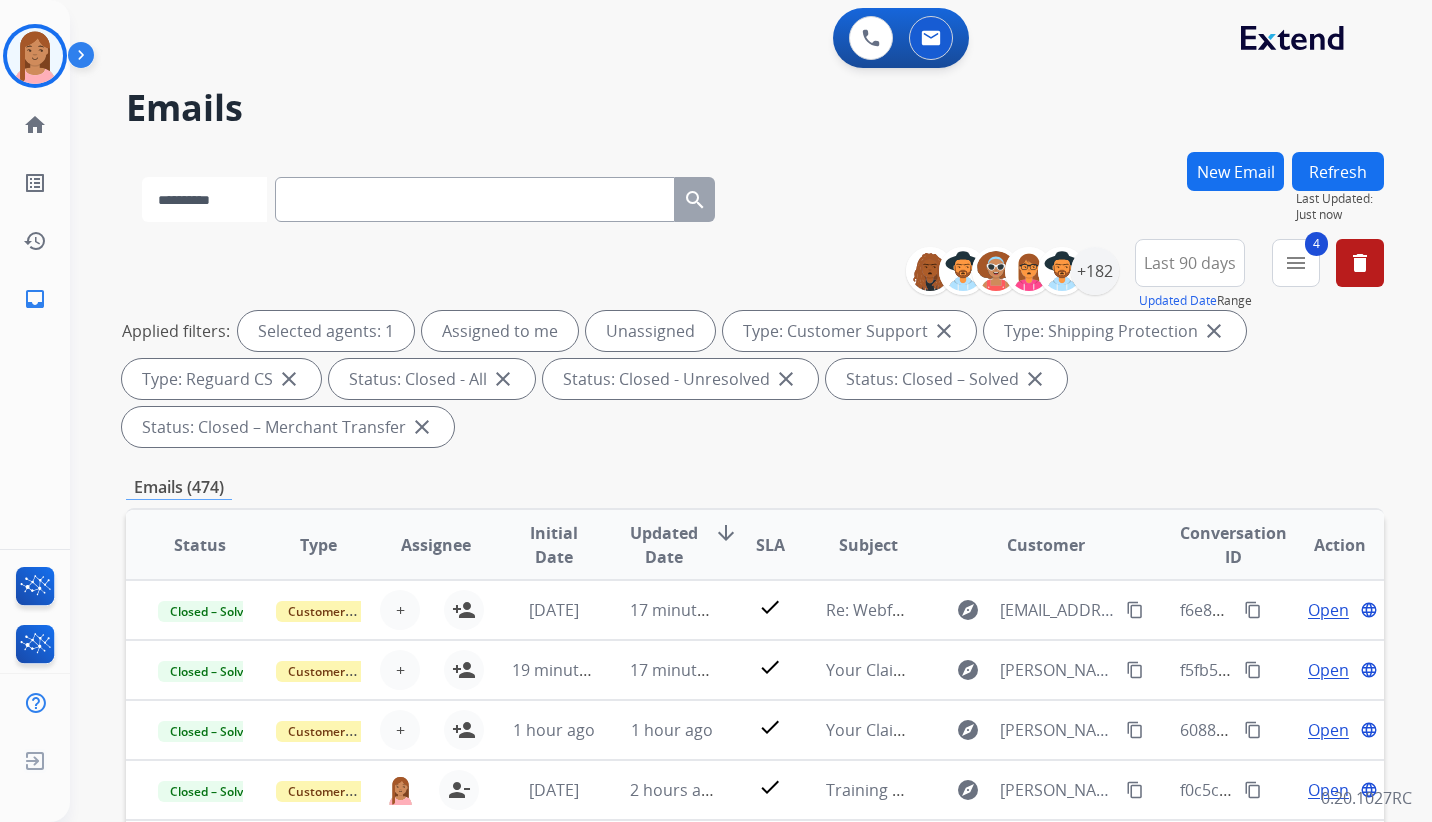 click on "**********" at bounding box center (204, 199) 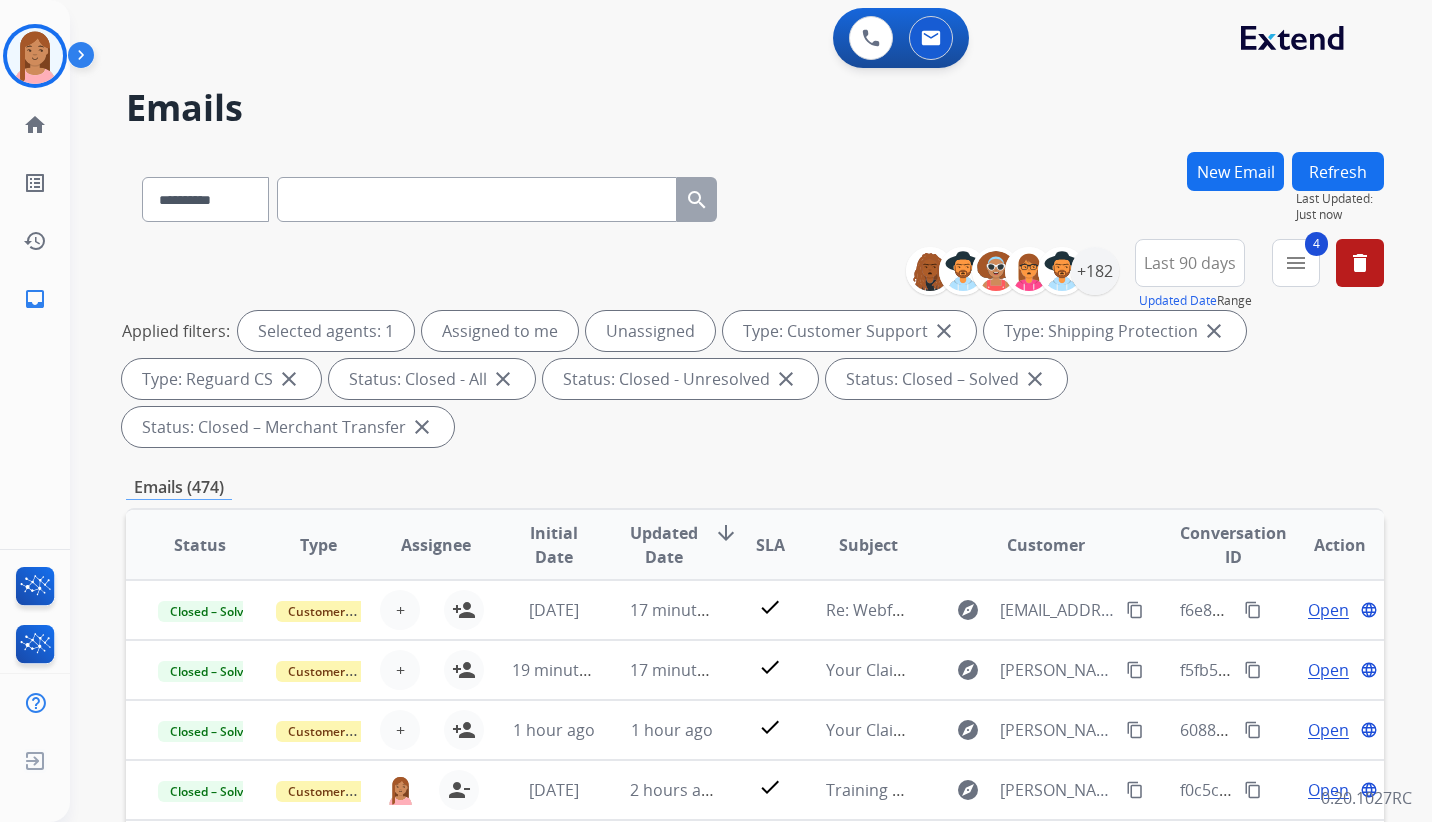 click at bounding box center (477, 199) 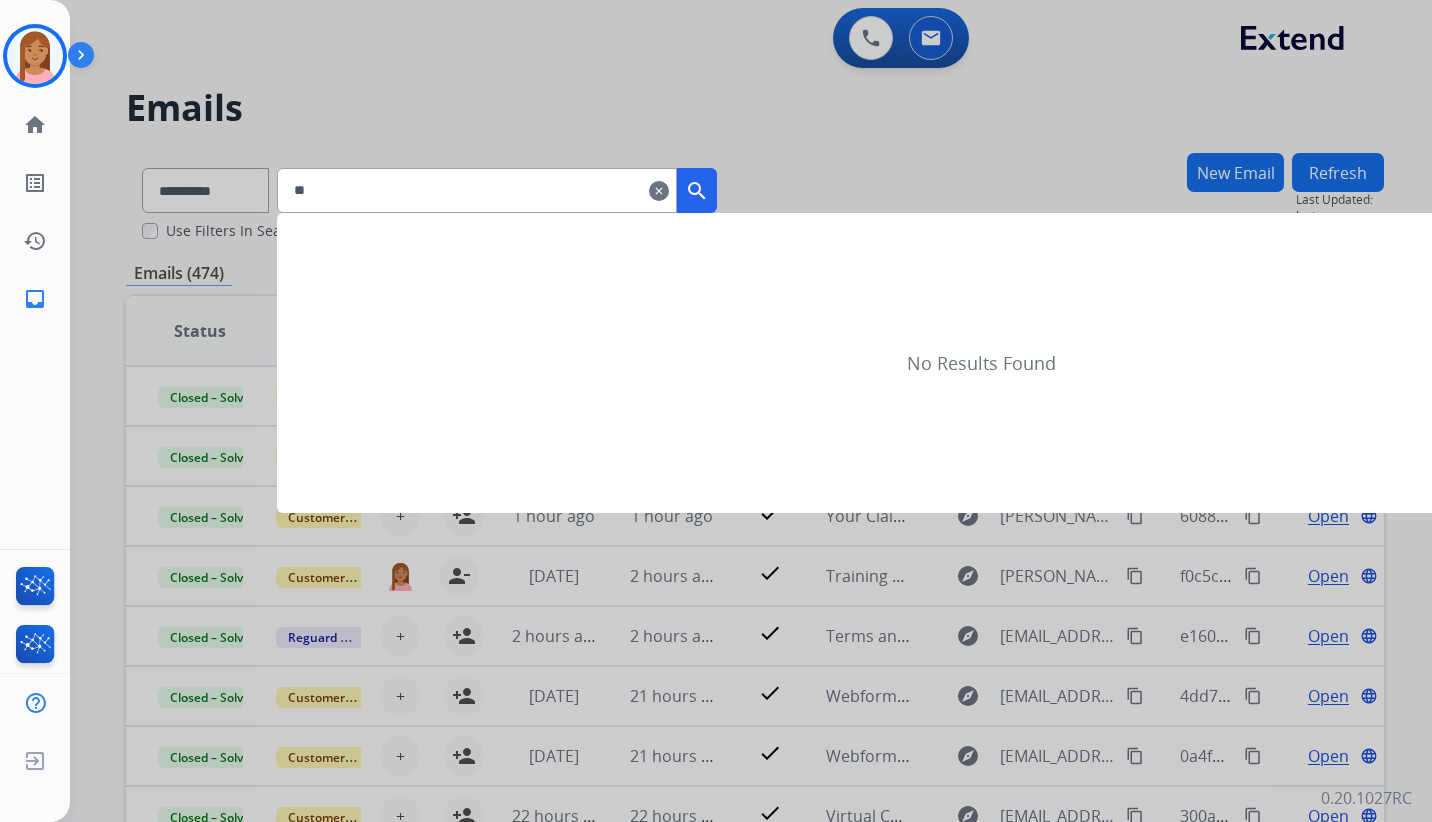 type on "*" 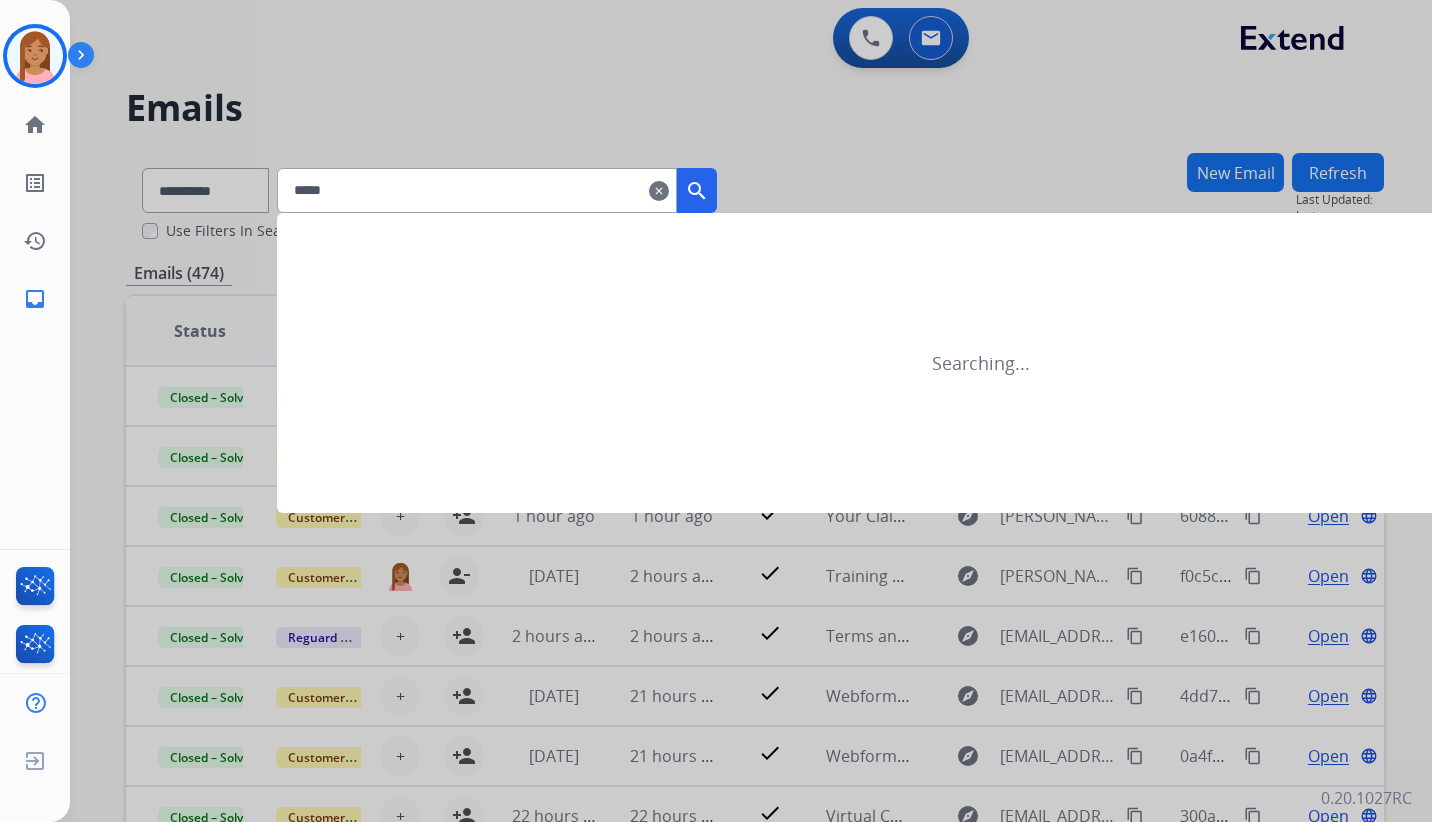 type on "*****" 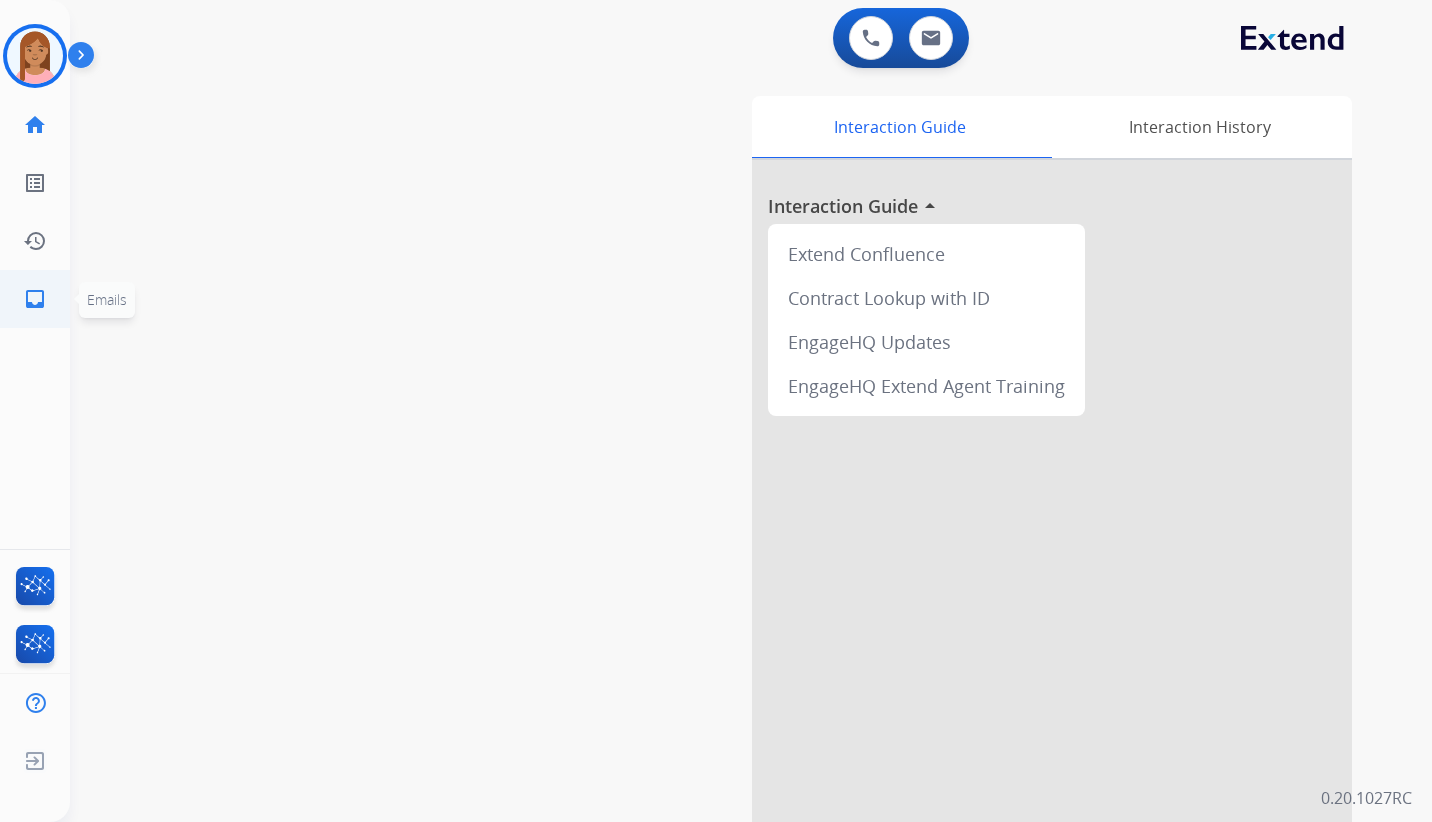 click on "inbox" 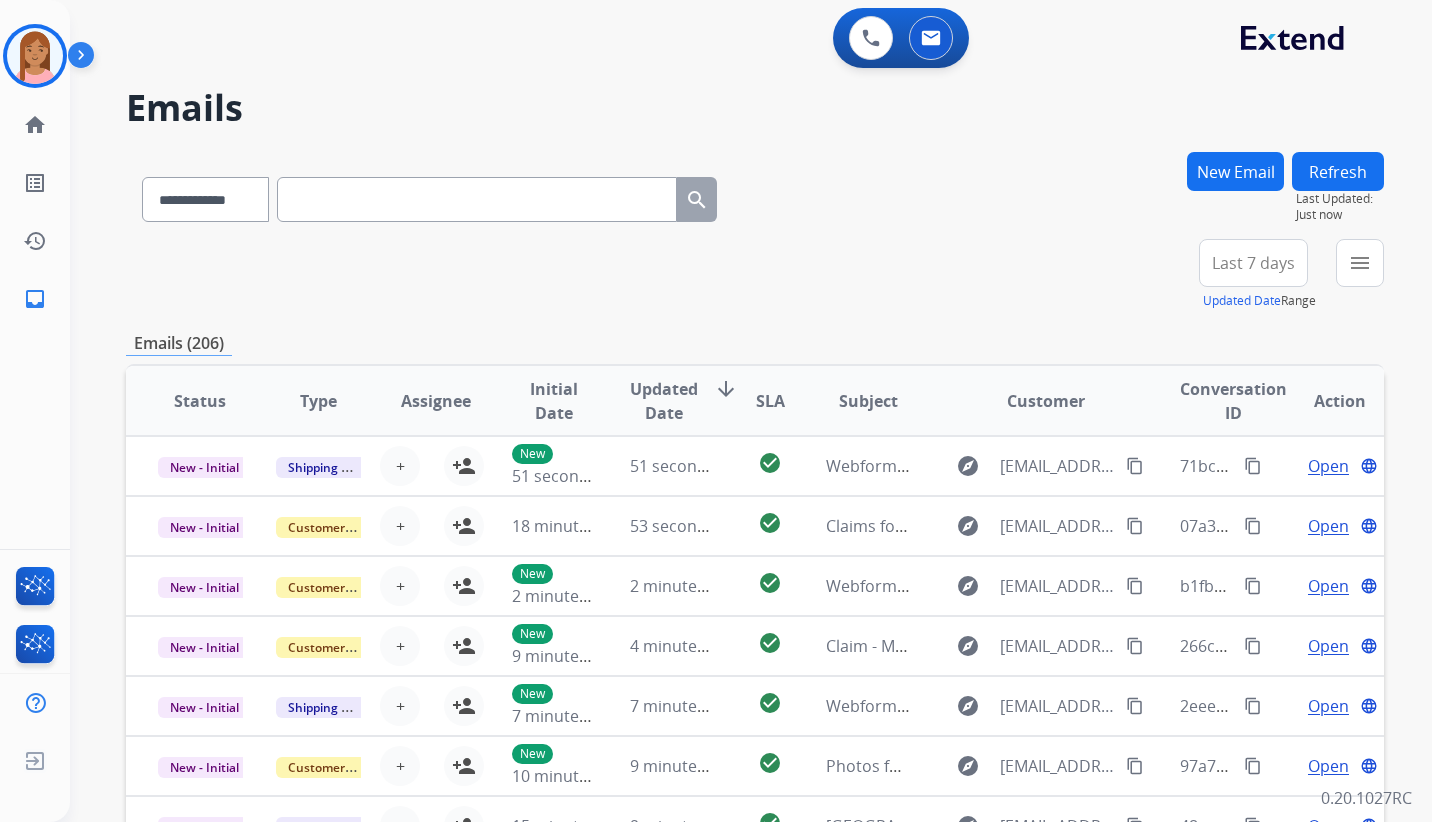 click on "Last 7 days" at bounding box center (1253, 263) 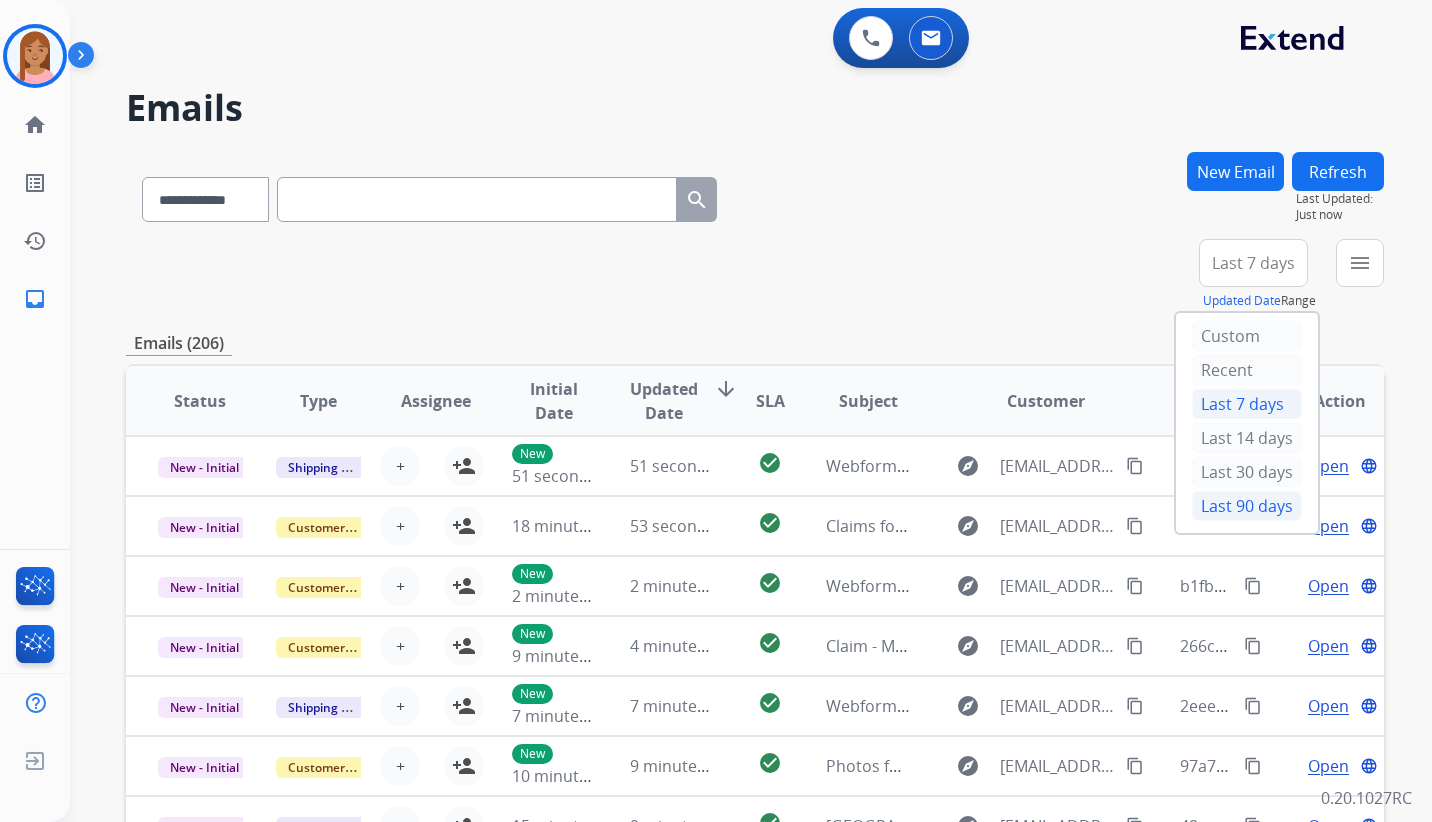 click on "Last 90 days" at bounding box center [1247, 506] 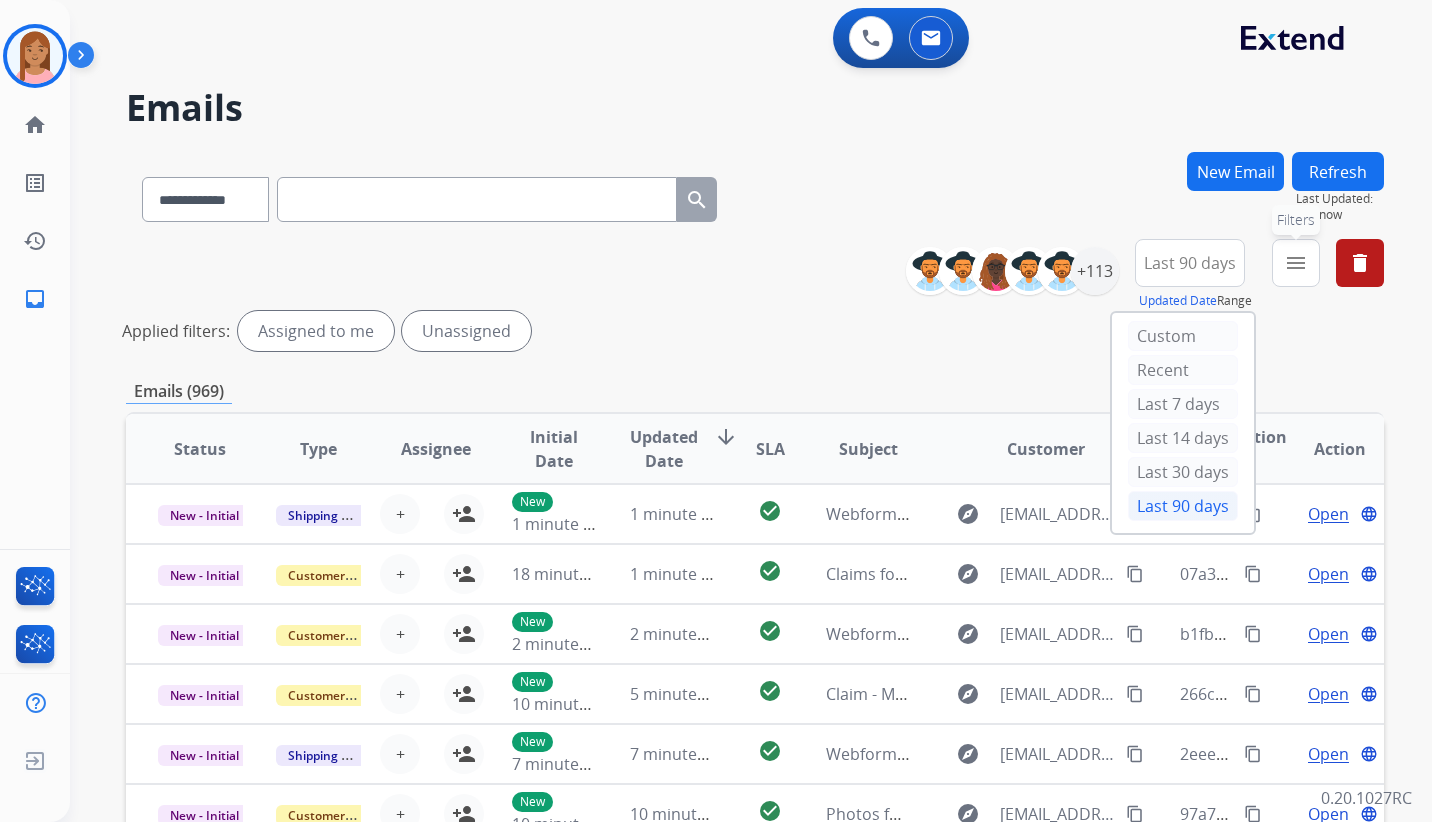 click on "menu" at bounding box center (1296, 263) 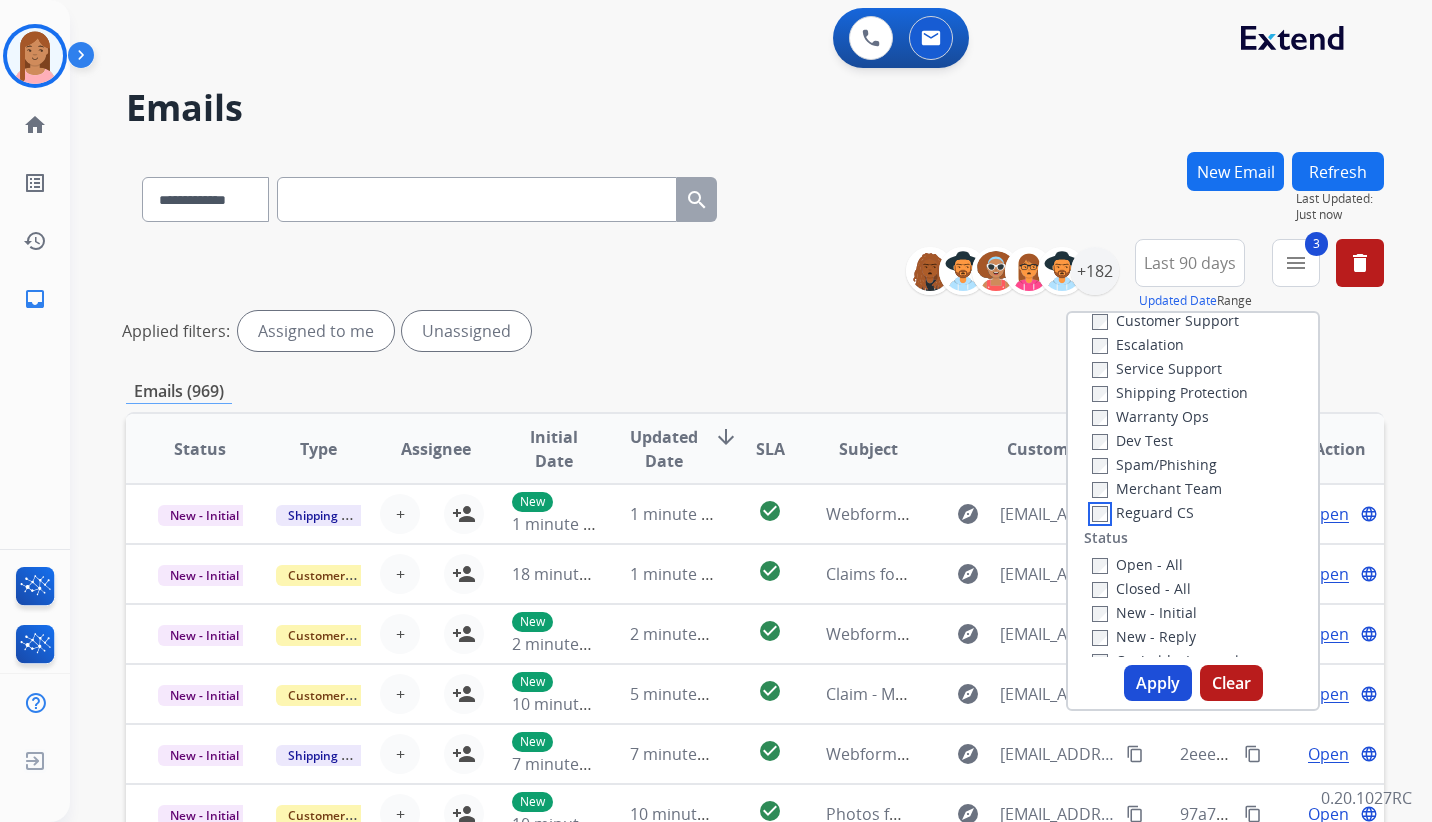 scroll, scrollTop: 100, scrollLeft: 0, axis: vertical 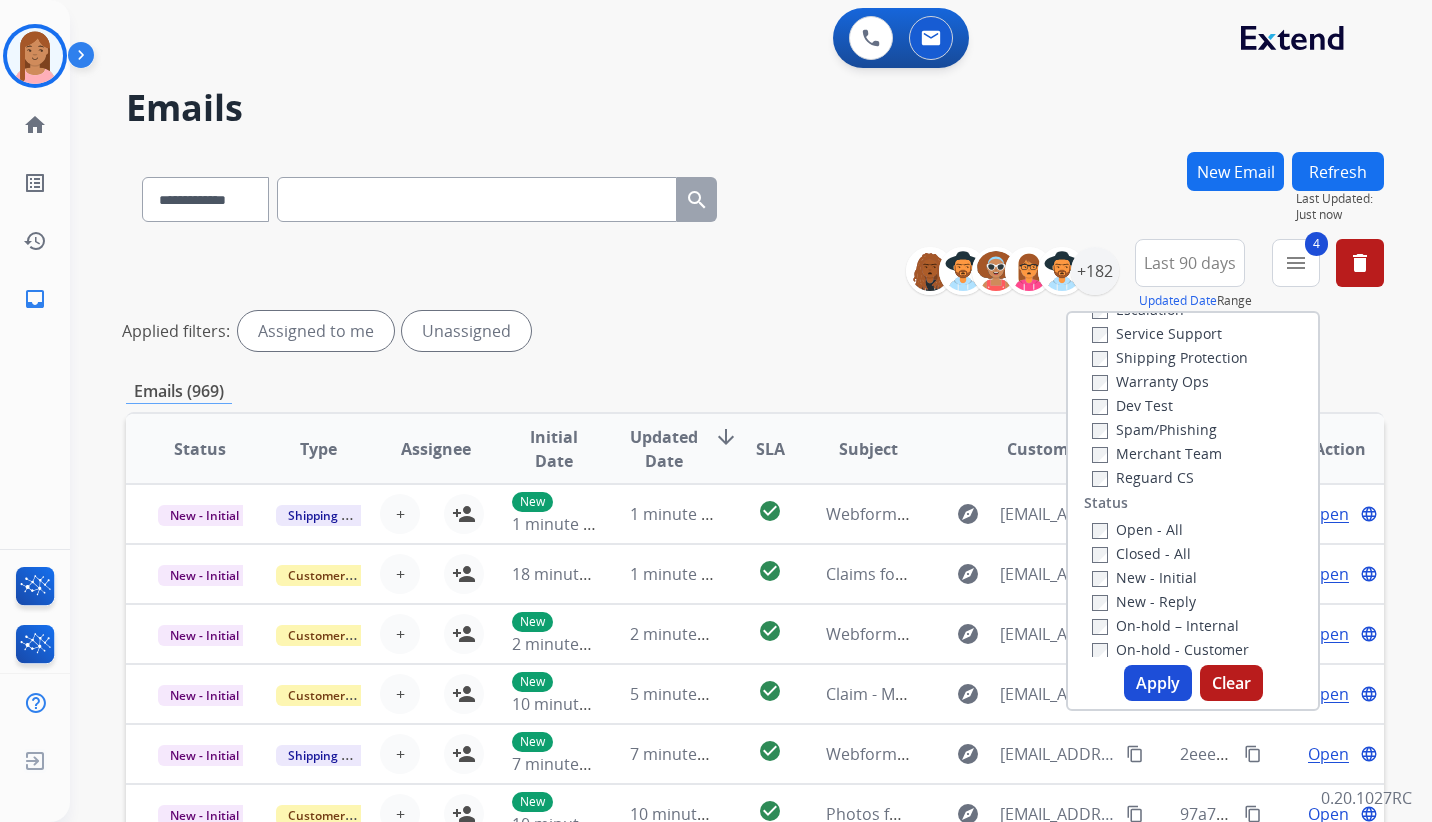 click on "Apply" at bounding box center [1158, 683] 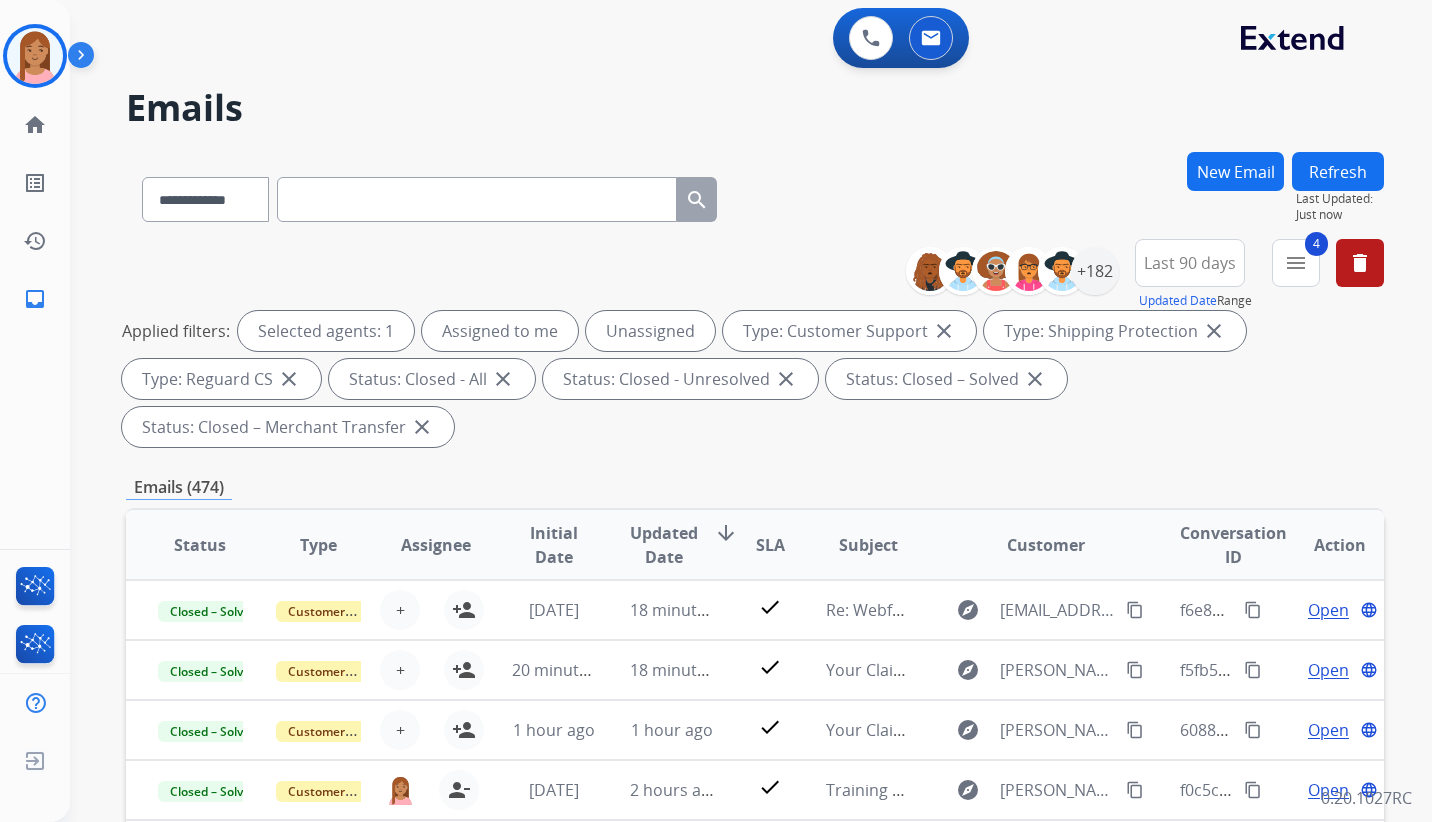 drag, startPoint x: 296, startPoint y: 211, endPoint x: 273, endPoint y: 202, distance: 24.698177 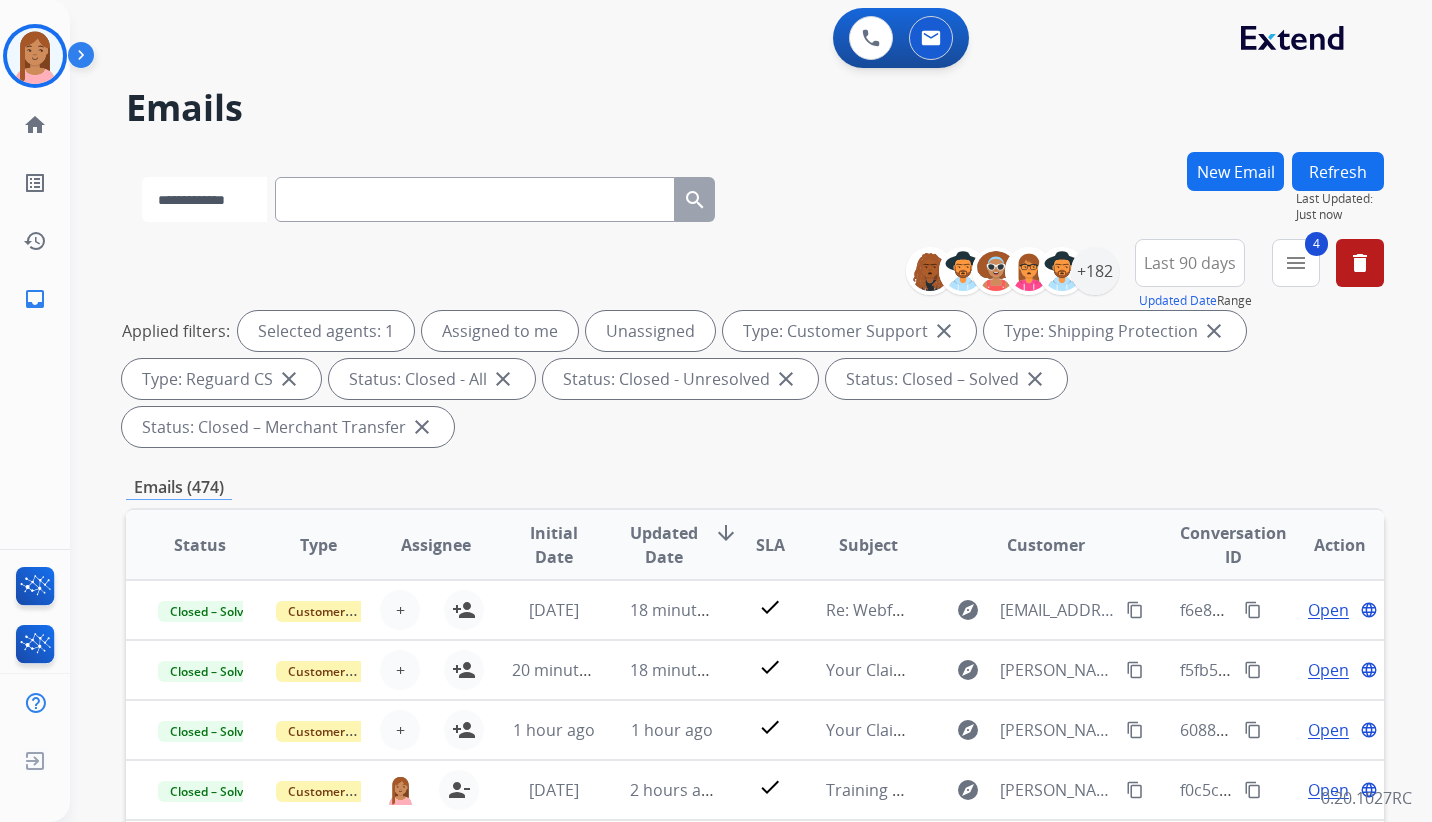 click on "**********" at bounding box center (204, 199) 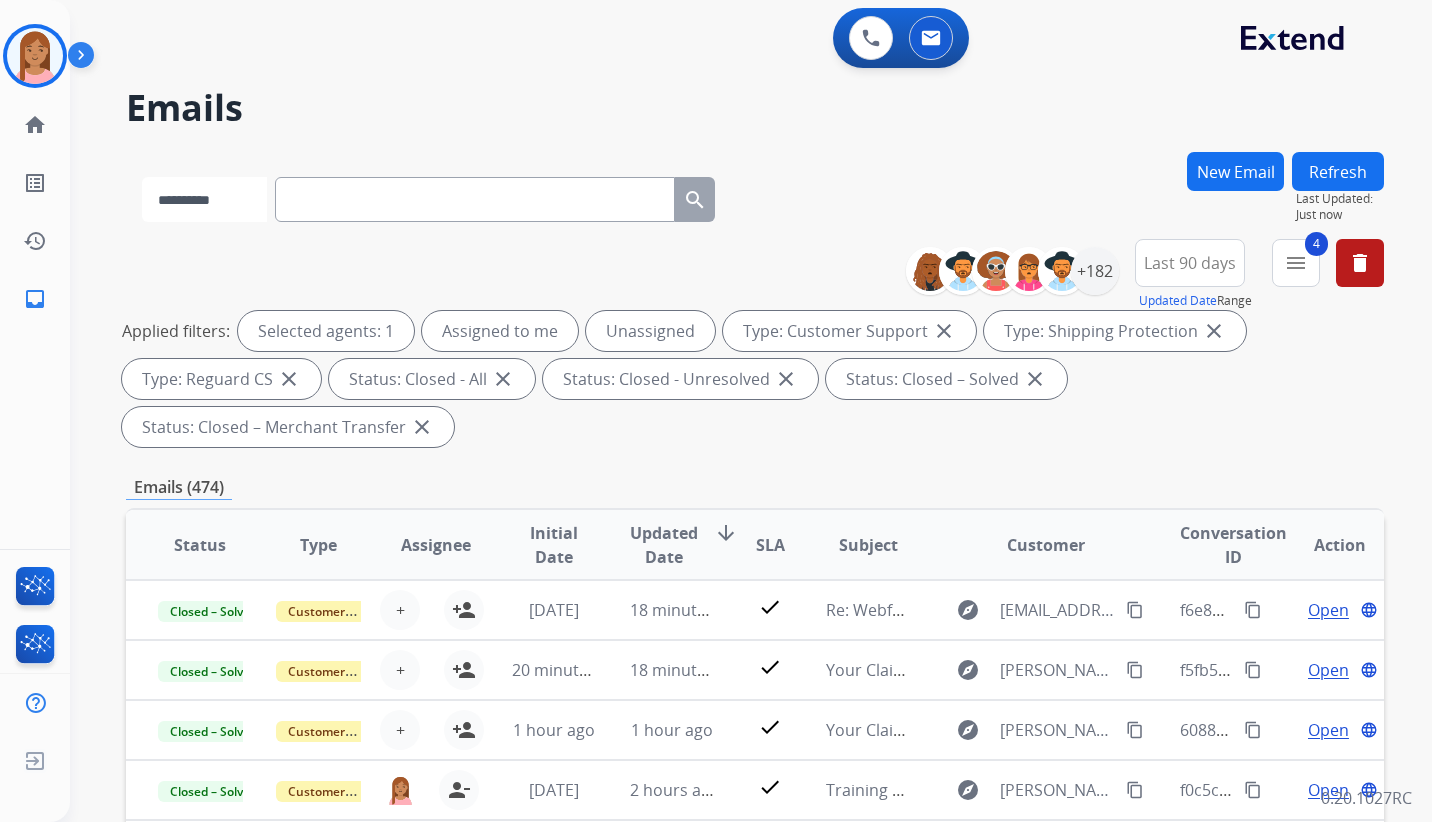 click on "**********" at bounding box center [204, 199] 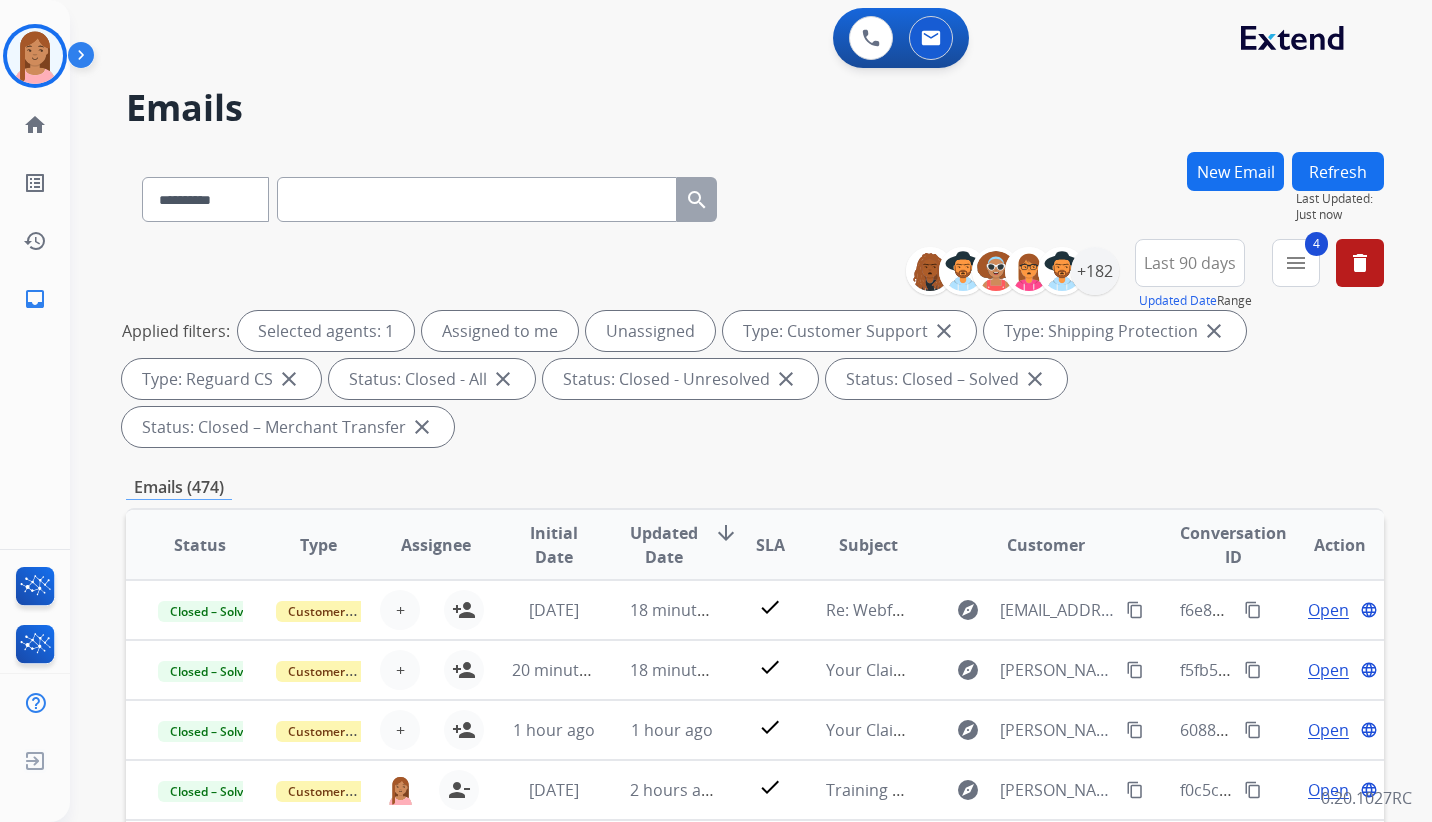 click at bounding box center [477, 199] 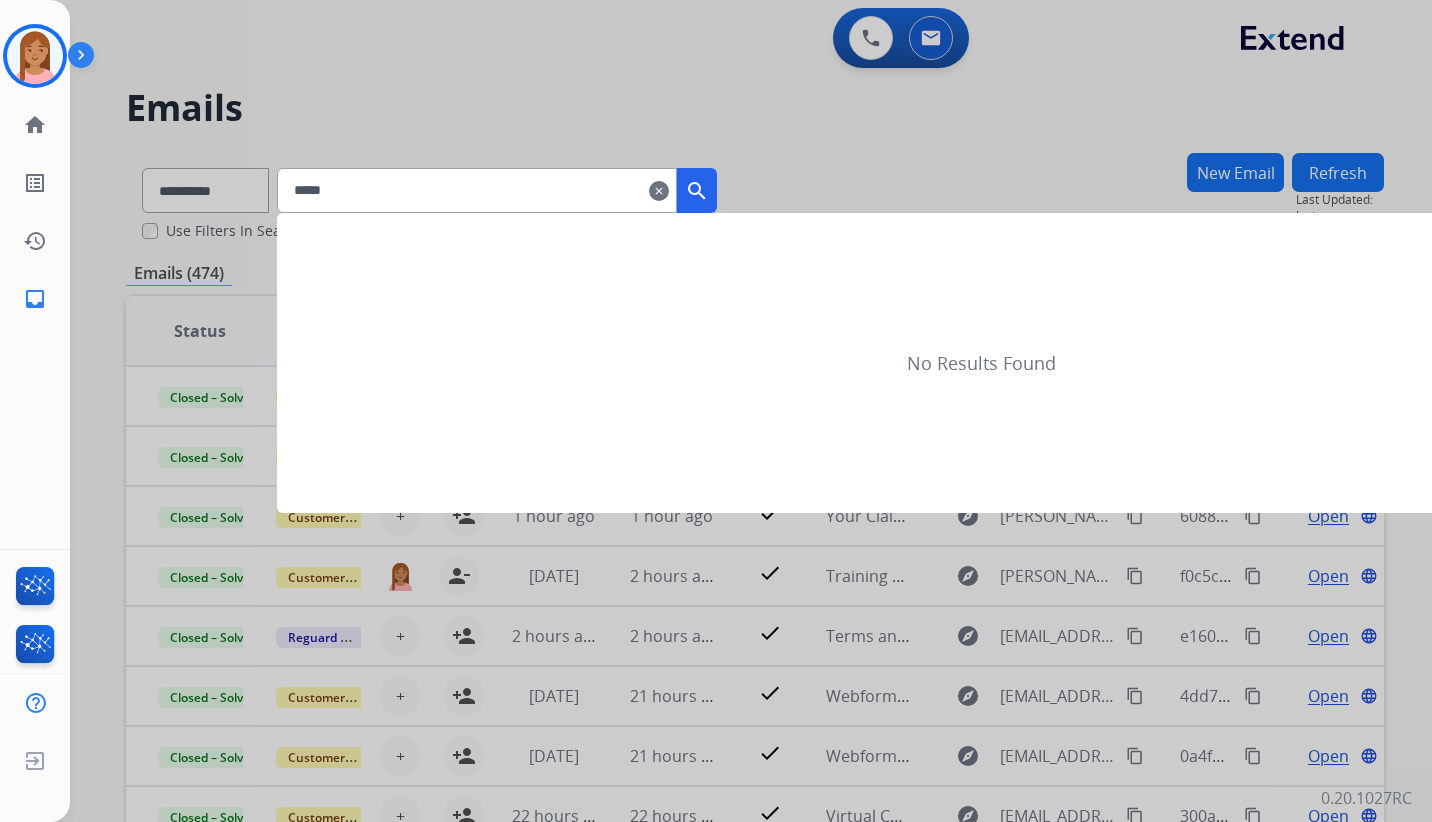 type on "*****" 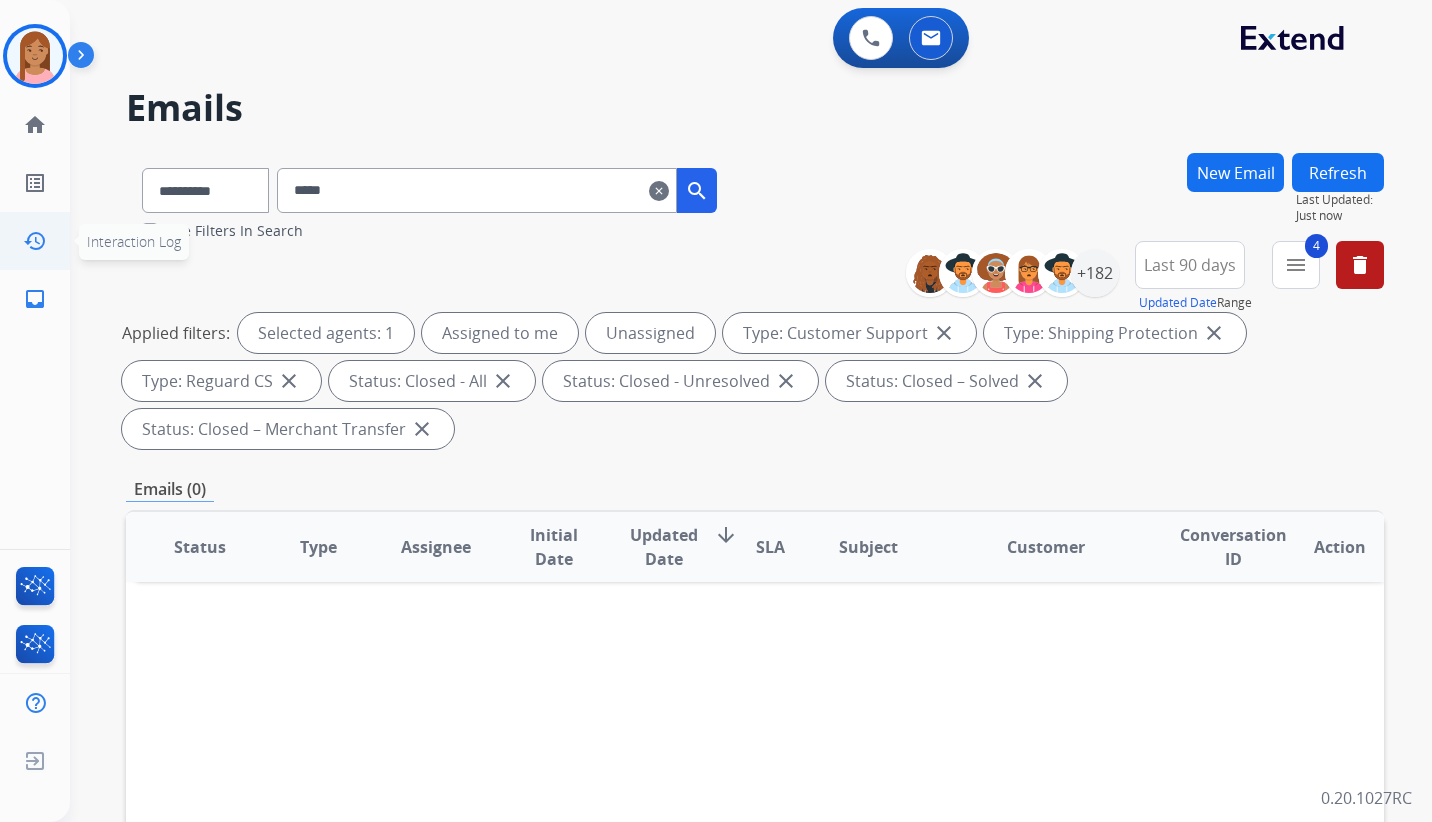 click on "Interaction Log" 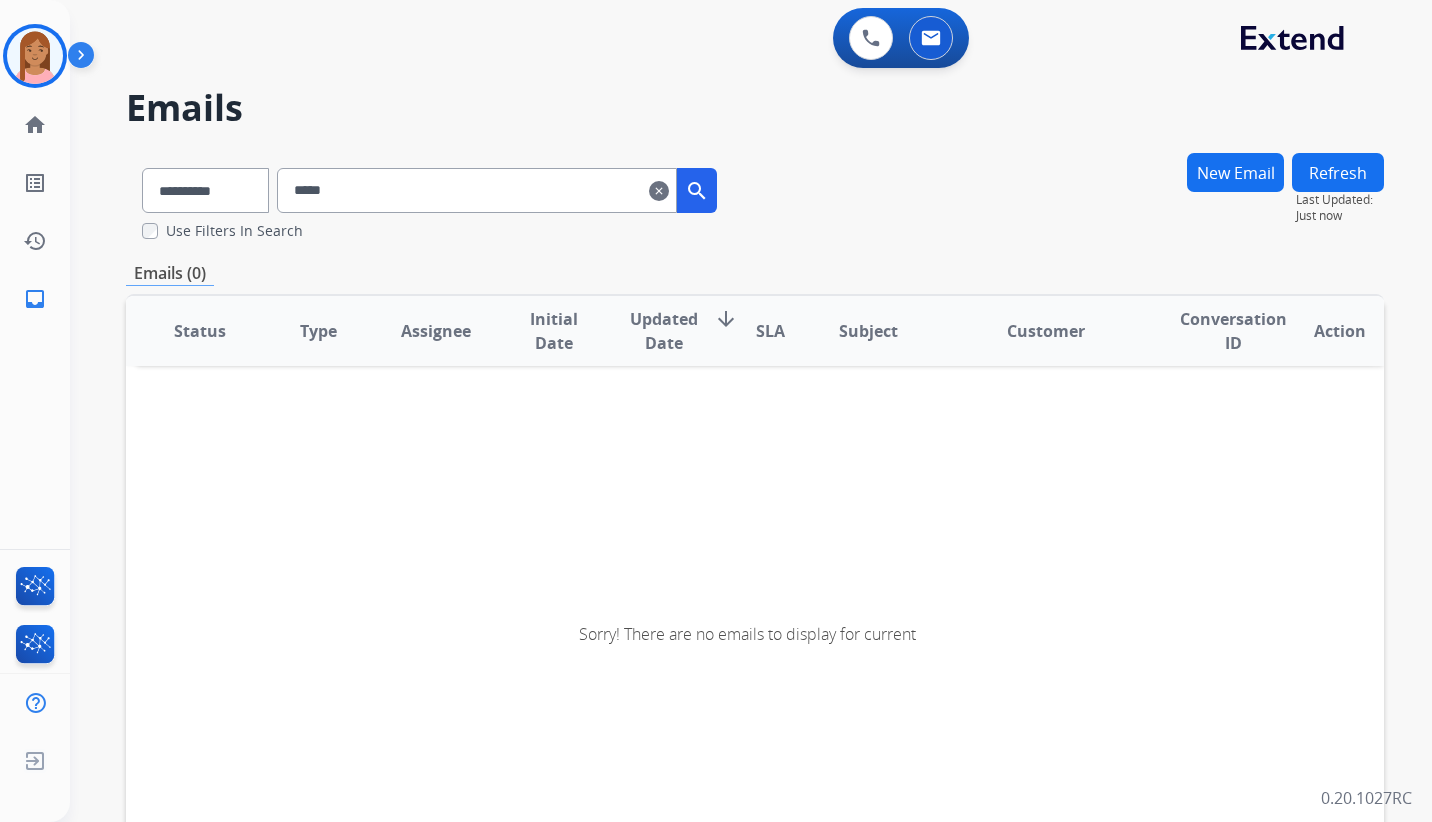 click on "search" at bounding box center (697, 191) 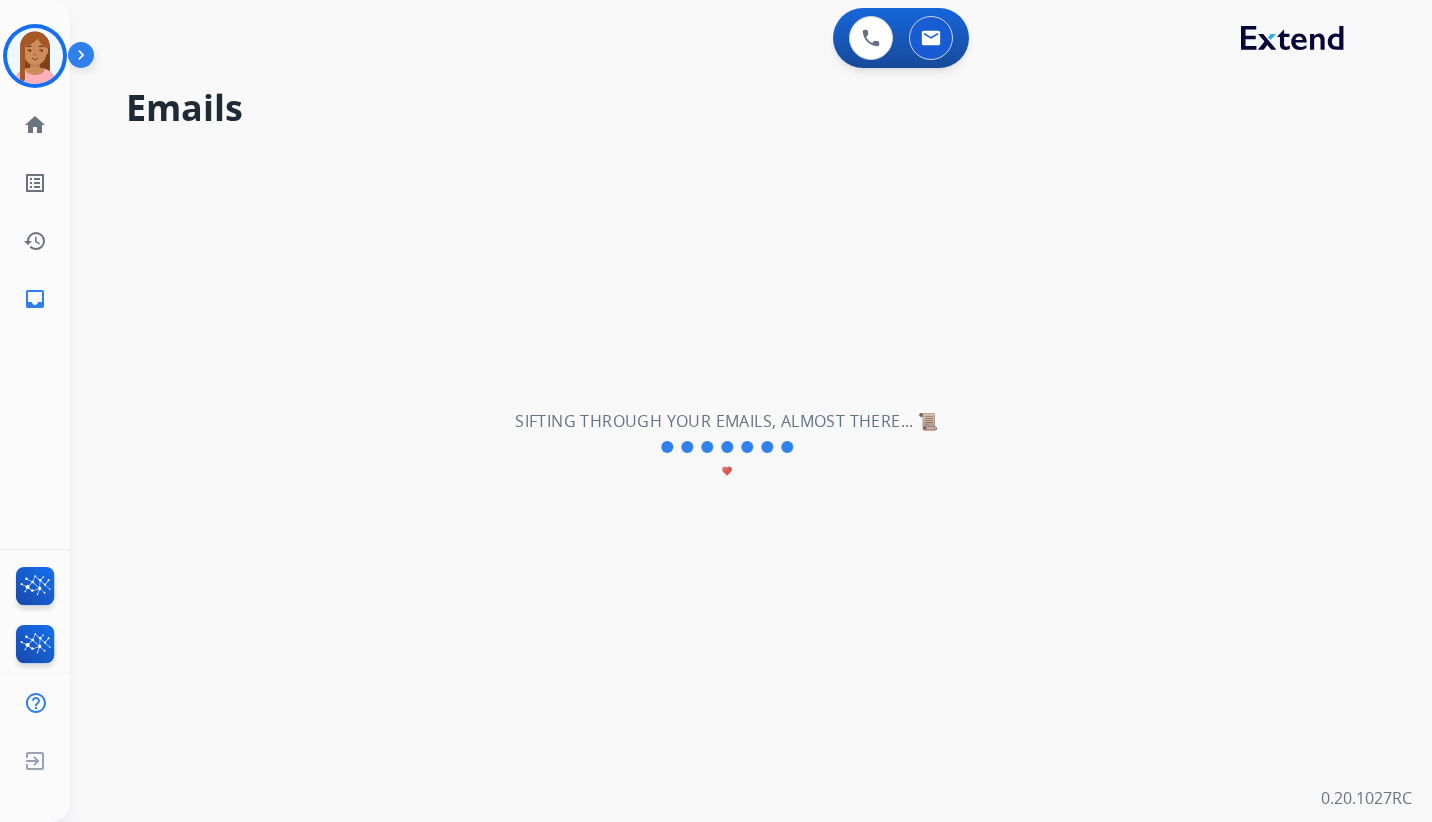select on "**********" 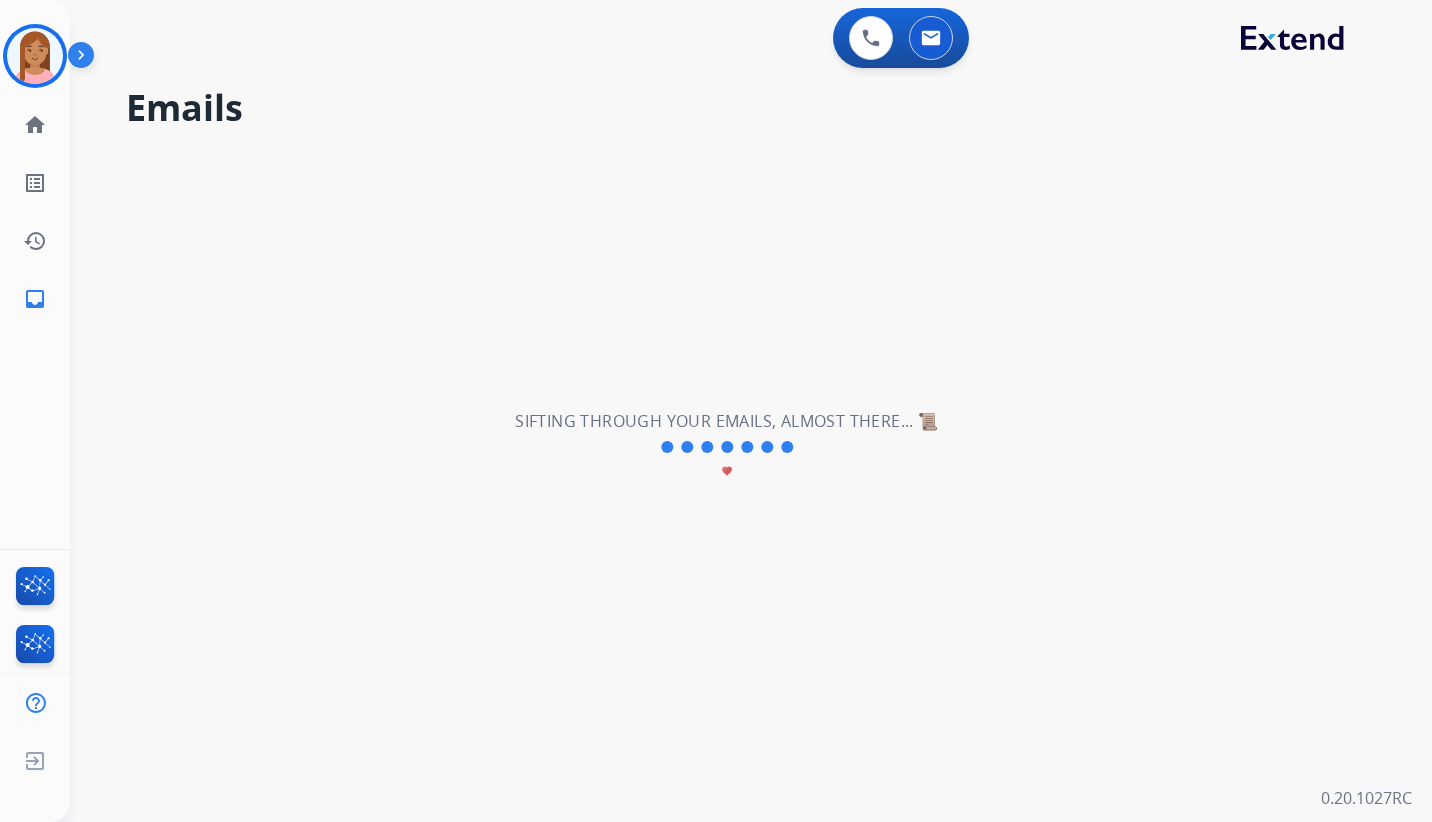 type 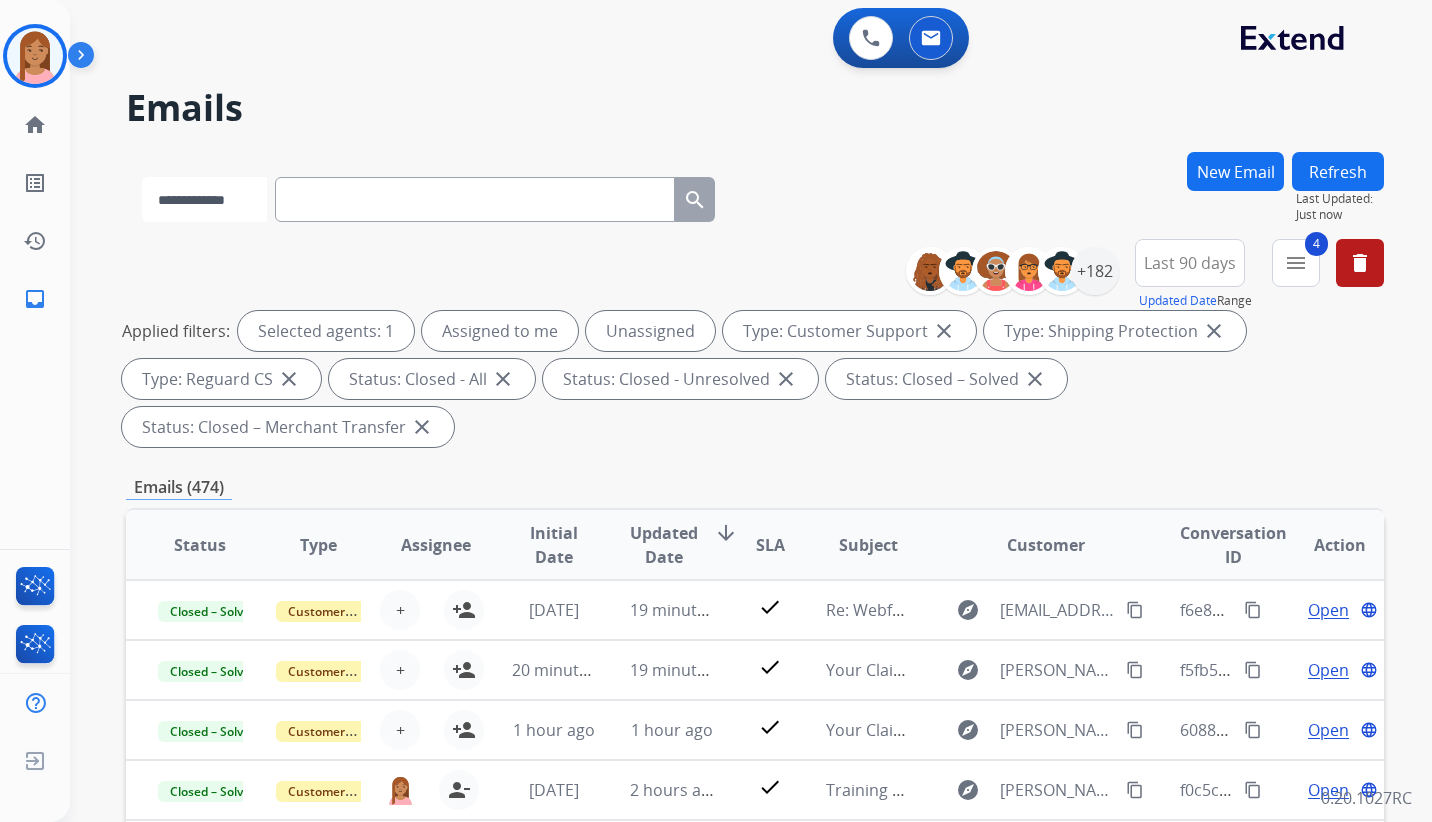 click on "**********" at bounding box center [204, 199] 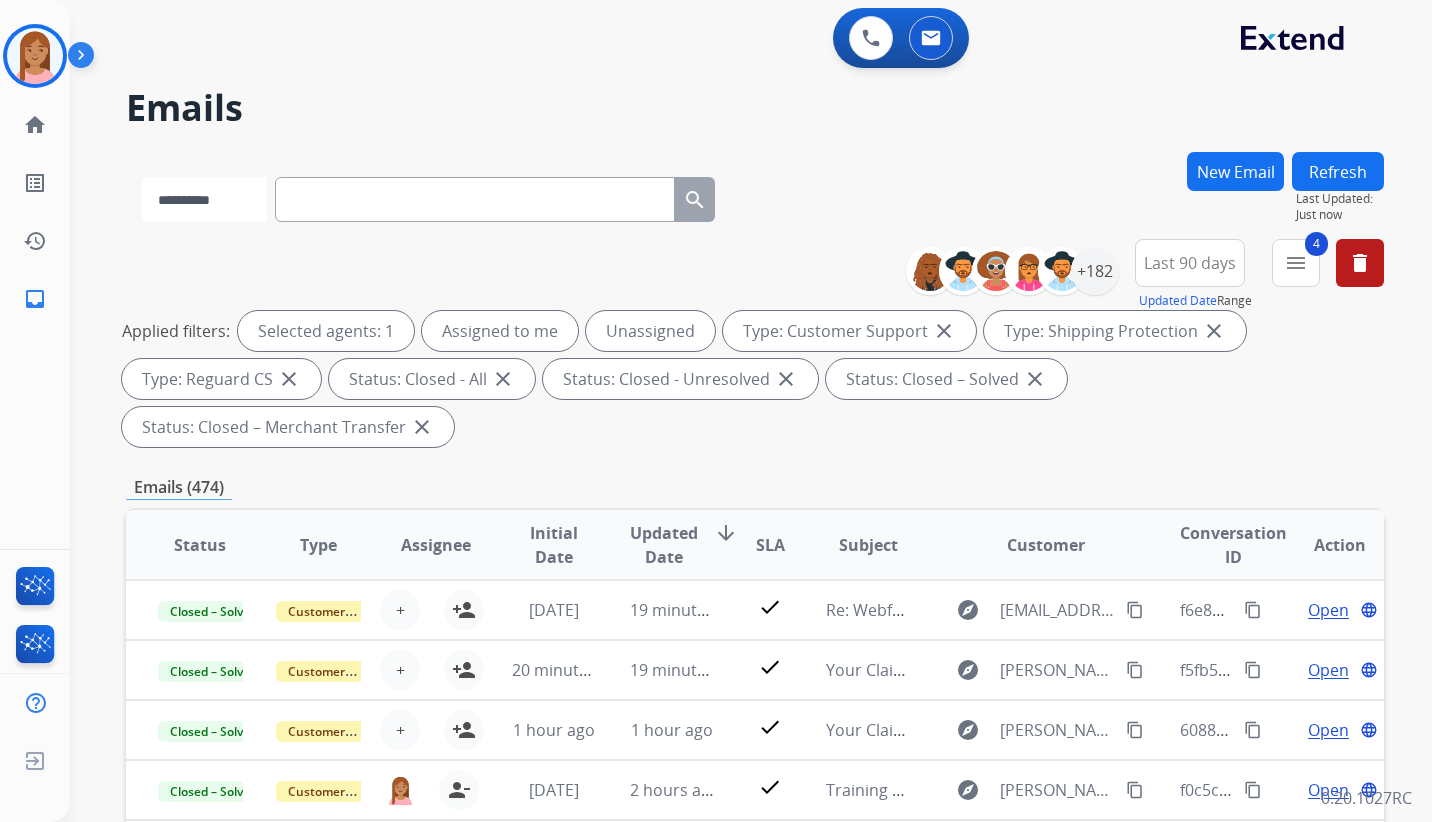 click on "**********" at bounding box center (204, 199) 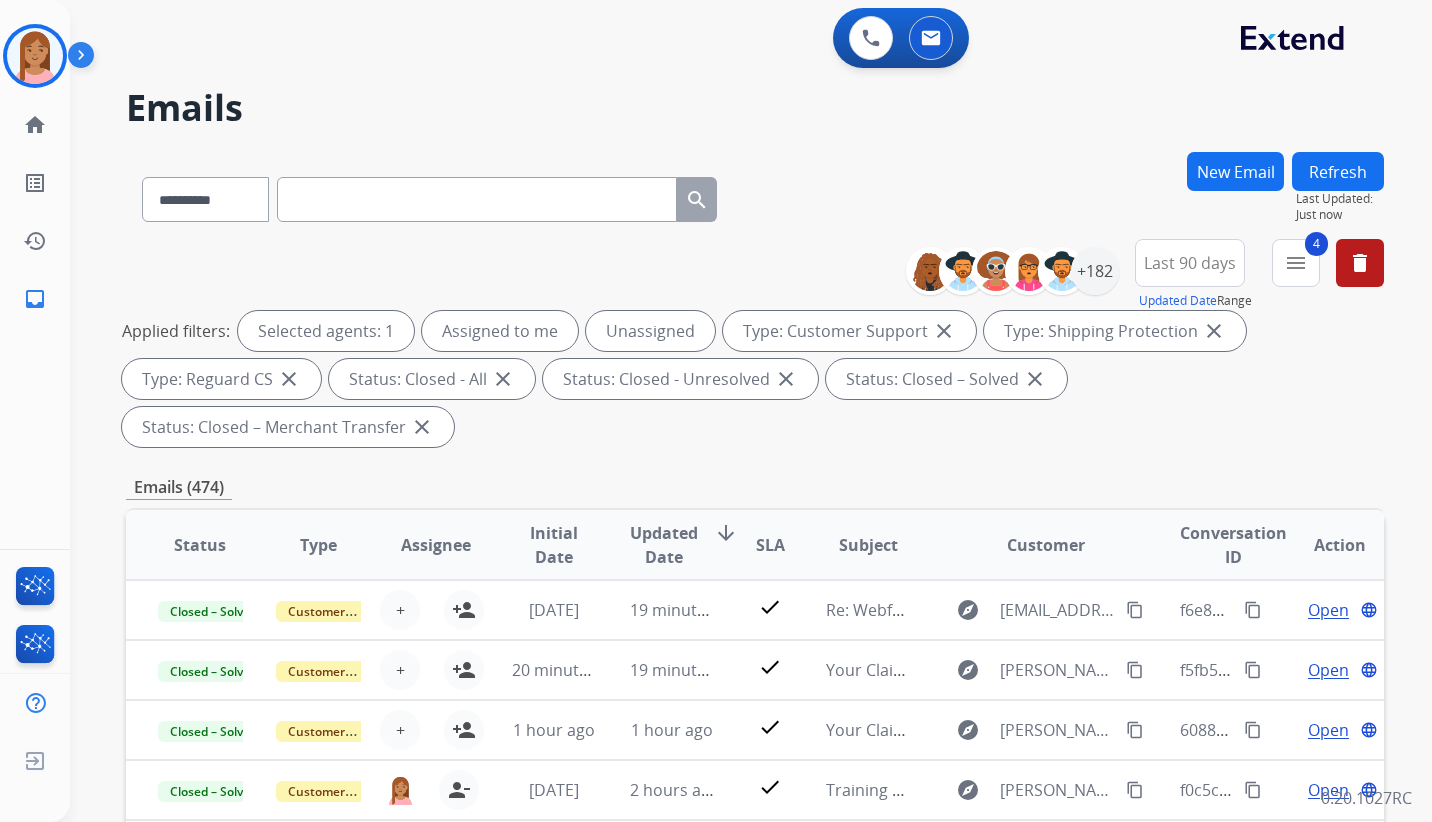 click at bounding box center (477, 199) 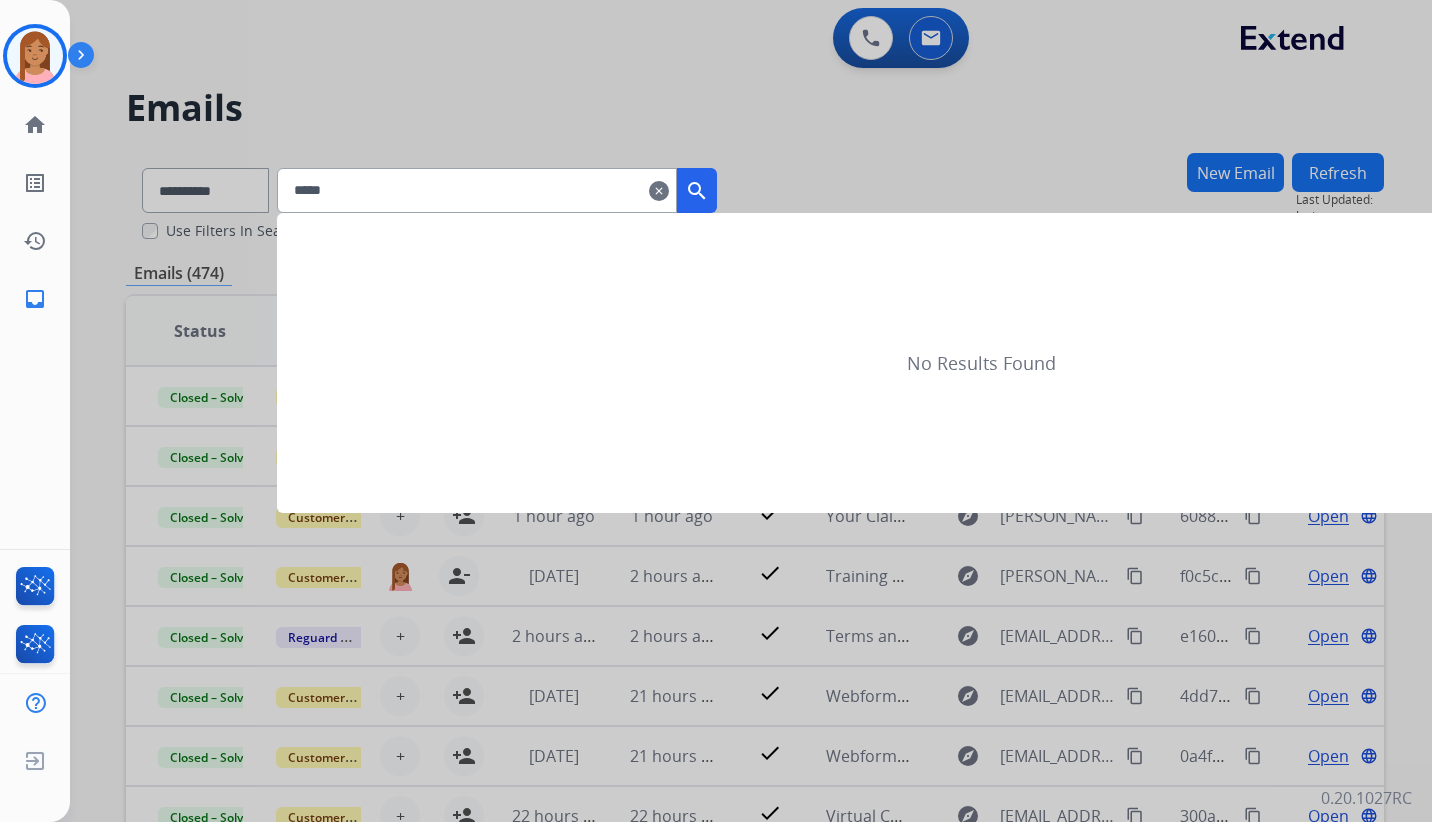 type on "*****" 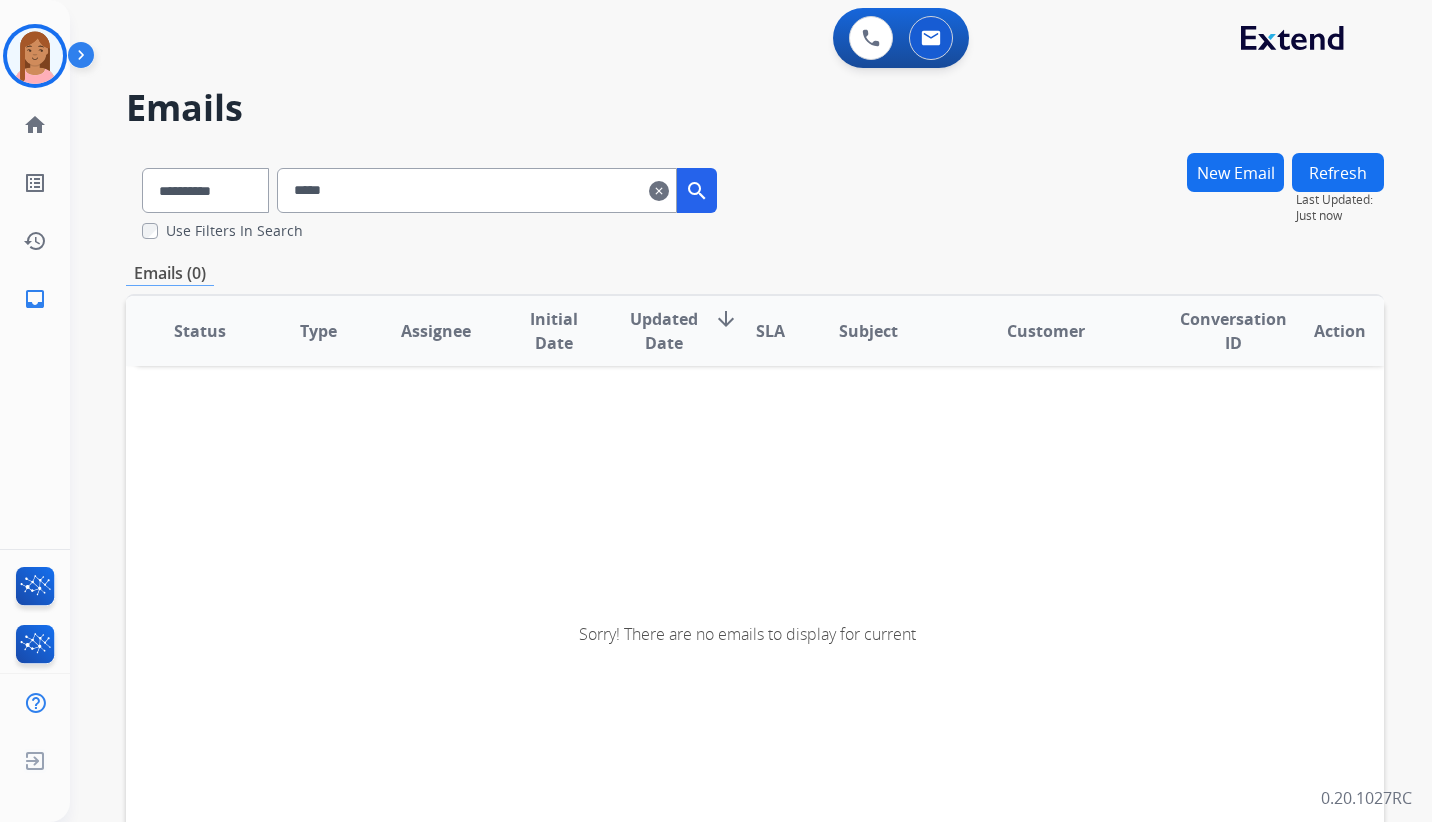 click on "search" at bounding box center (697, 191) 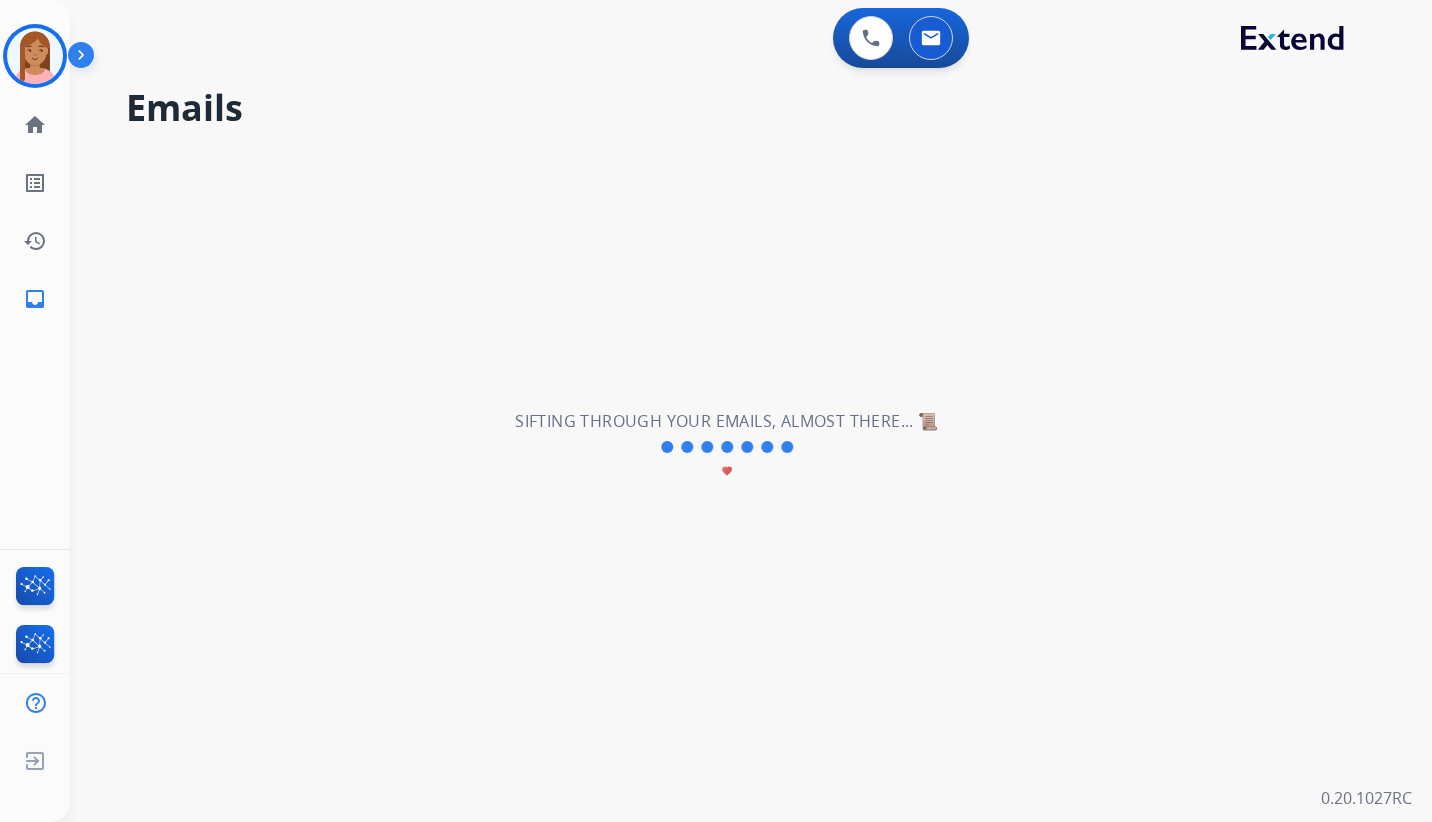 select on "**********" 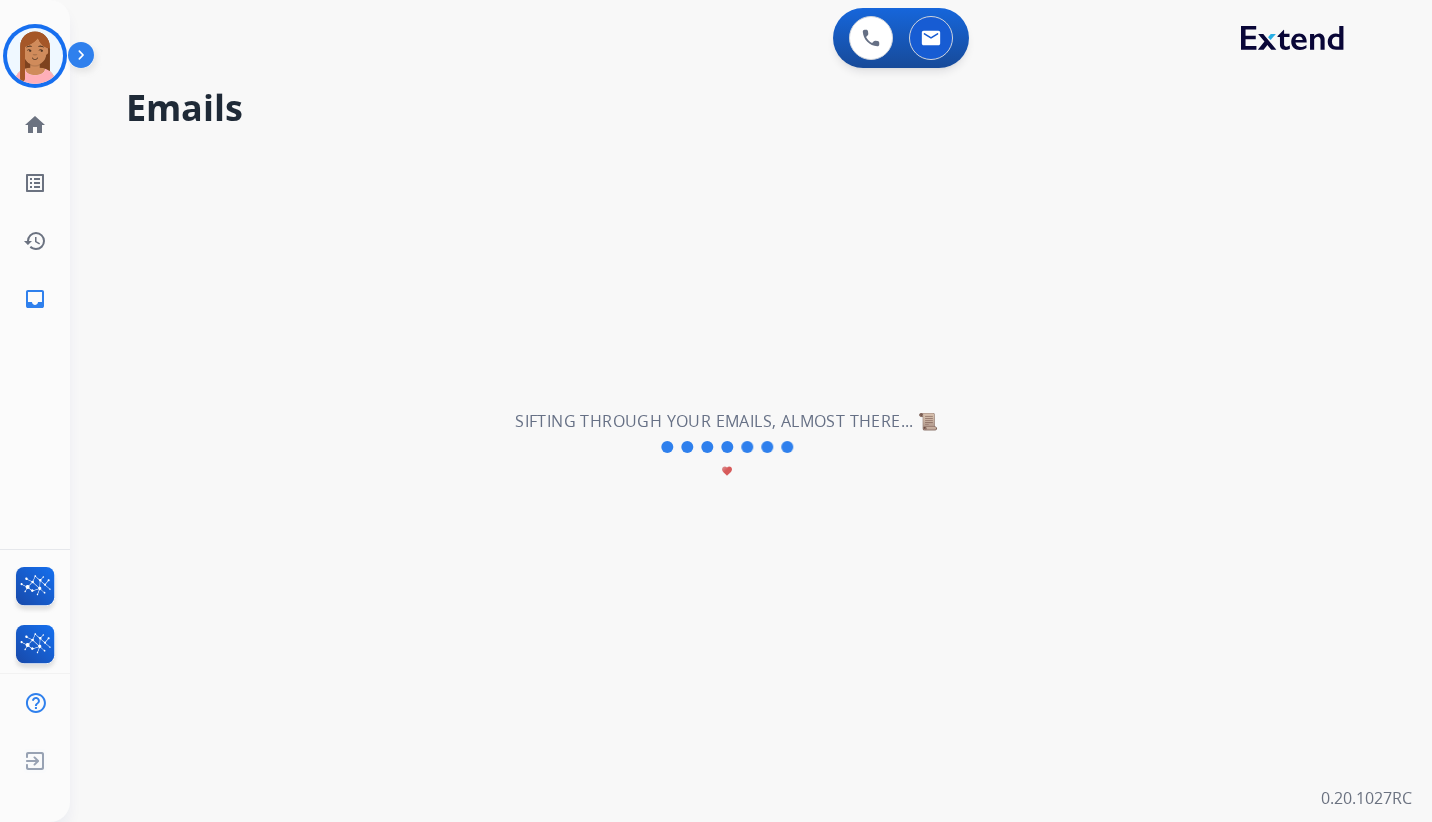 type 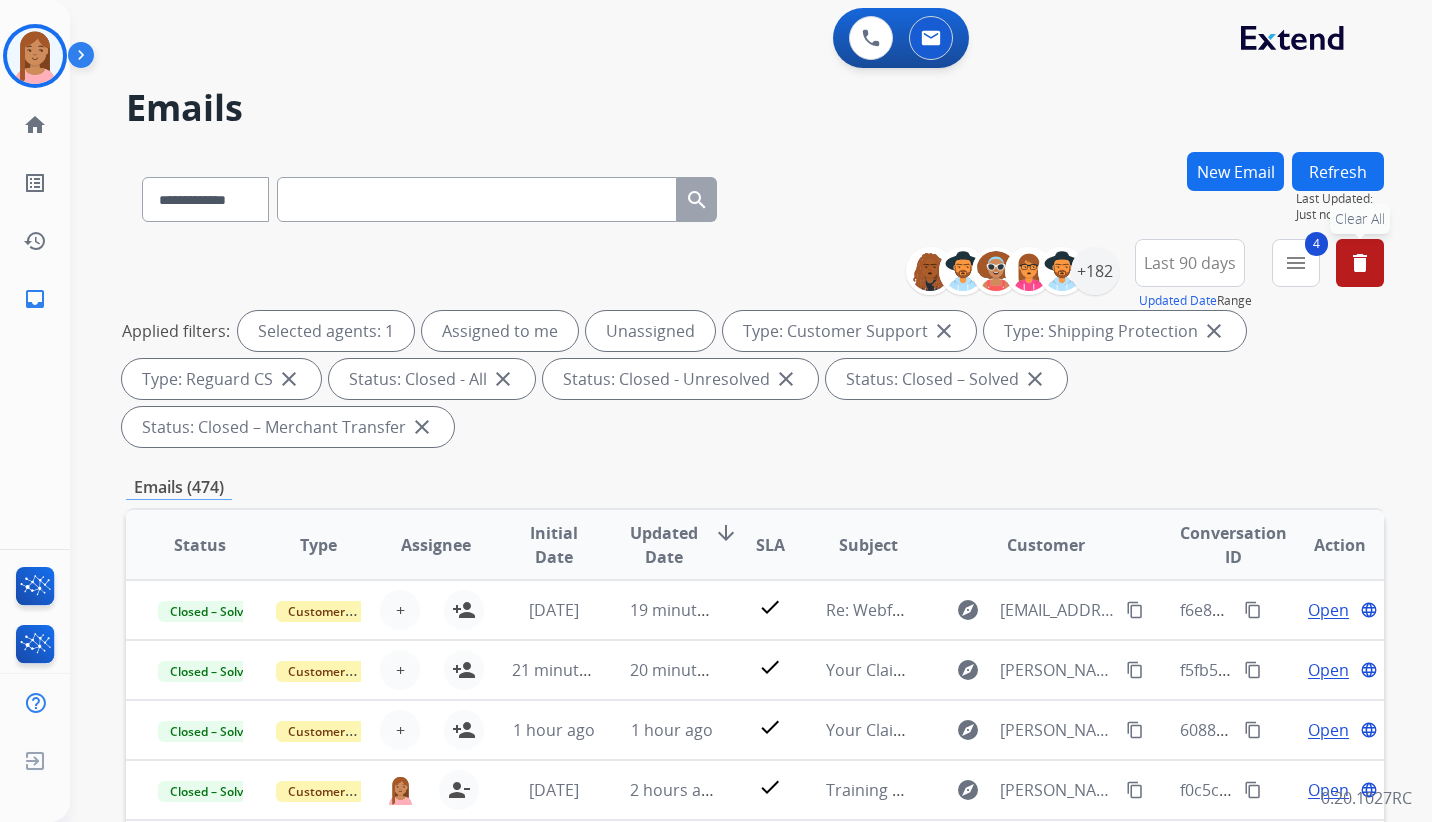 click on "delete  Clear All" at bounding box center [1360, 263] 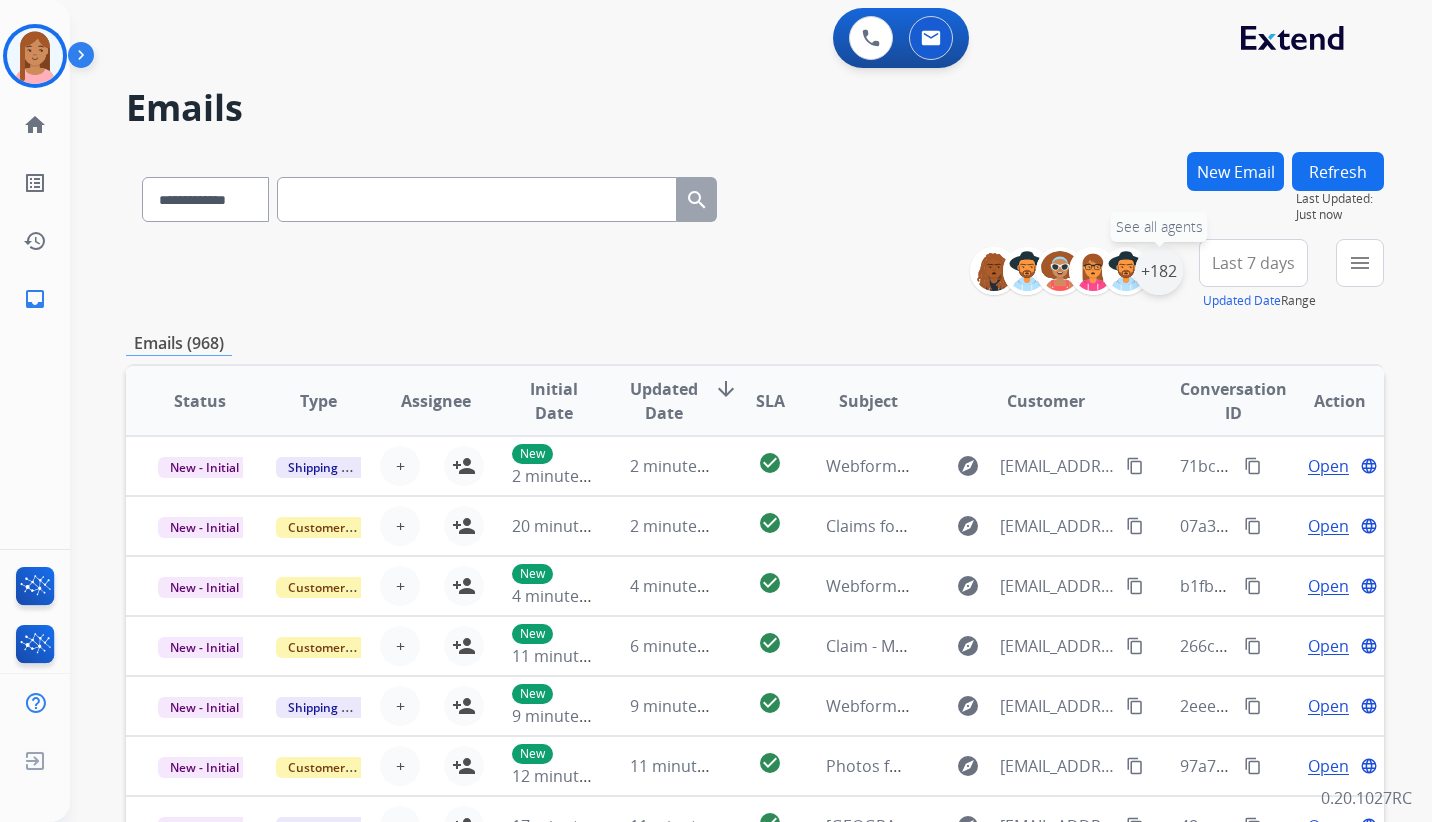 click on "+182" at bounding box center (1159, 271) 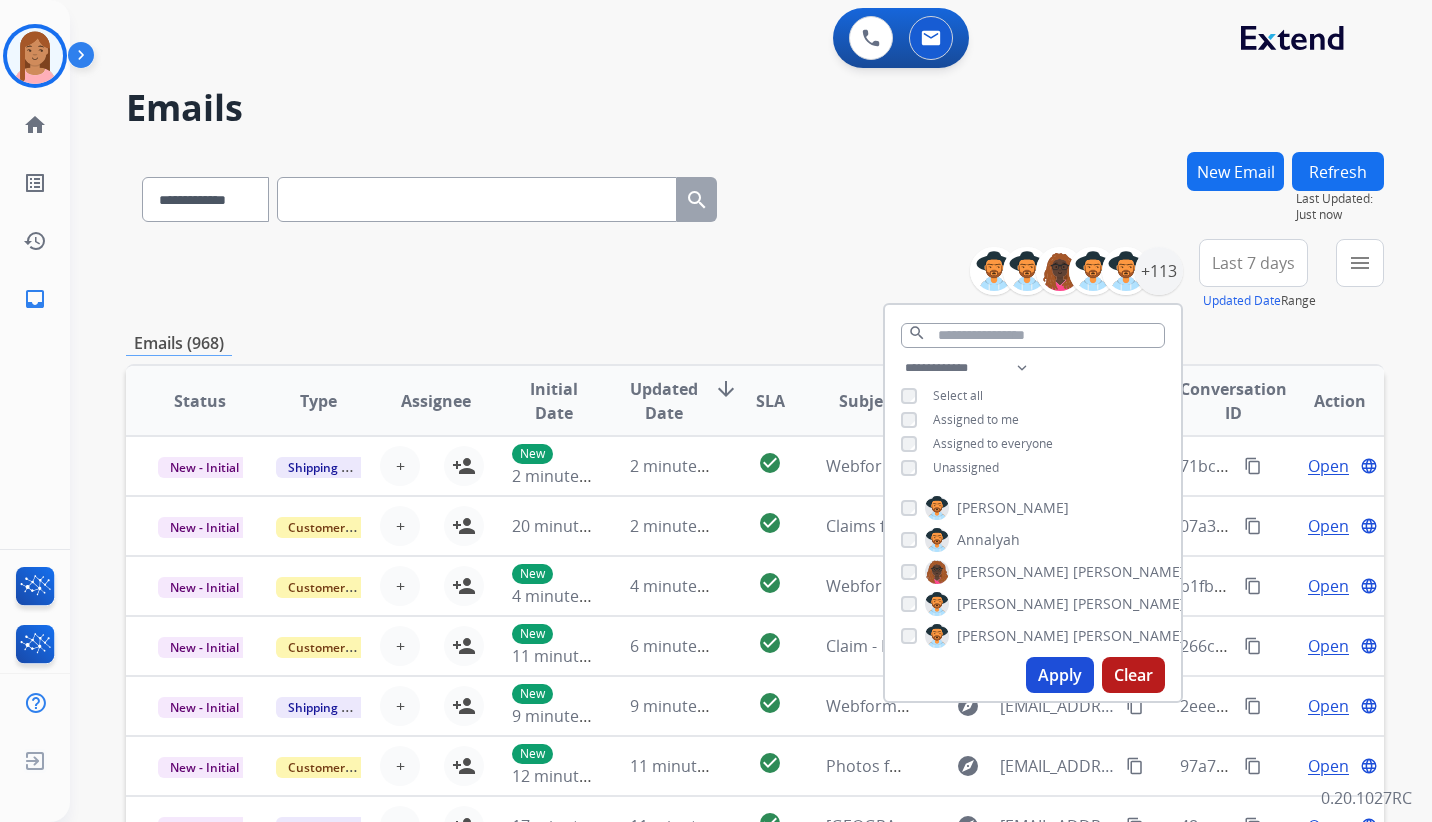 click on "Last 7 days" at bounding box center (1253, 263) 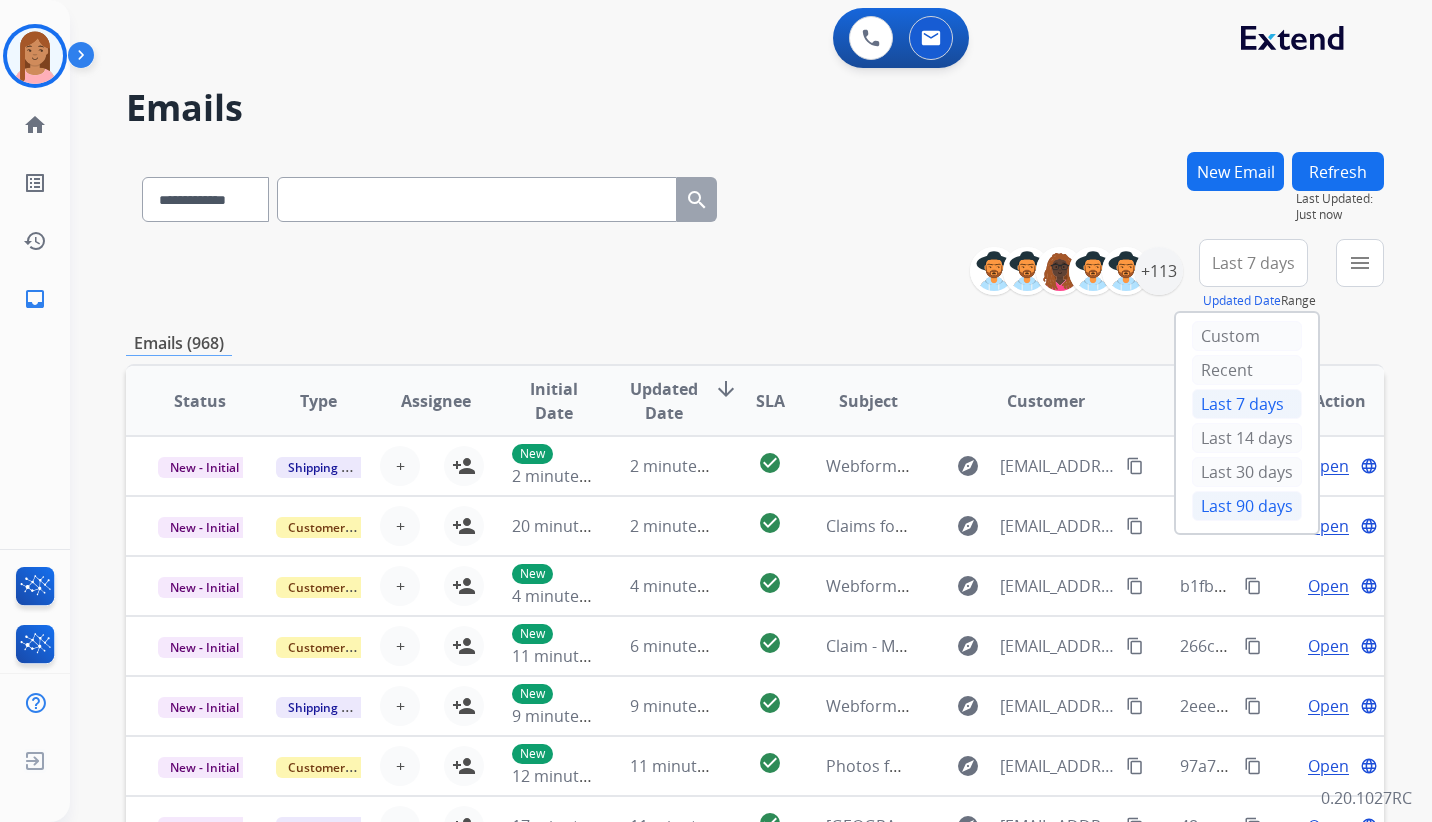 click on "Last 90 days" at bounding box center [1247, 506] 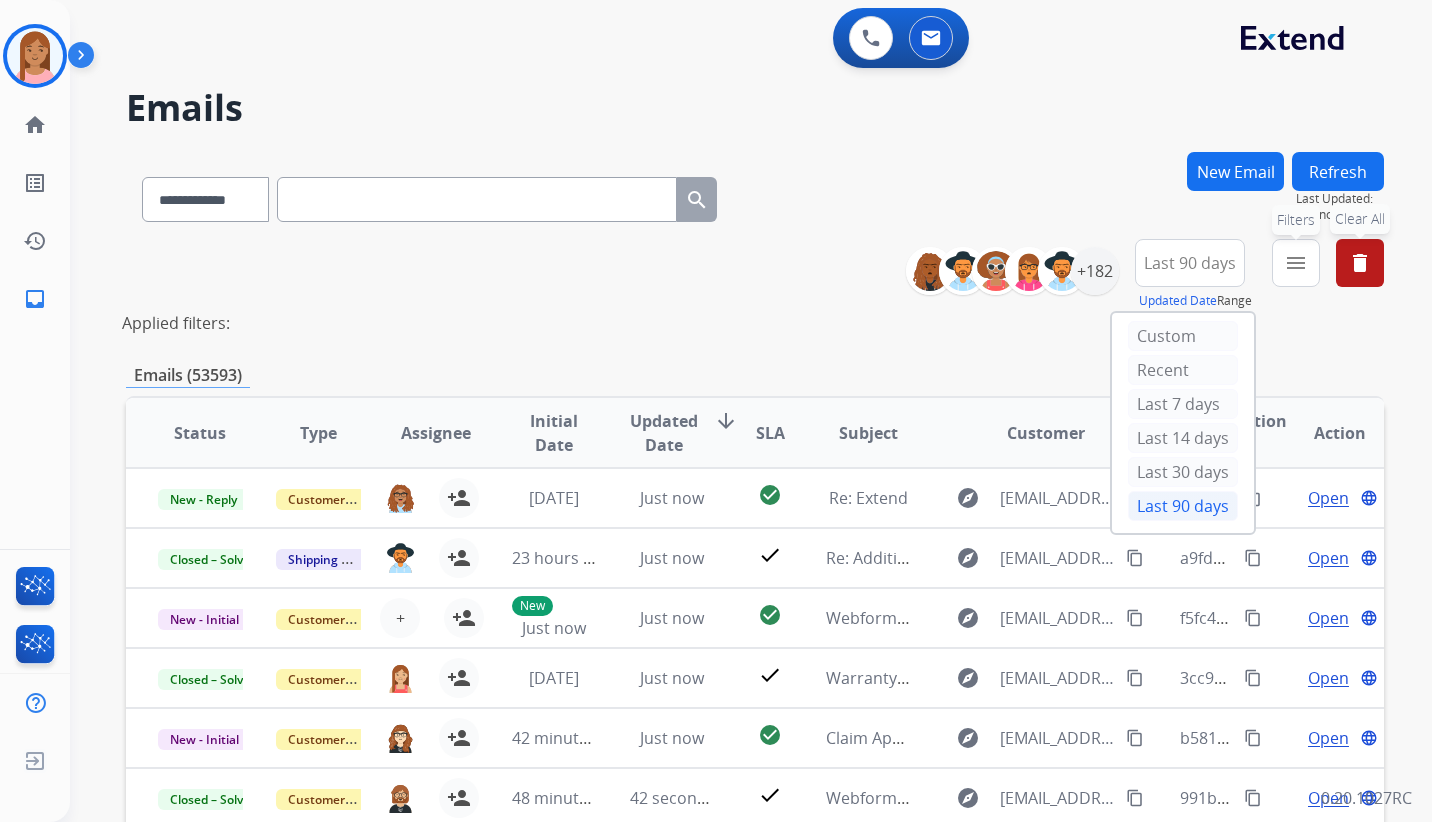 click on "menu" at bounding box center (1296, 263) 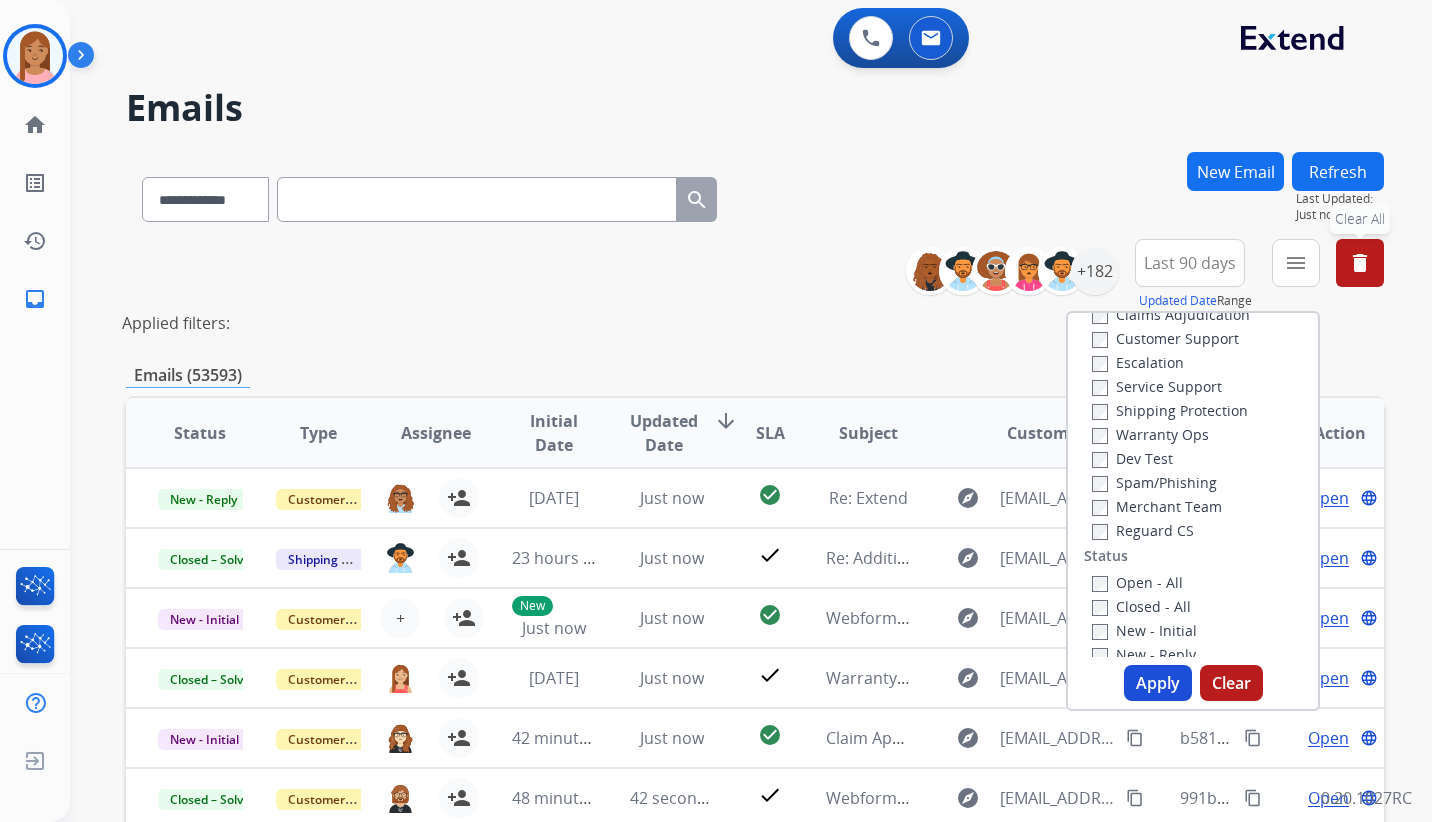 scroll, scrollTop: 0, scrollLeft: 0, axis: both 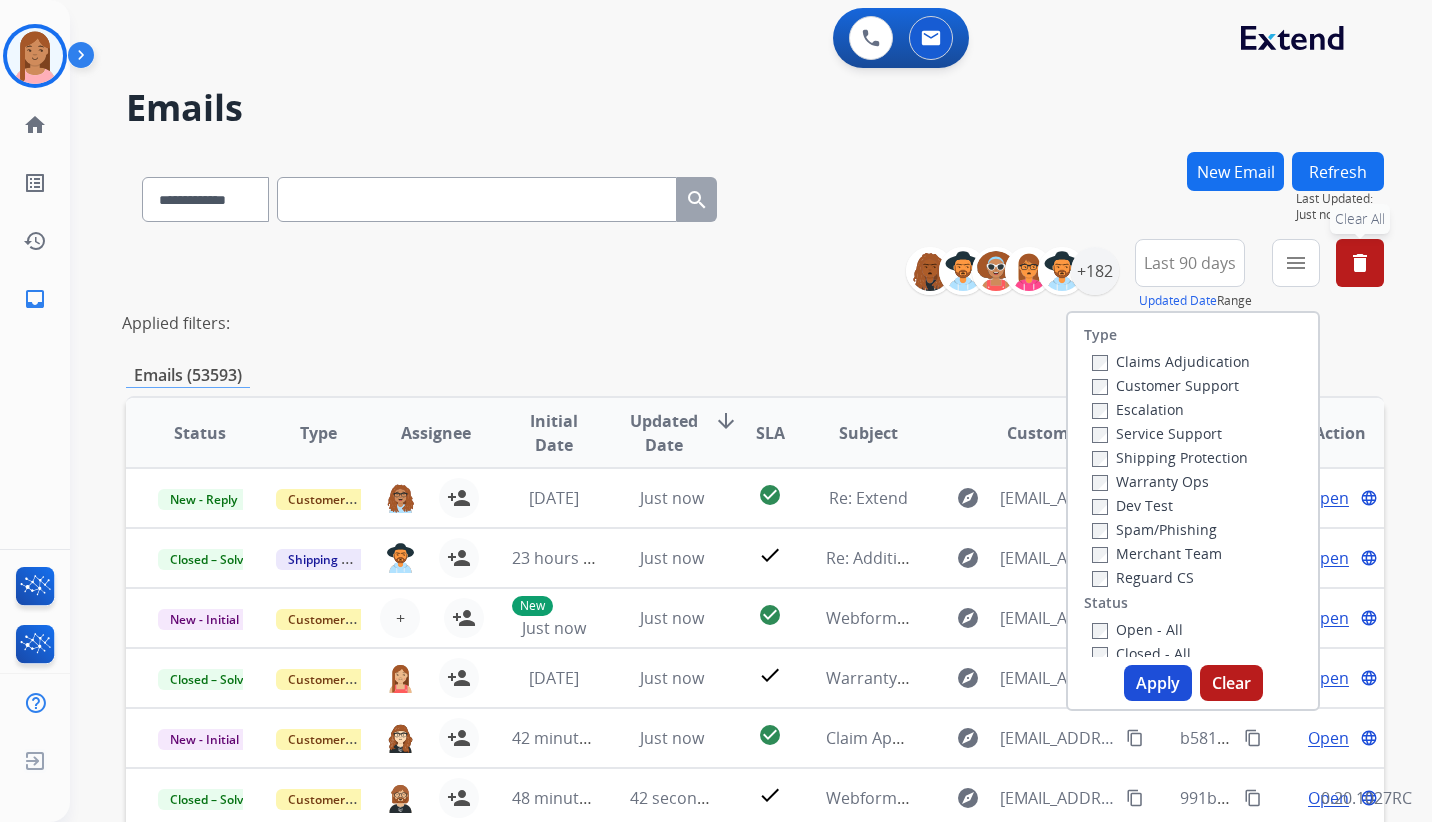 click on "Customer Support" at bounding box center [1171, 385] 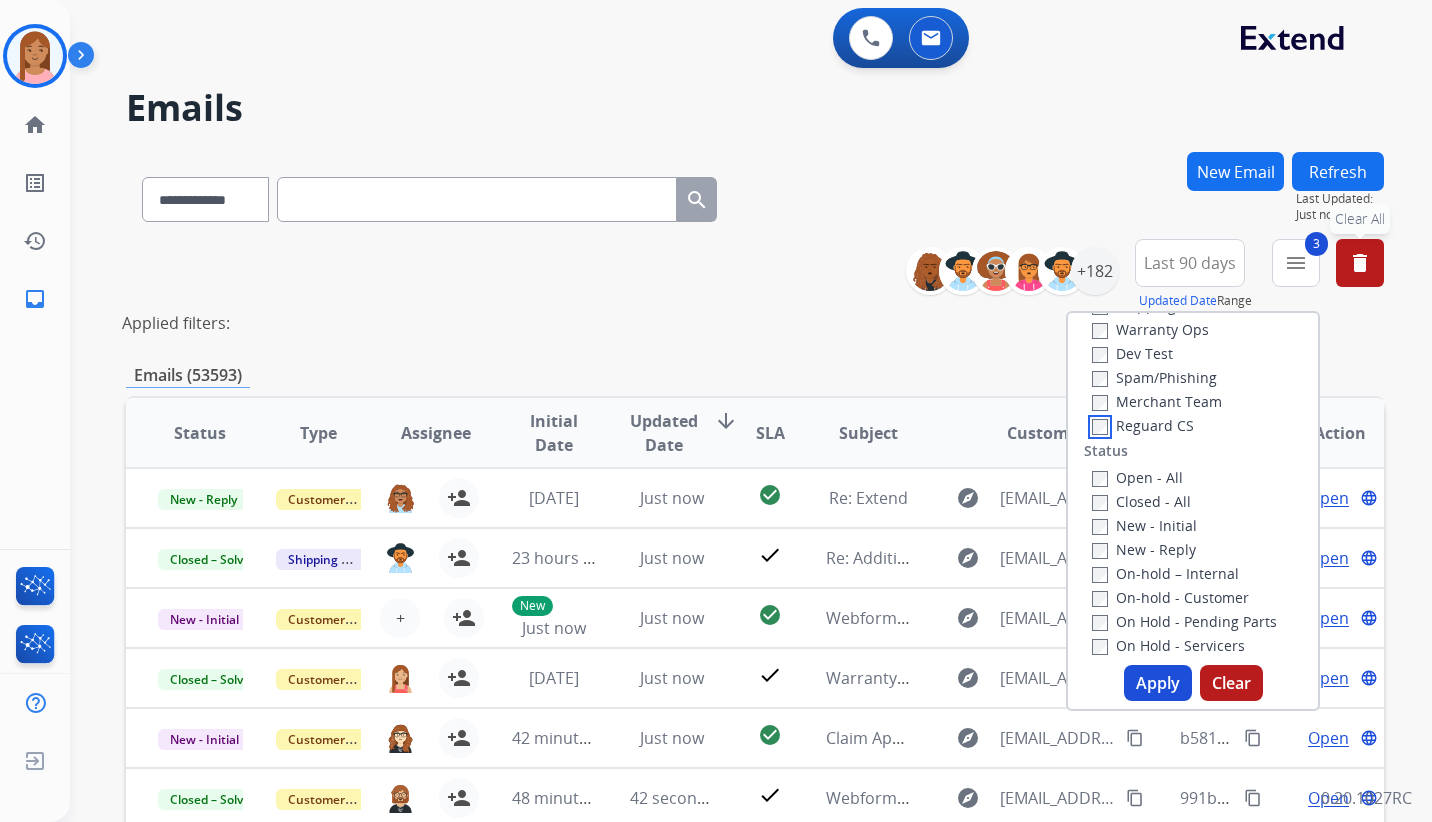 scroll, scrollTop: 200, scrollLeft: 0, axis: vertical 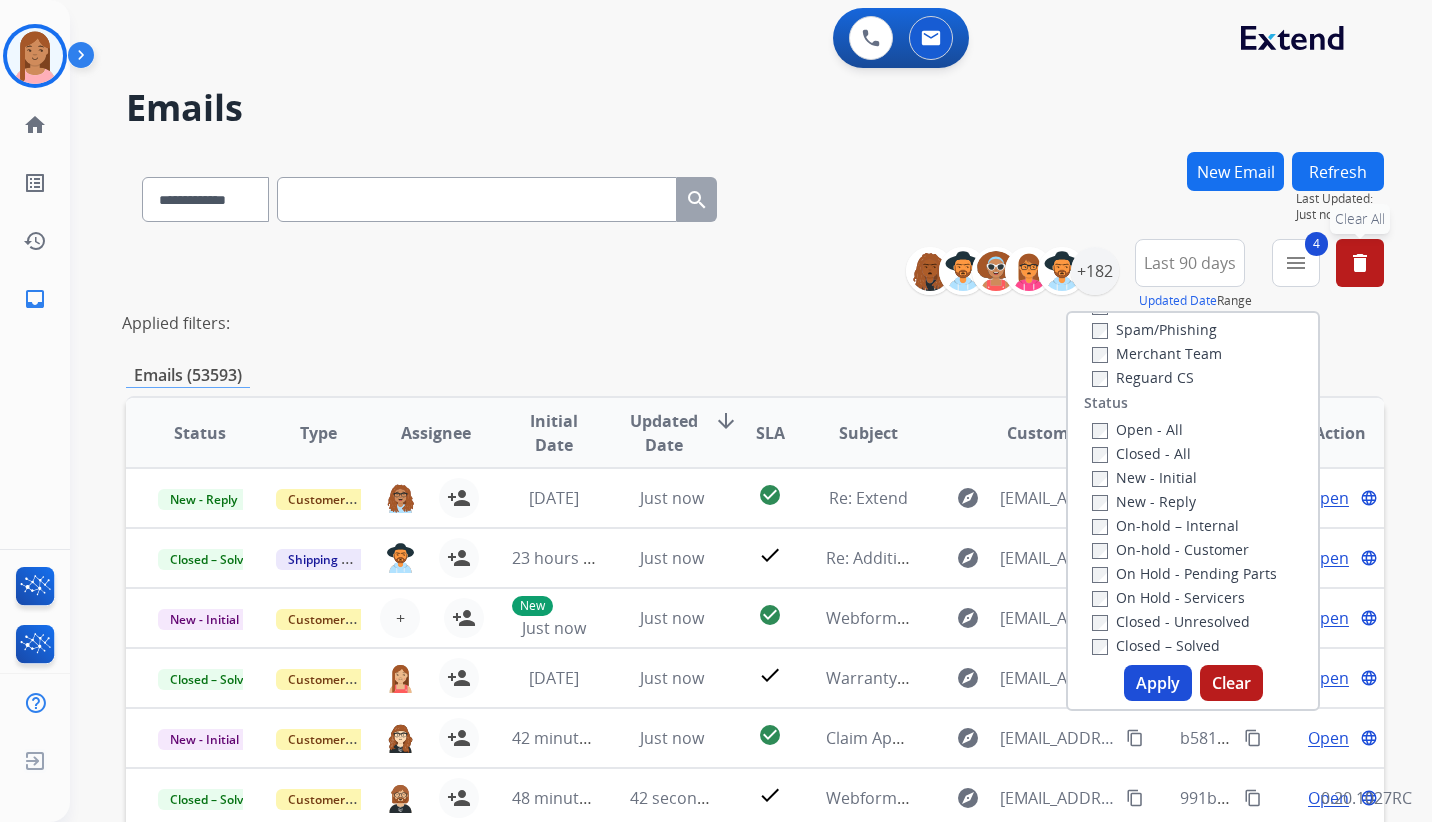 click on "Apply" at bounding box center (1158, 683) 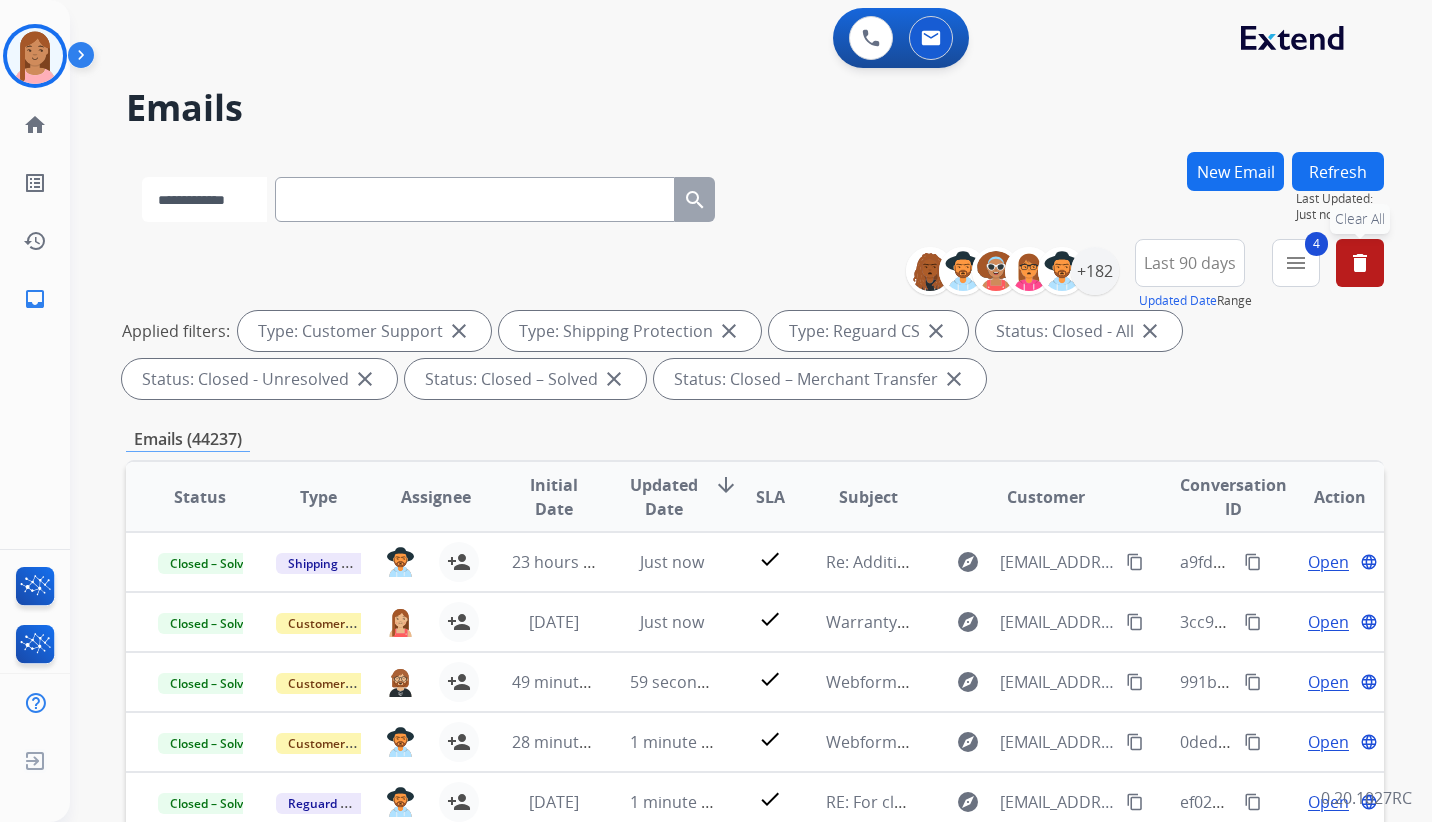 click on "**********" at bounding box center (204, 199) 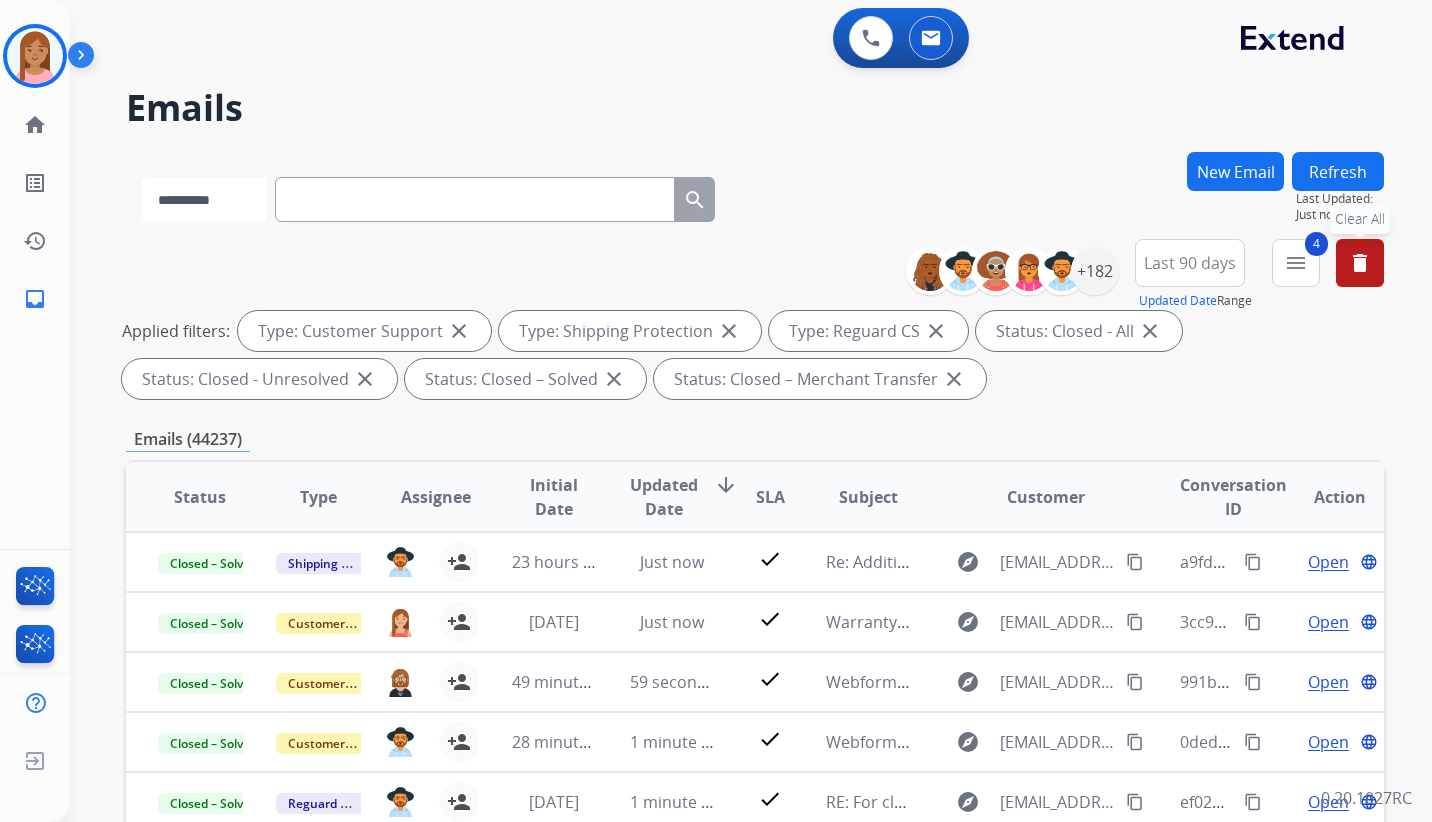 click on "**********" at bounding box center [204, 199] 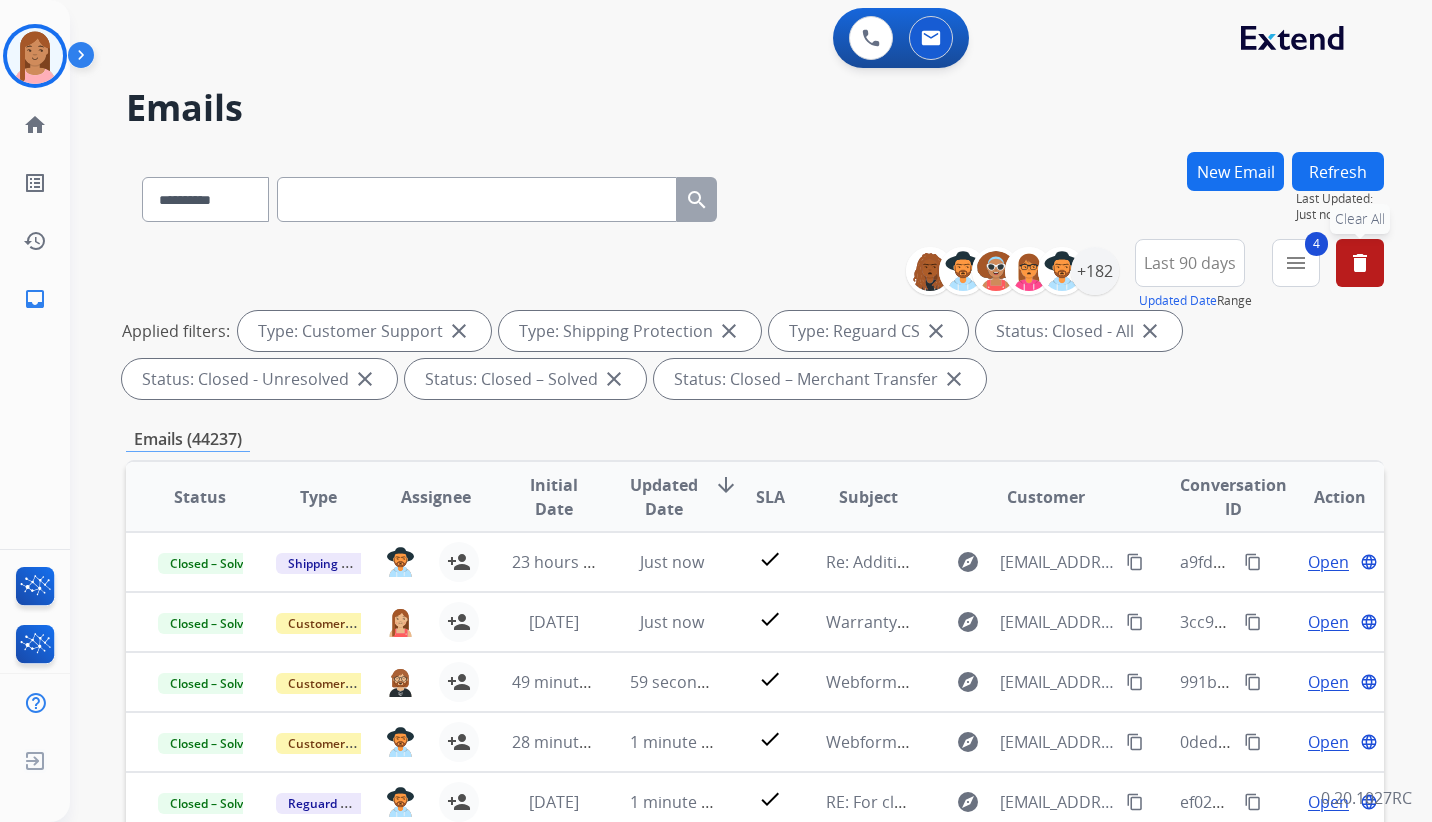 click at bounding box center [477, 199] 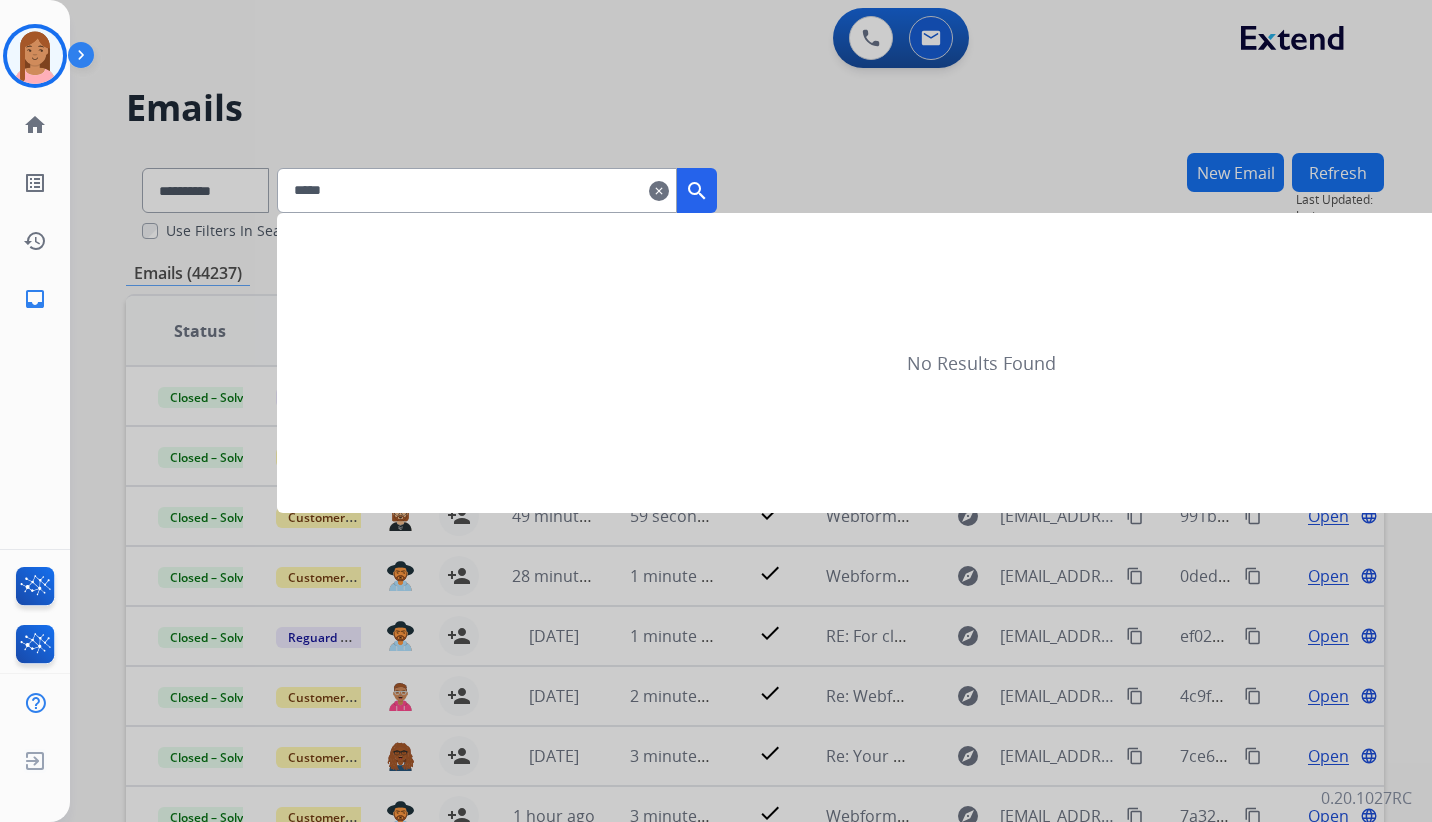 type on "*****" 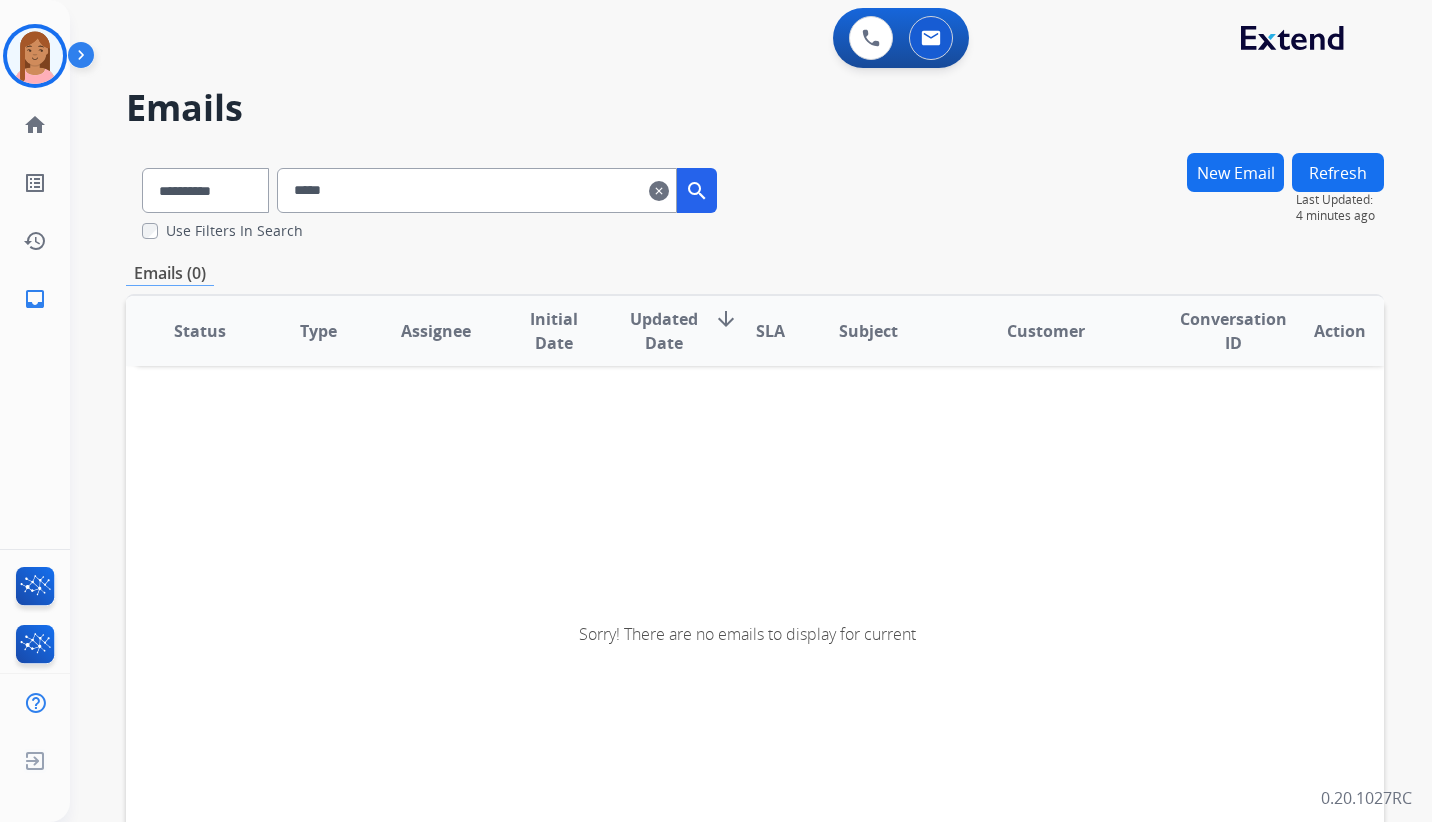 click on "search" at bounding box center (697, 190) 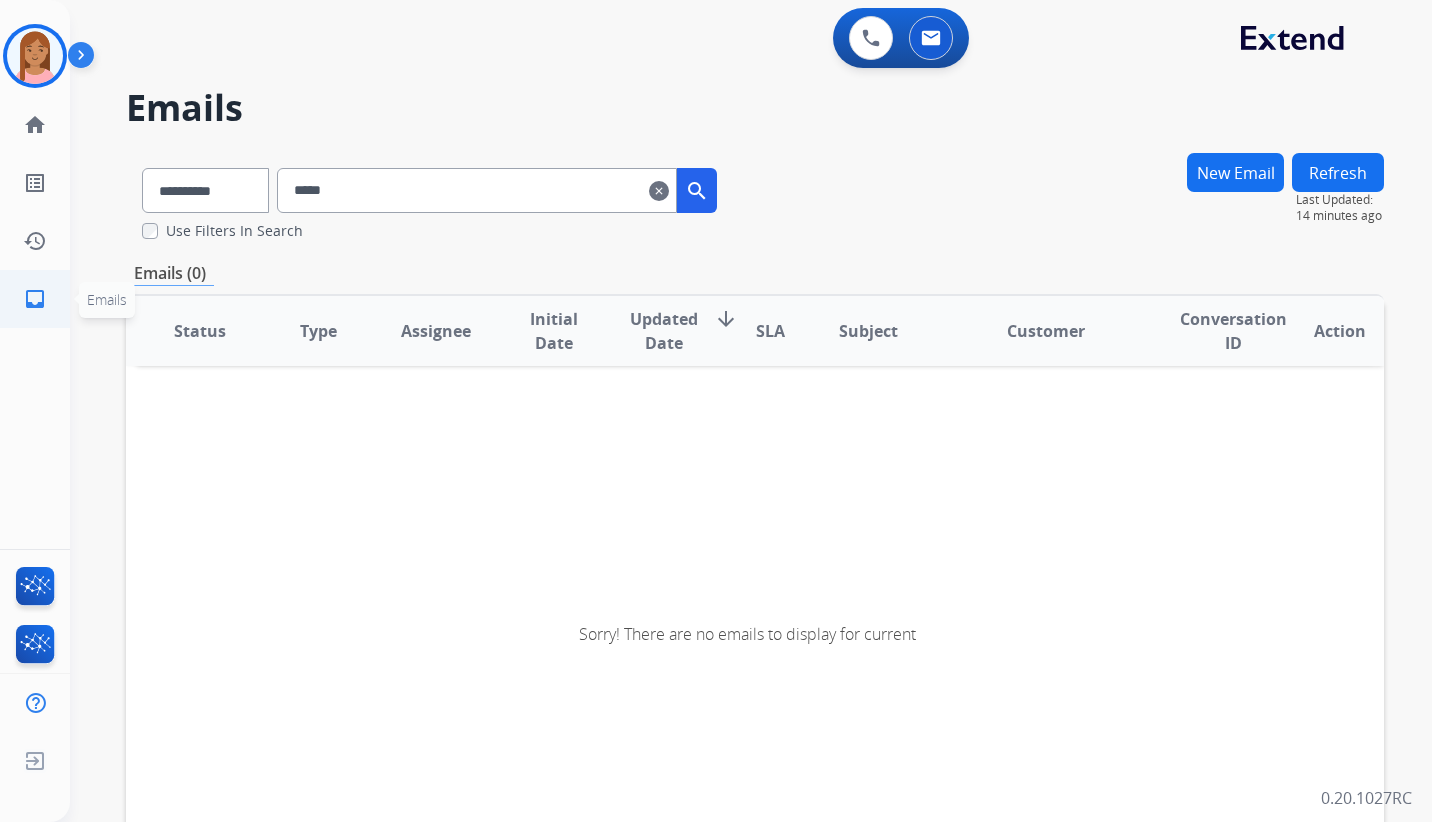 click on "inbox  Emails" 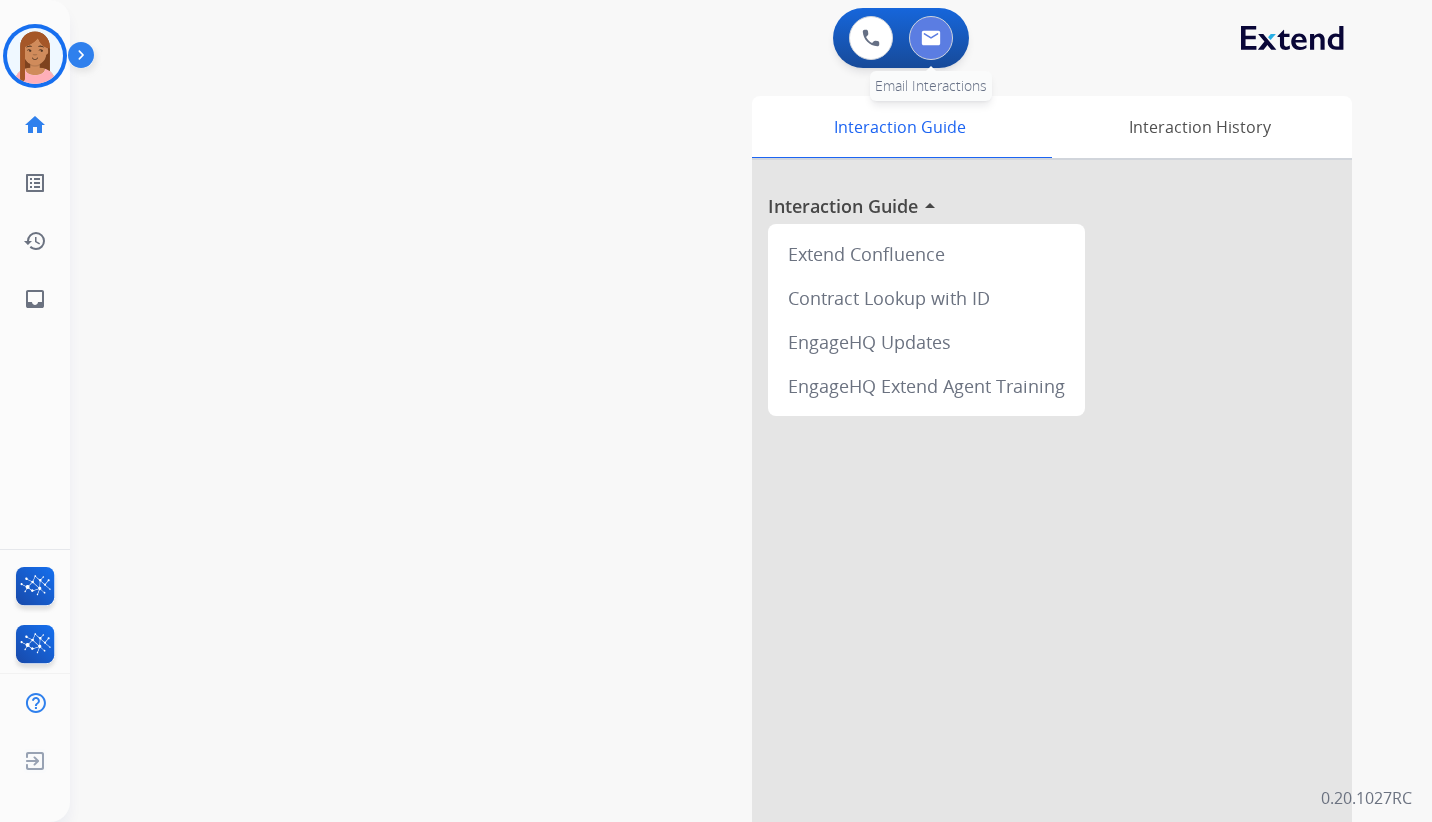 click at bounding box center (931, 38) 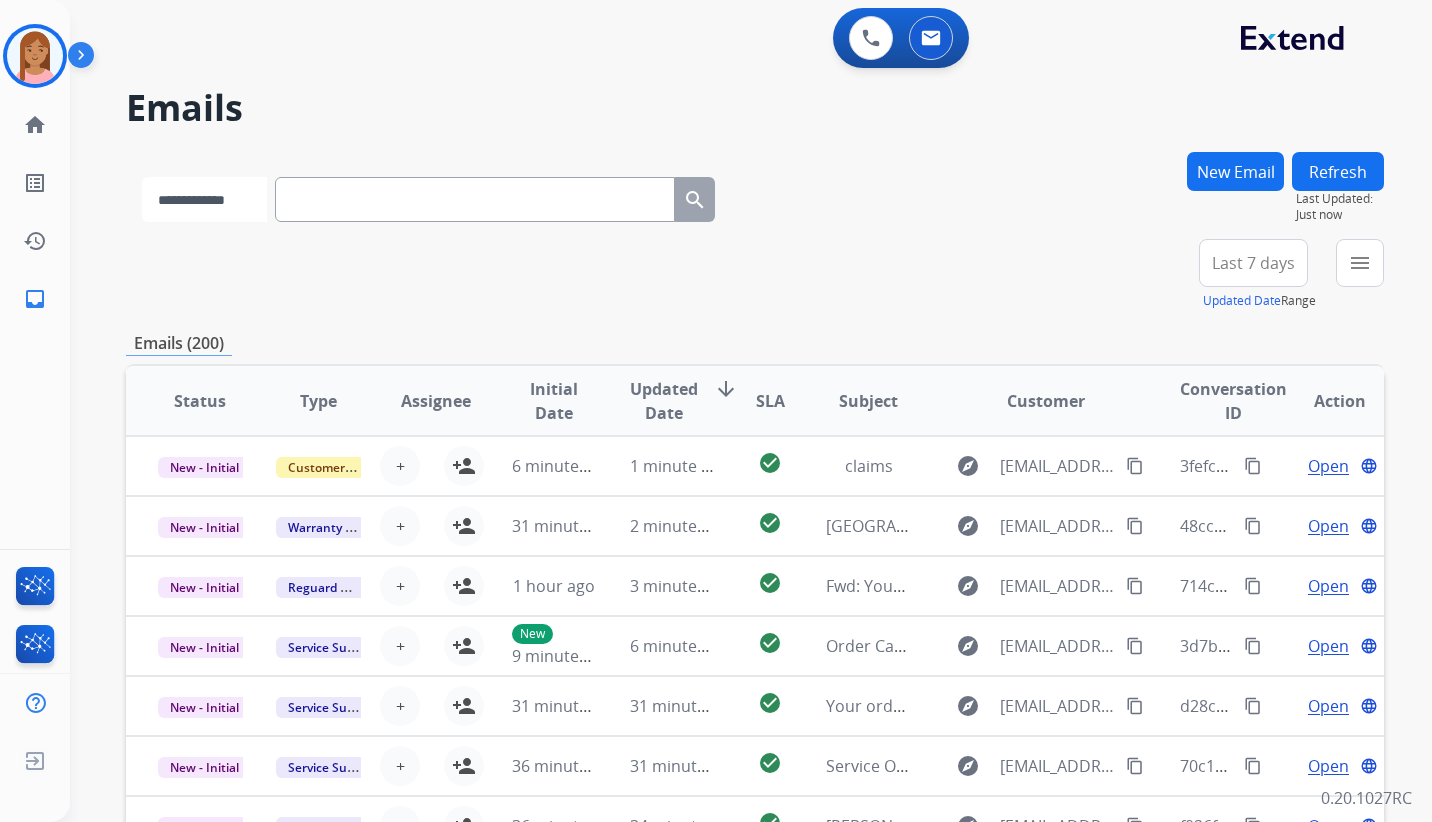 click on "**********" at bounding box center (204, 199) 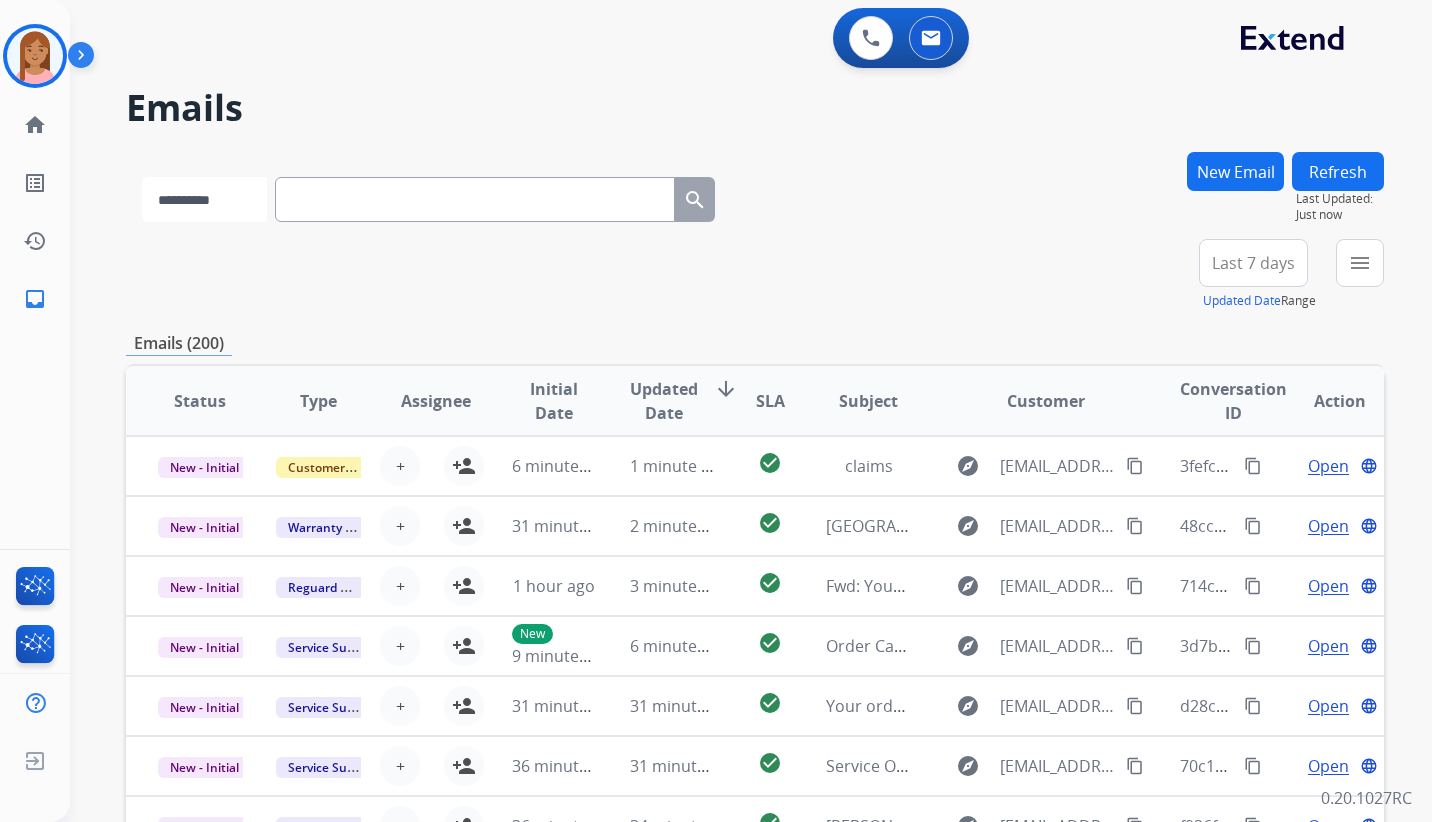 click on "**********" at bounding box center (204, 199) 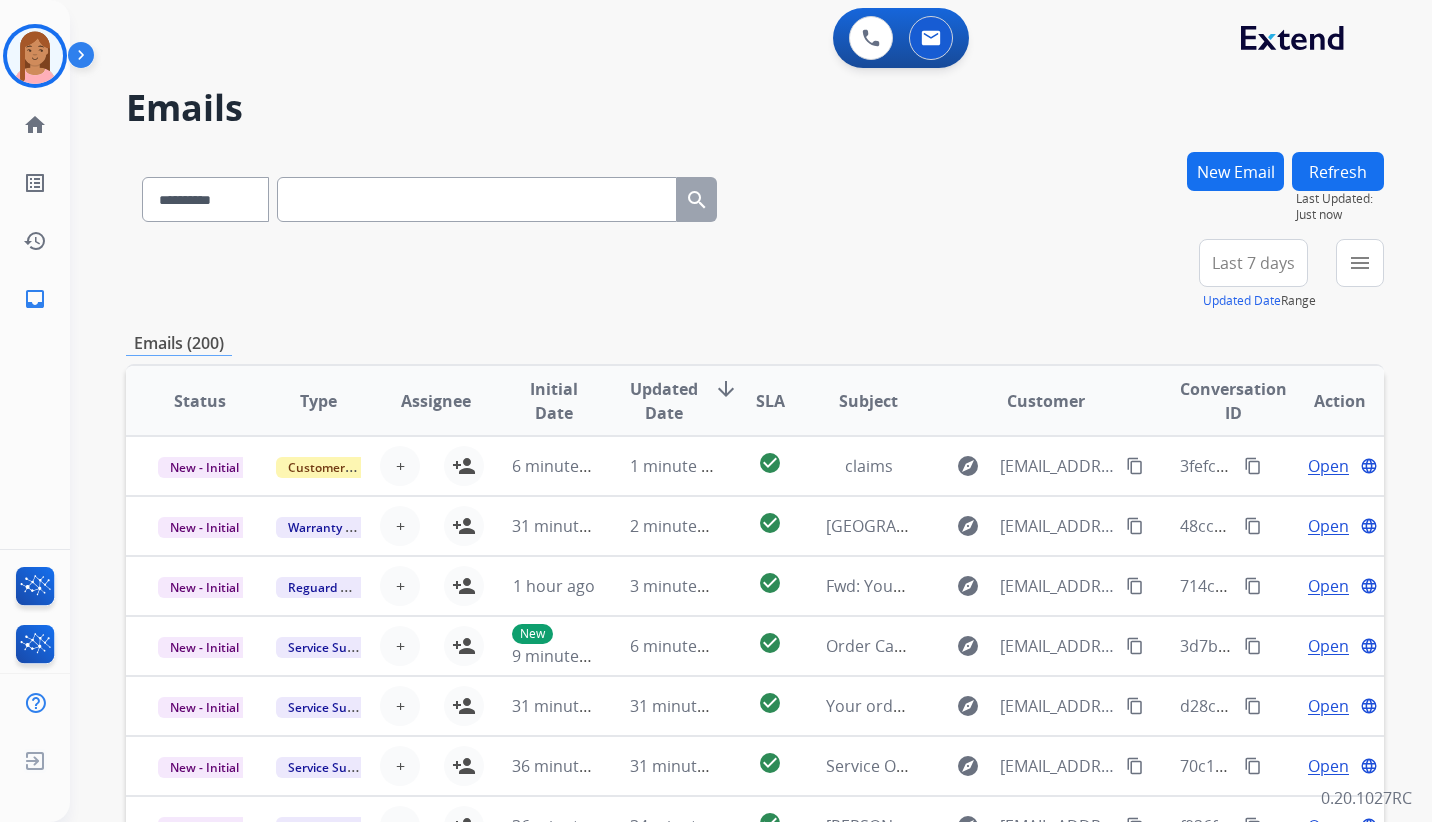 click on "Last 7 days" at bounding box center [1253, 263] 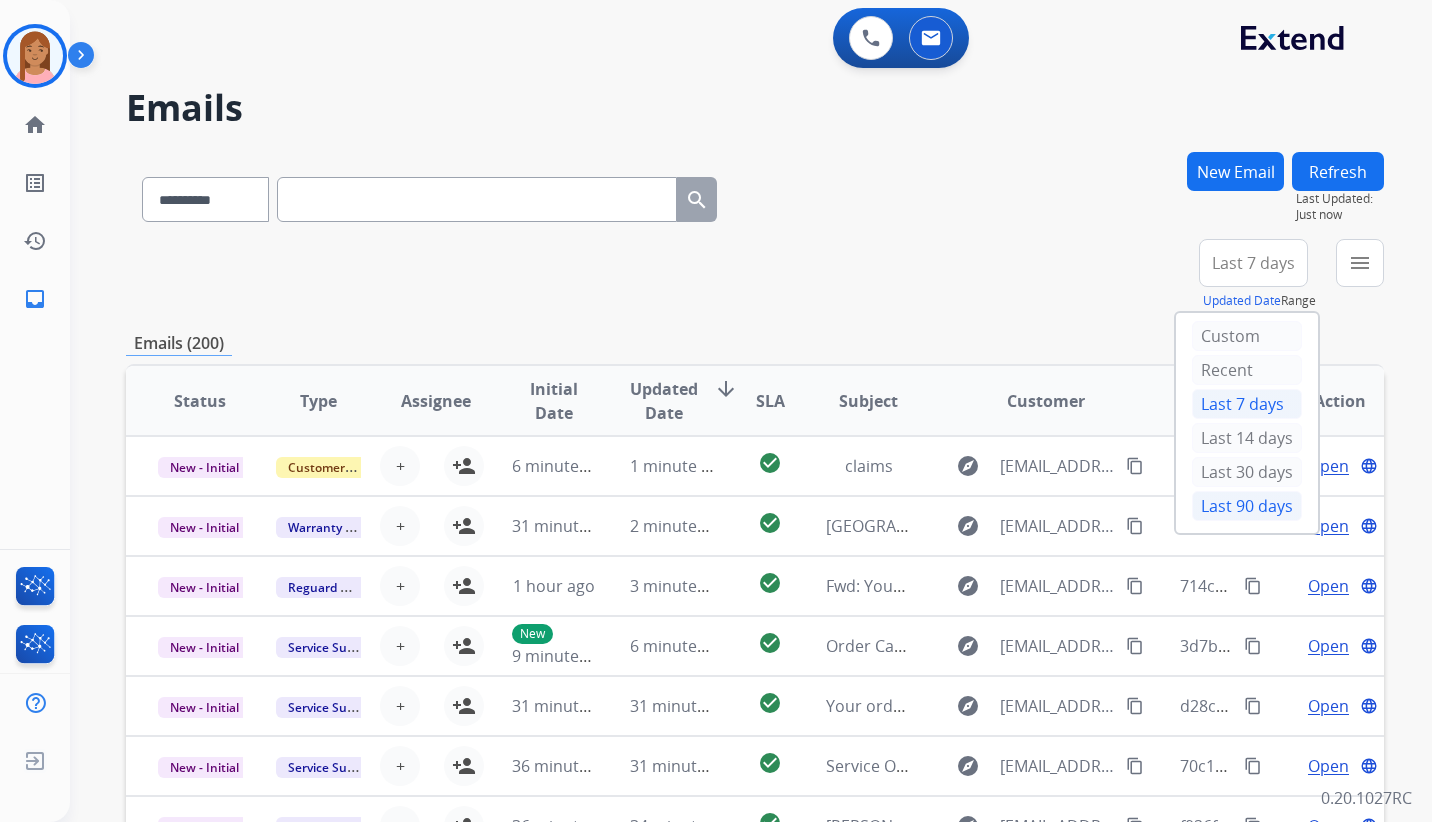 click on "Last 90 days" at bounding box center (1247, 506) 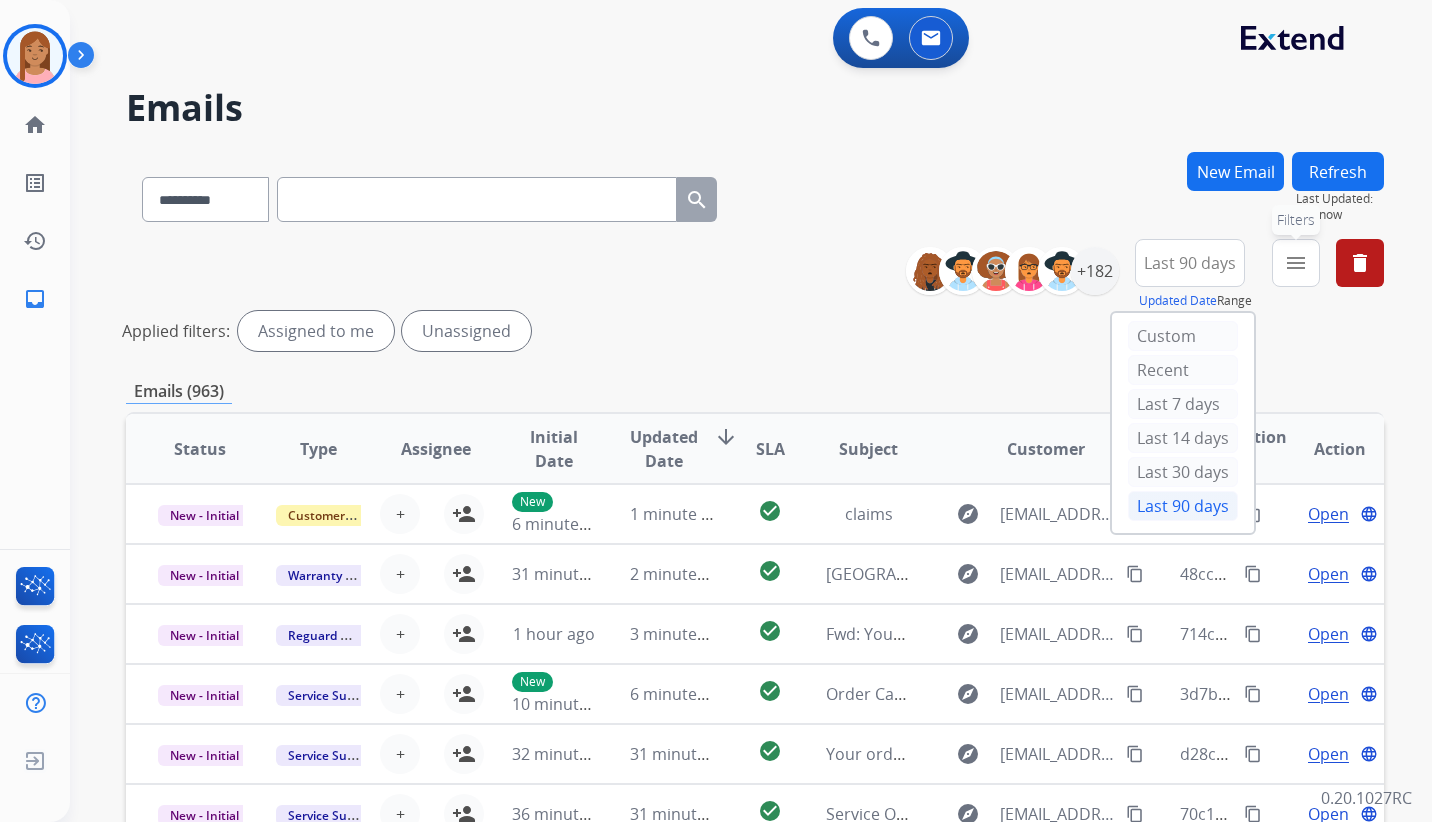 click on "menu  Filters" at bounding box center [1296, 263] 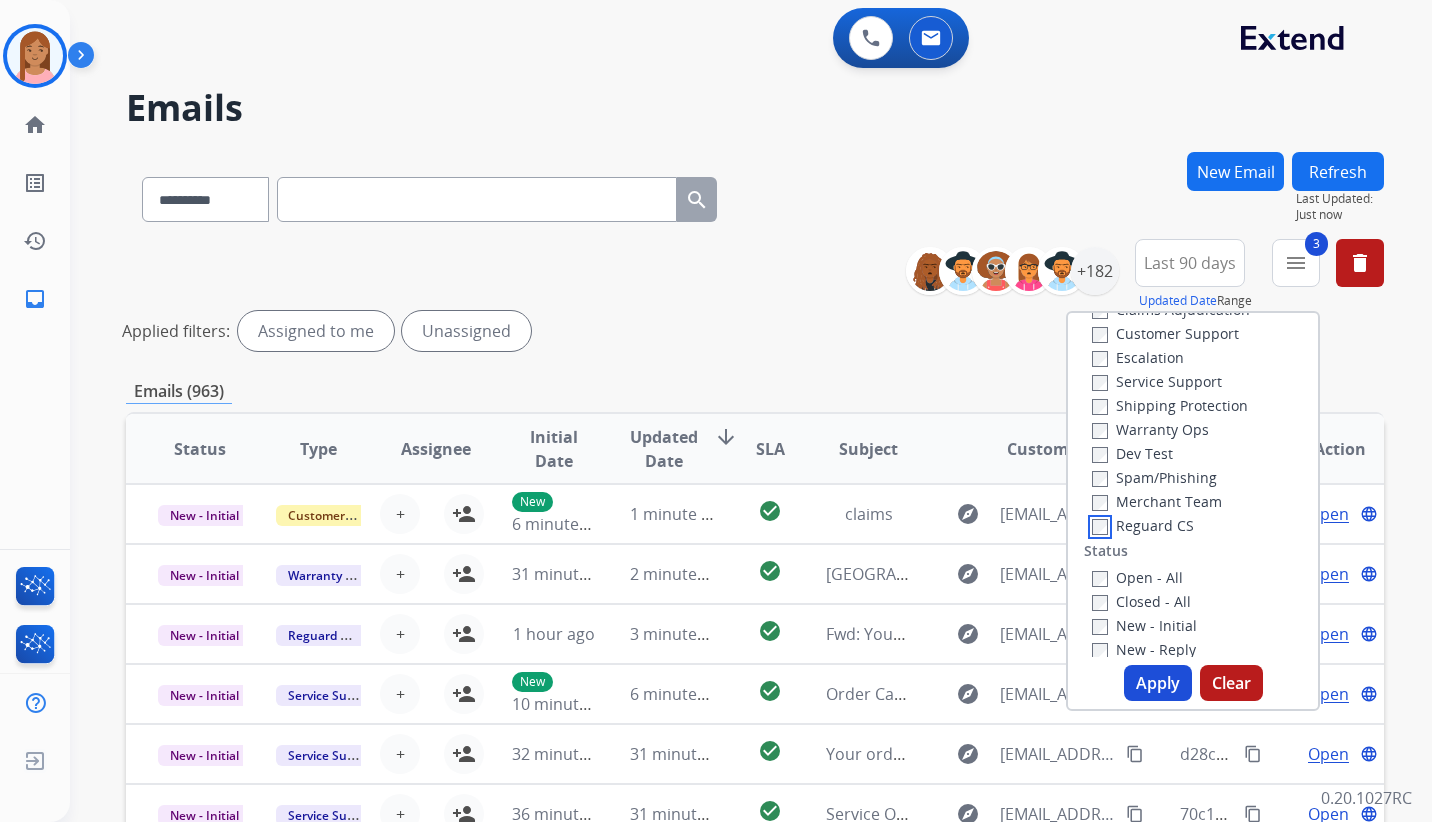 scroll, scrollTop: 100, scrollLeft: 0, axis: vertical 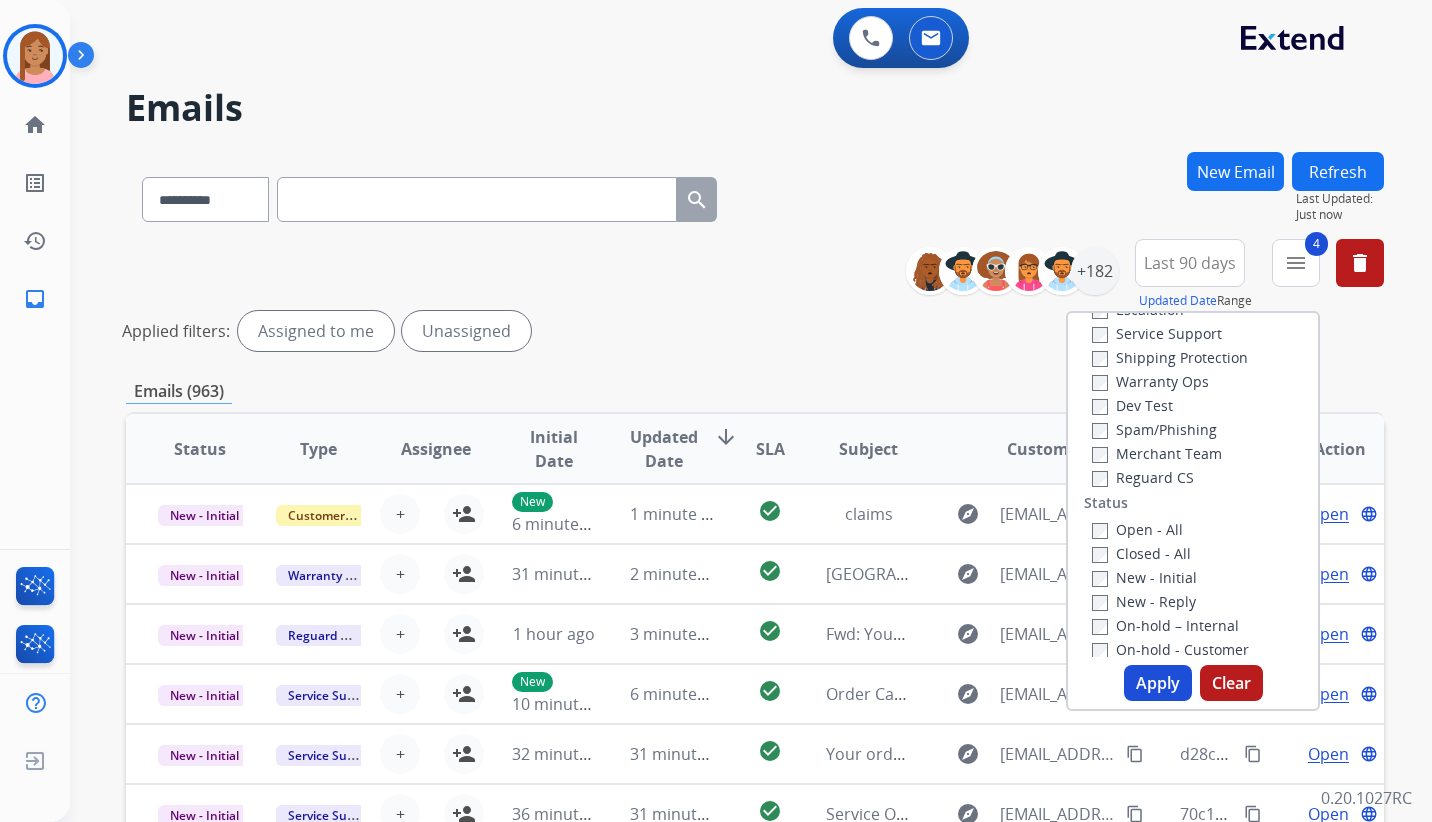 click on "Apply" at bounding box center (1158, 683) 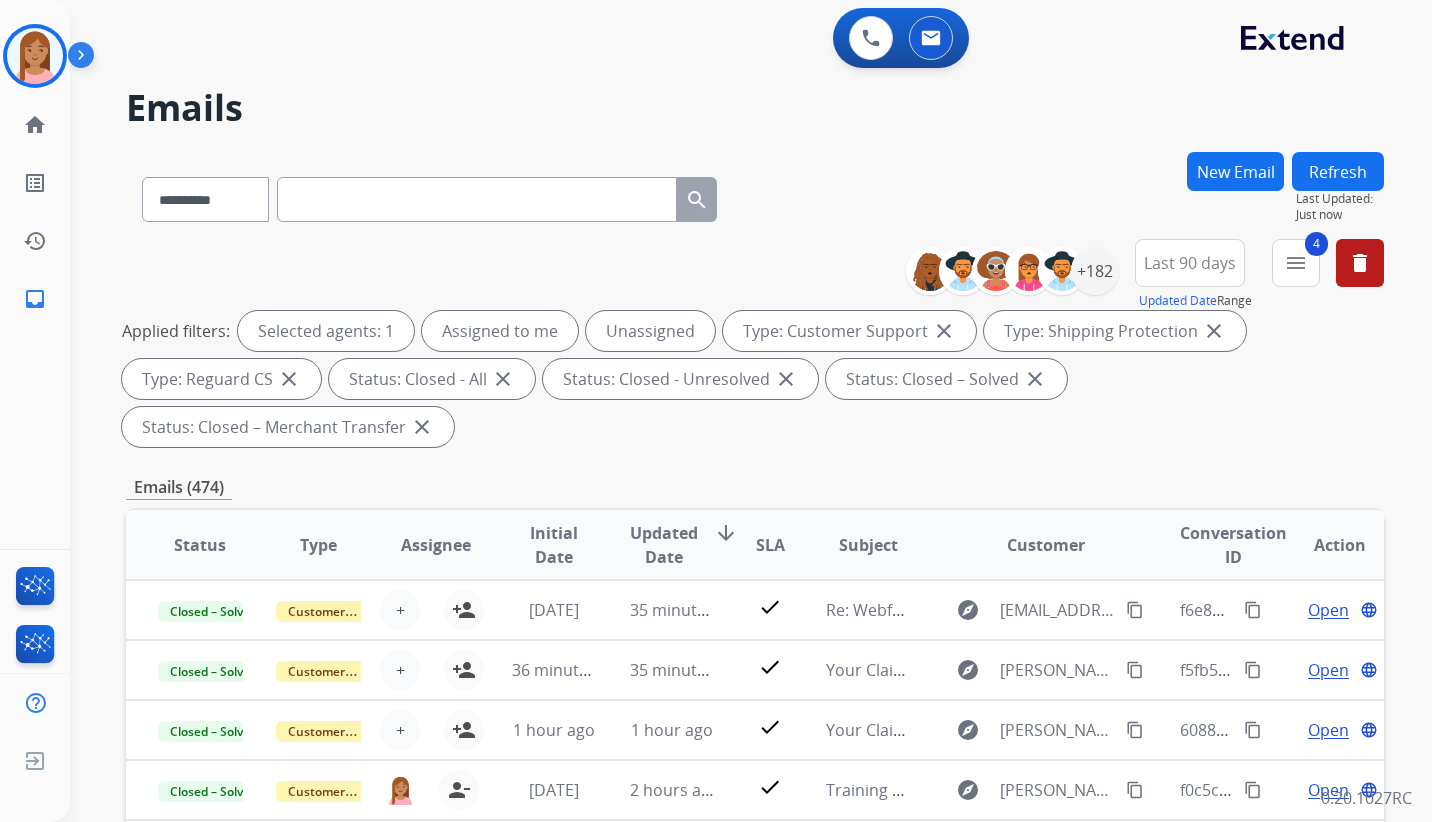 click at bounding box center (477, 199) 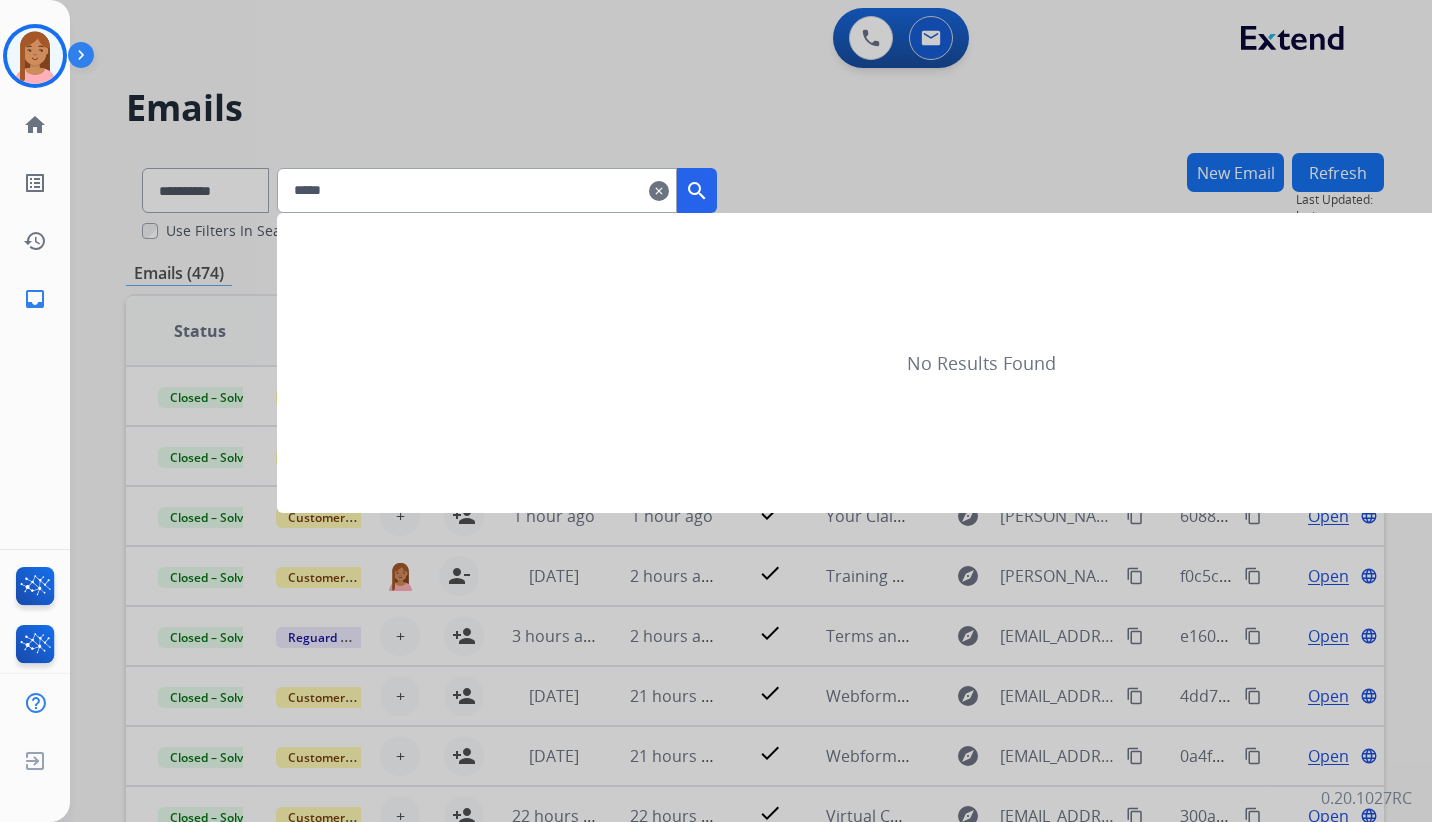 type on "*****" 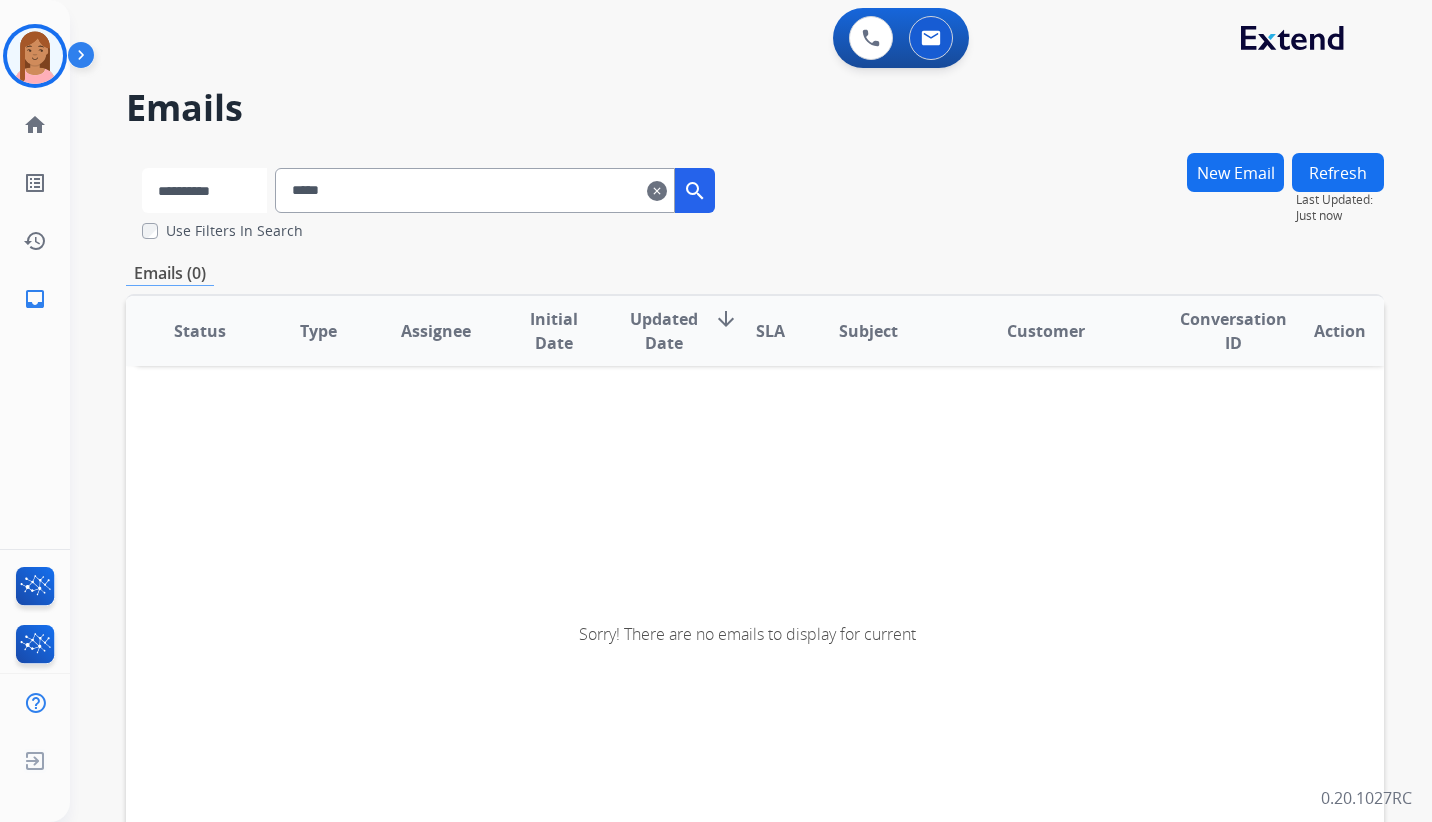 click on "**********" at bounding box center (204, 190) 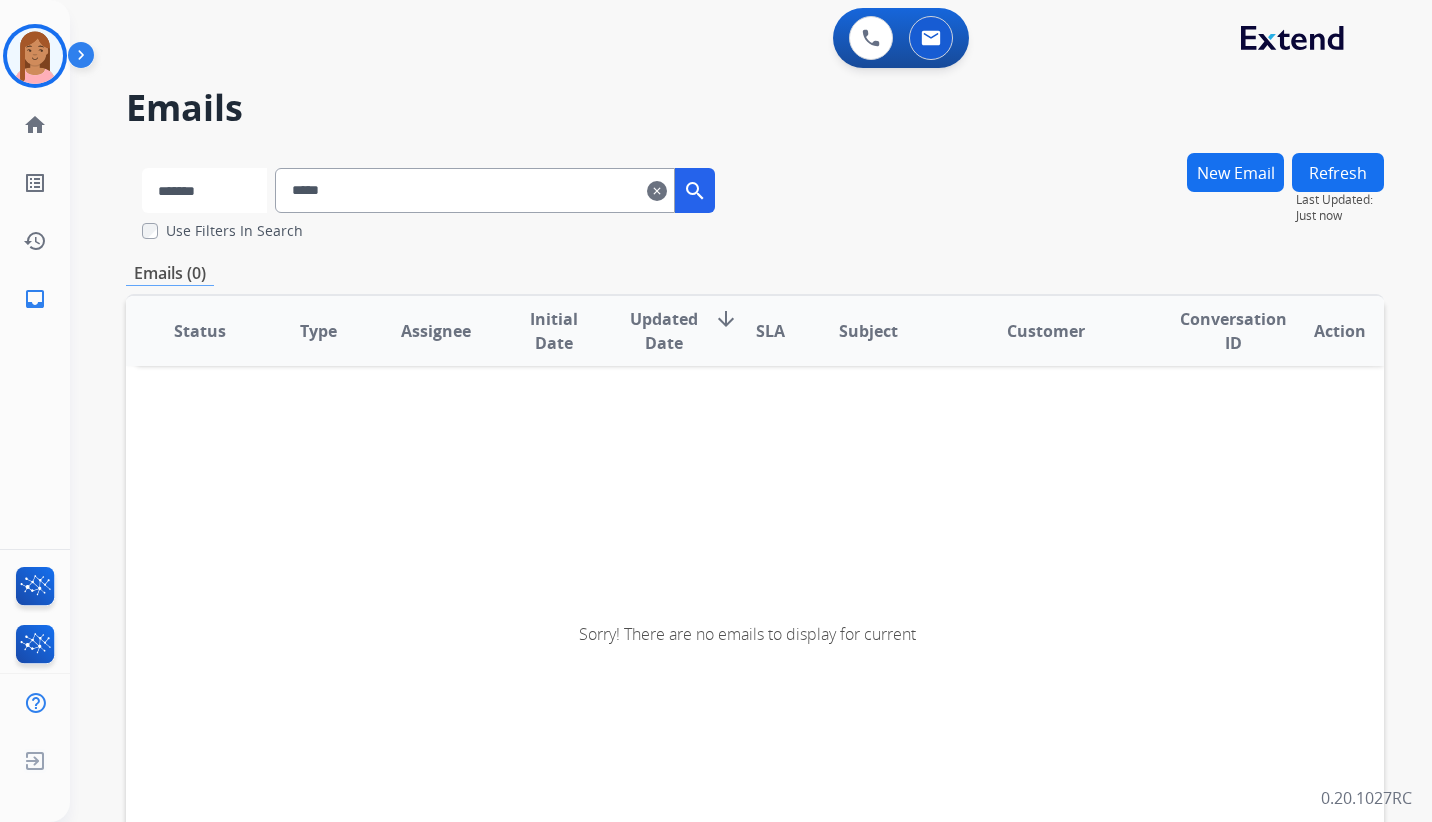 click on "**********" at bounding box center [204, 190] 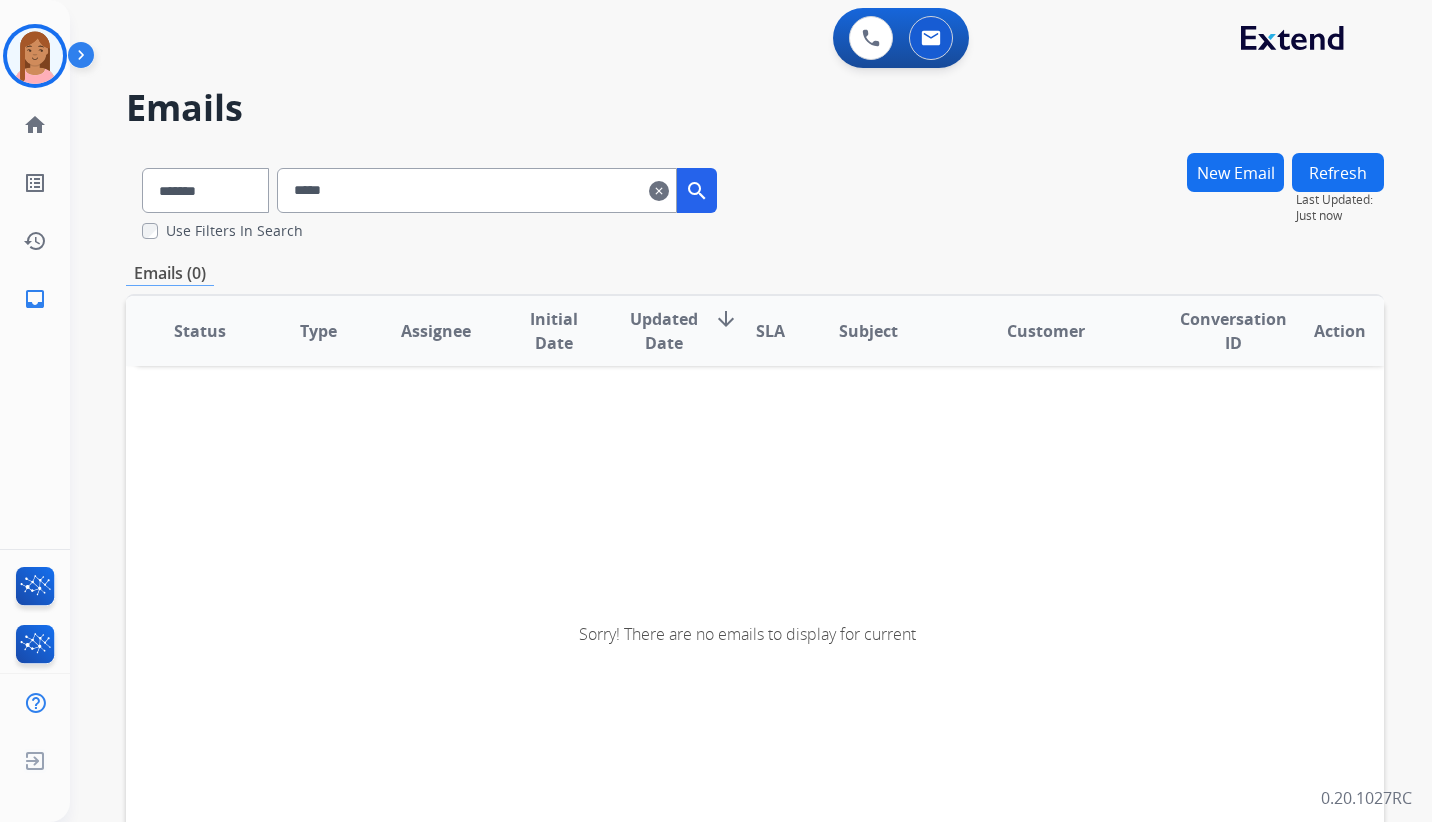 click on "search" at bounding box center [697, 191] 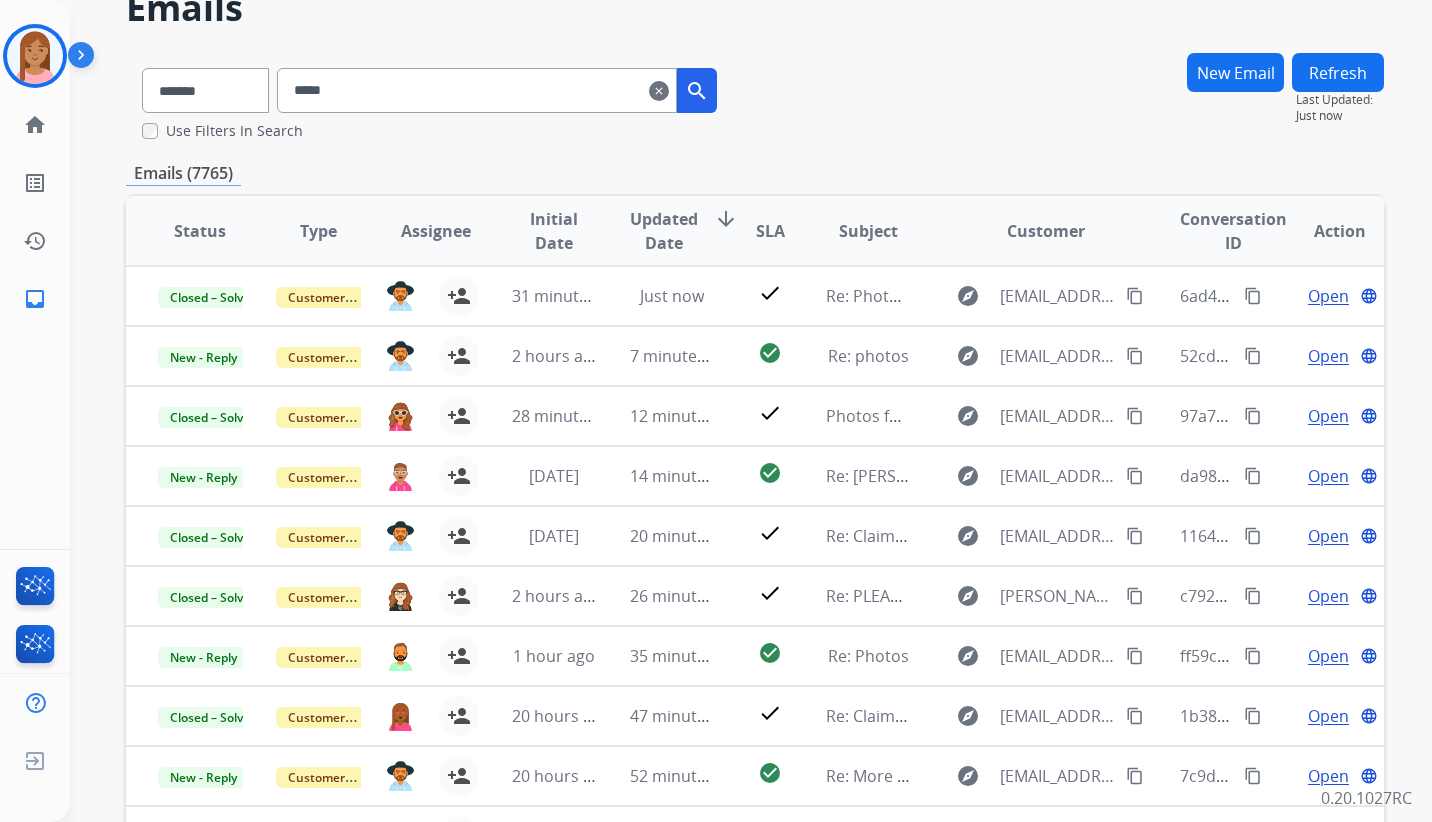 scroll, scrollTop: 0, scrollLeft: 0, axis: both 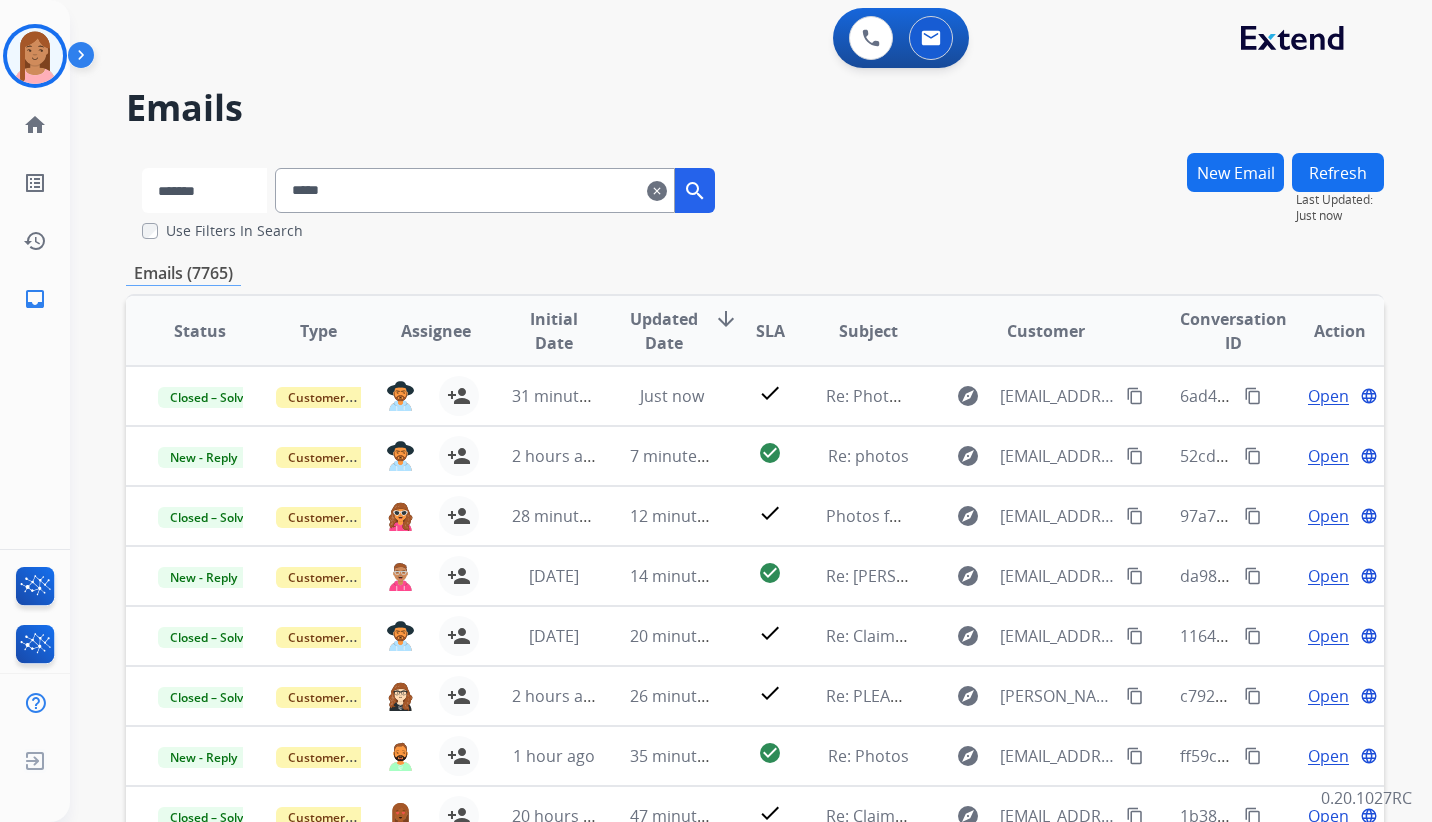 click on "**********" at bounding box center [204, 190] 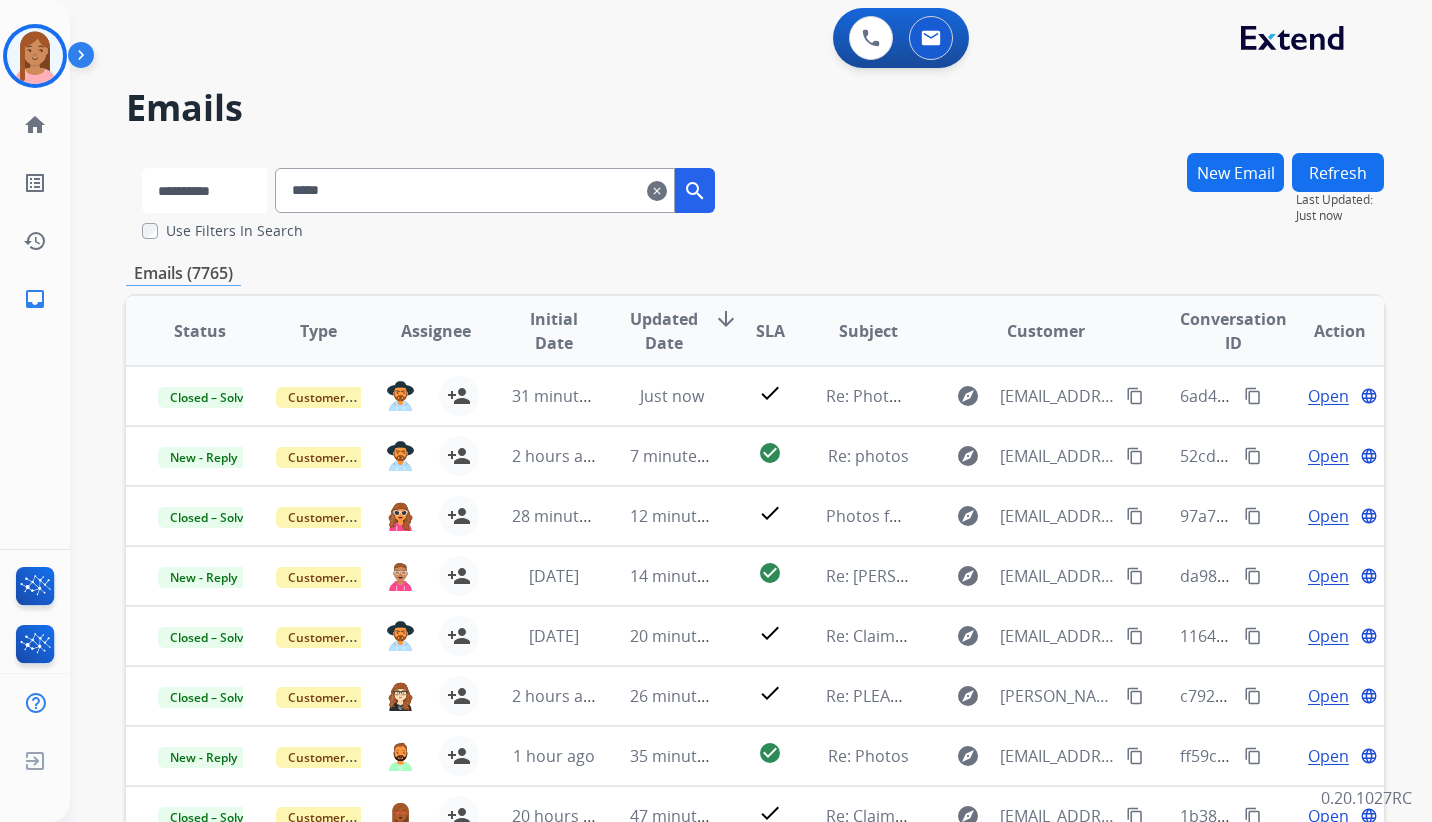 click on "**********" at bounding box center [204, 190] 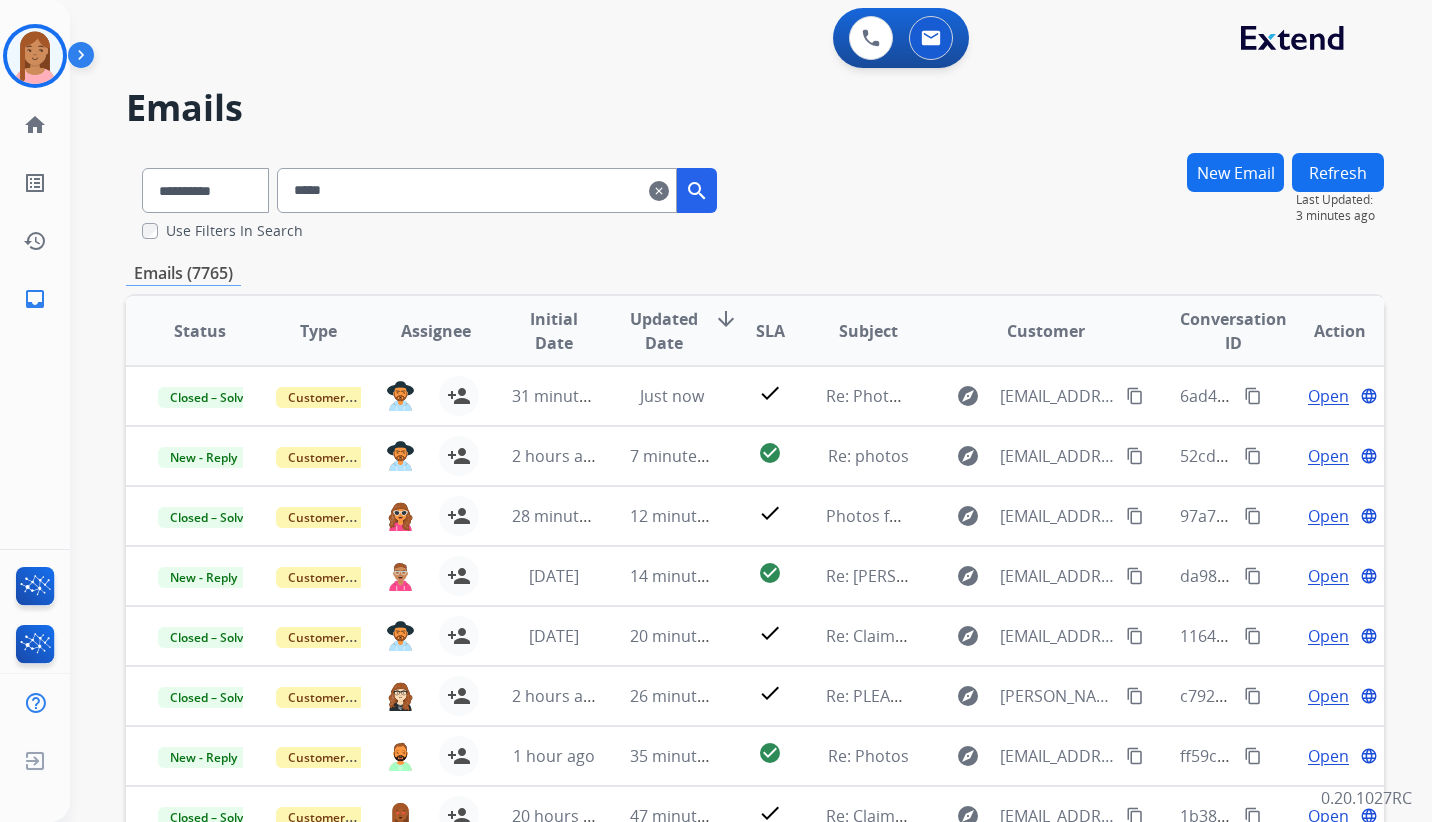 click on "search" at bounding box center [697, 190] 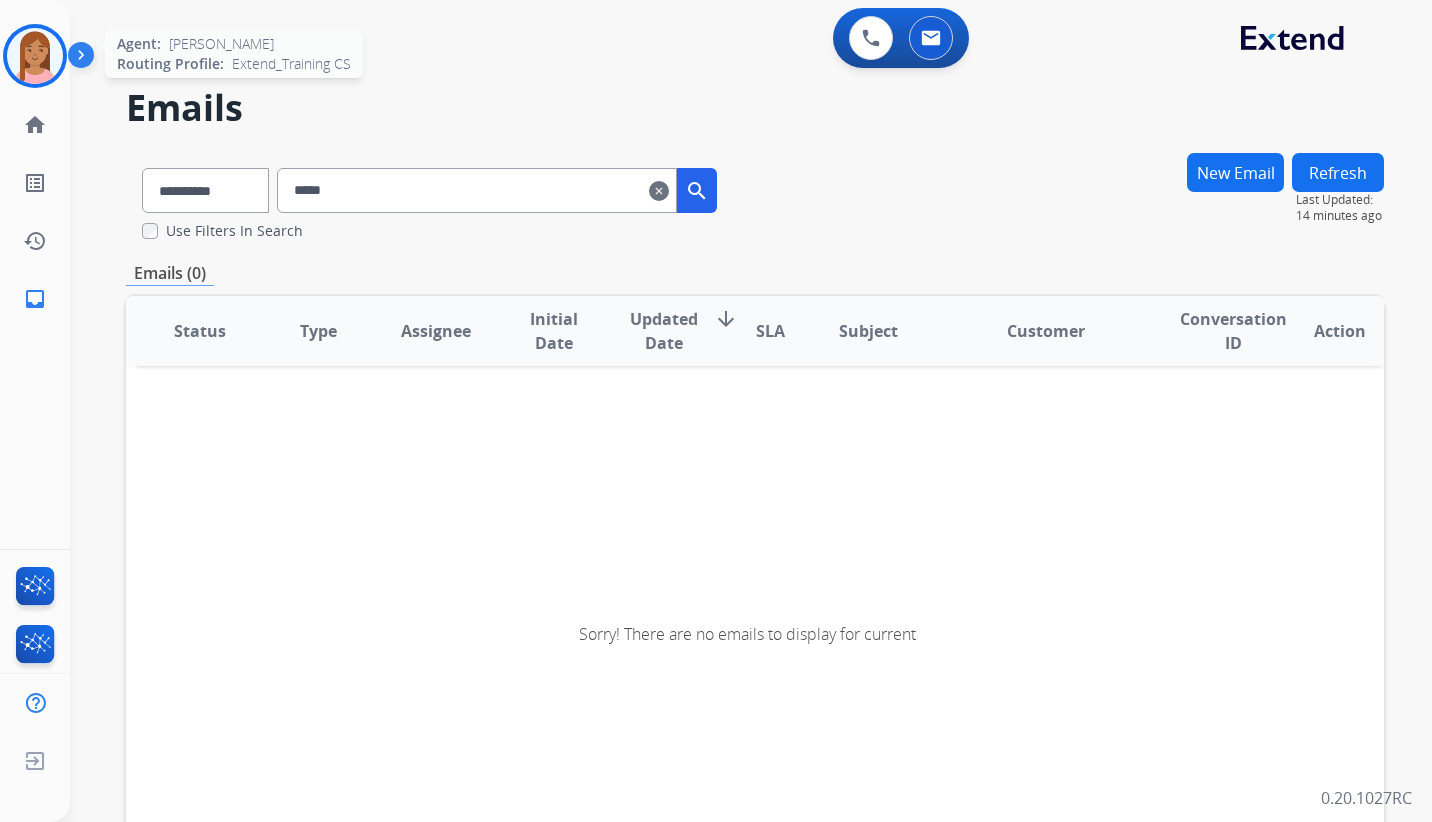 click at bounding box center [35, 56] 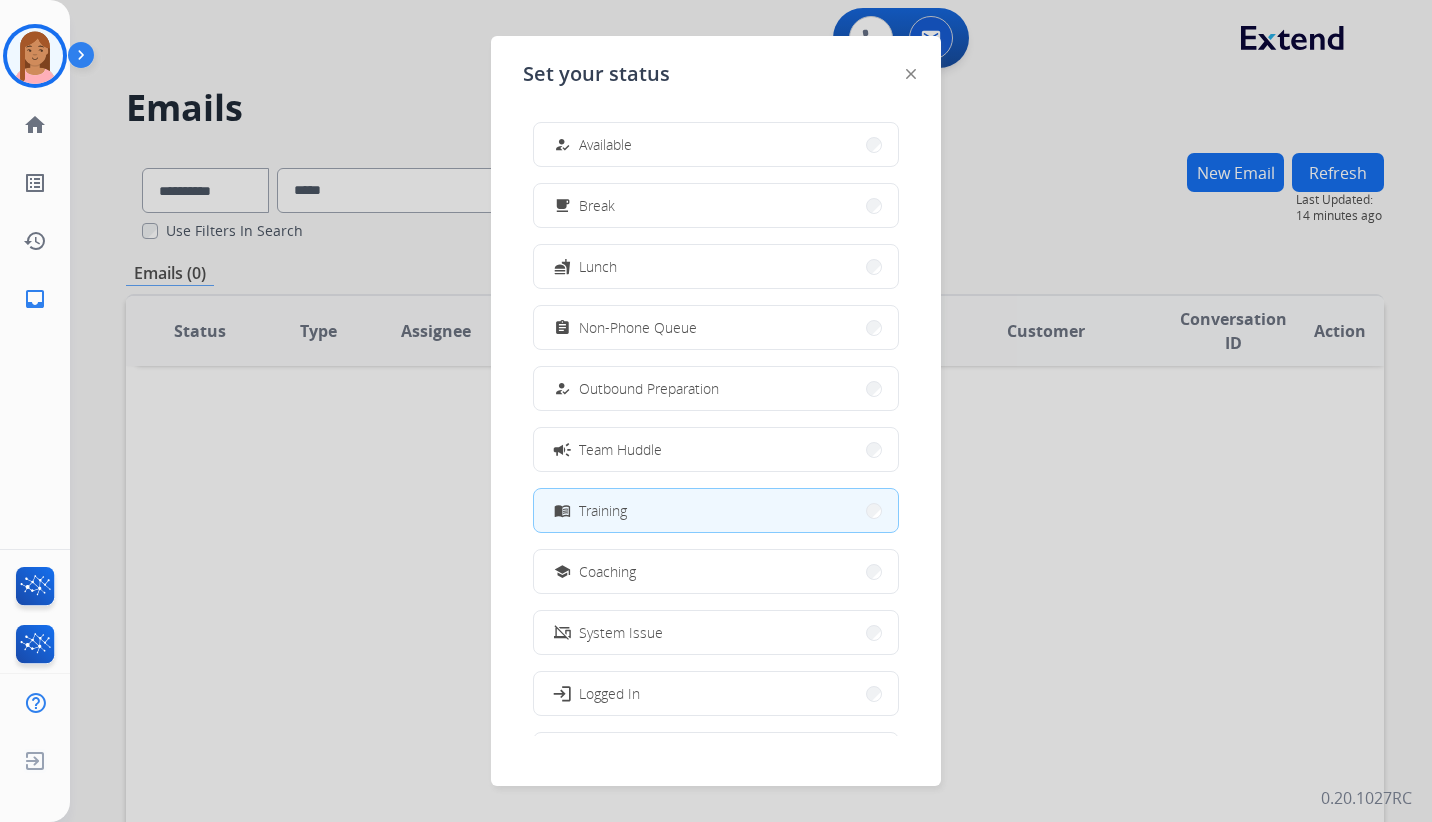 click at bounding box center (716, 411) 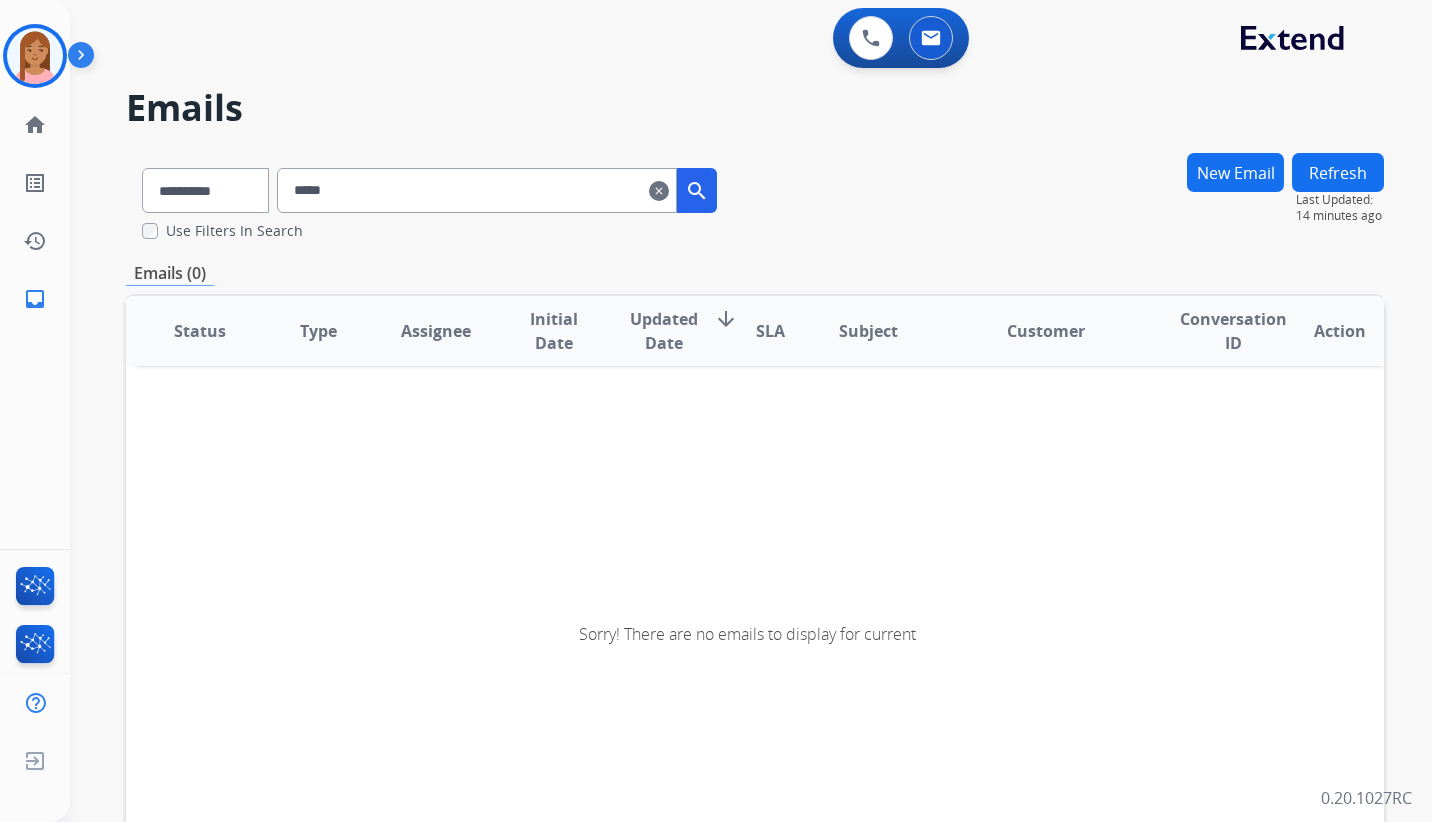 click on "clear" at bounding box center [659, 191] 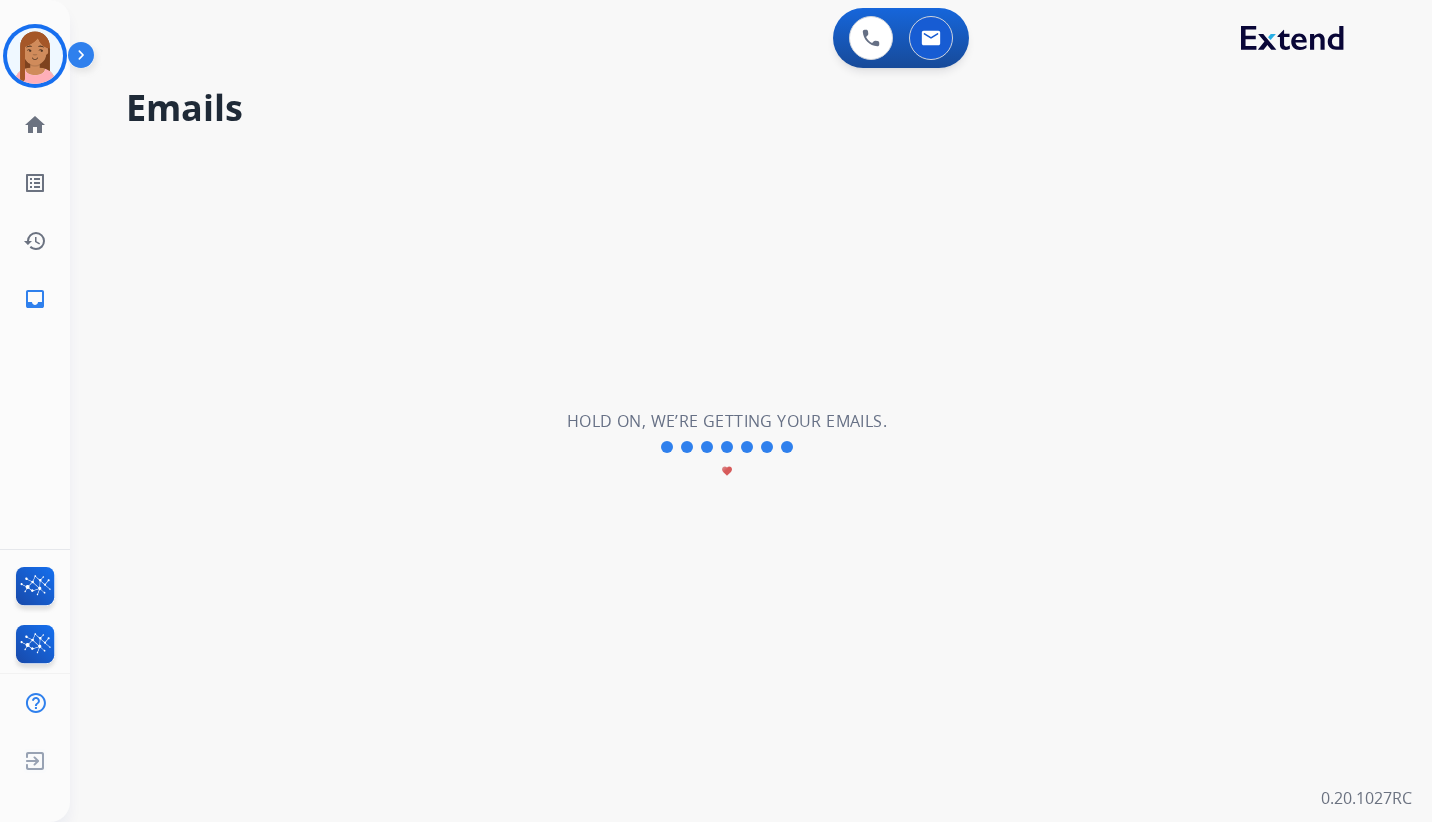 select on "**********" 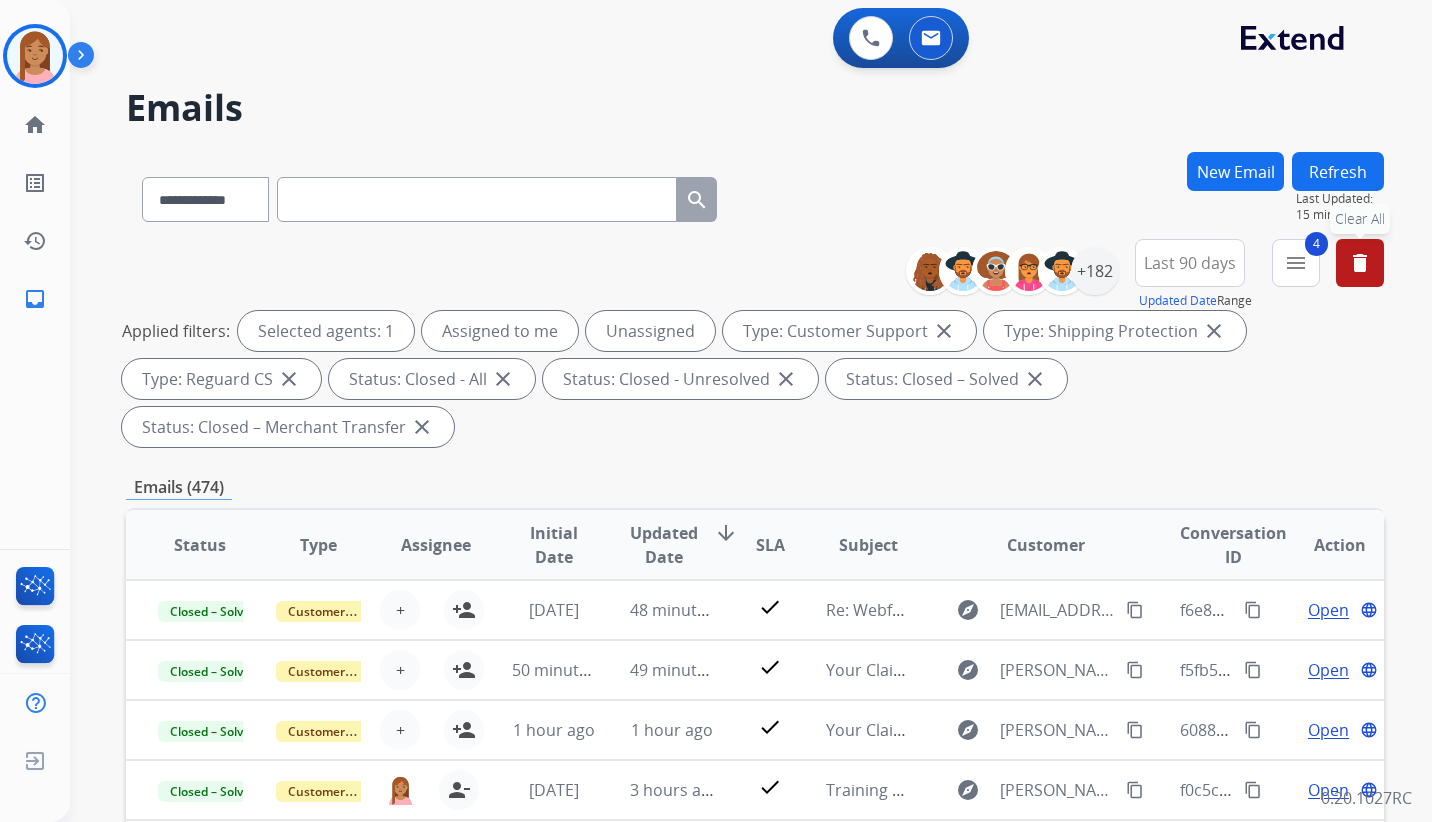 click on "delete" at bounding box center [1360, 263] 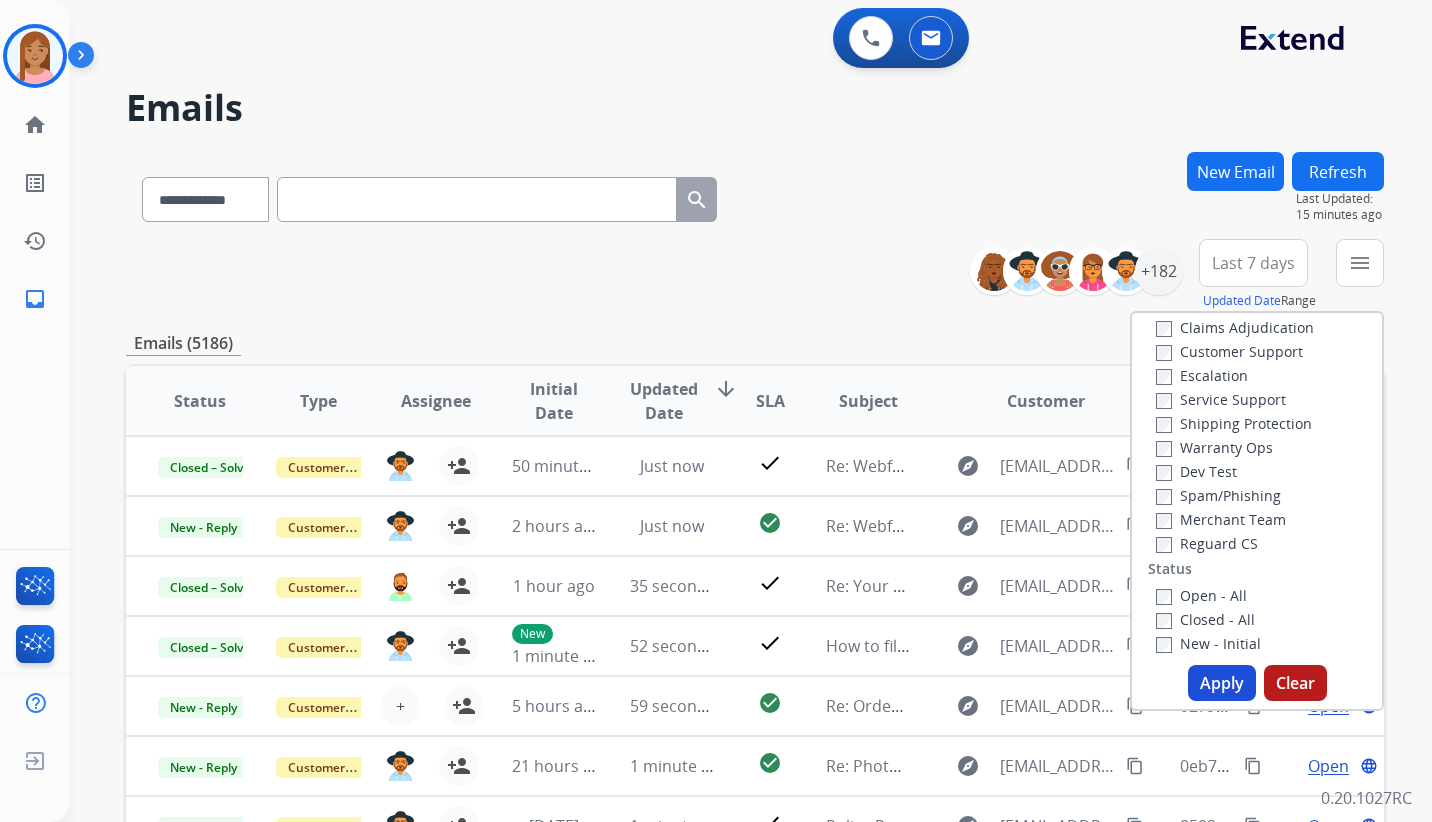 scroll, scrollTop: 0, scrollLeft: 0, axis: both 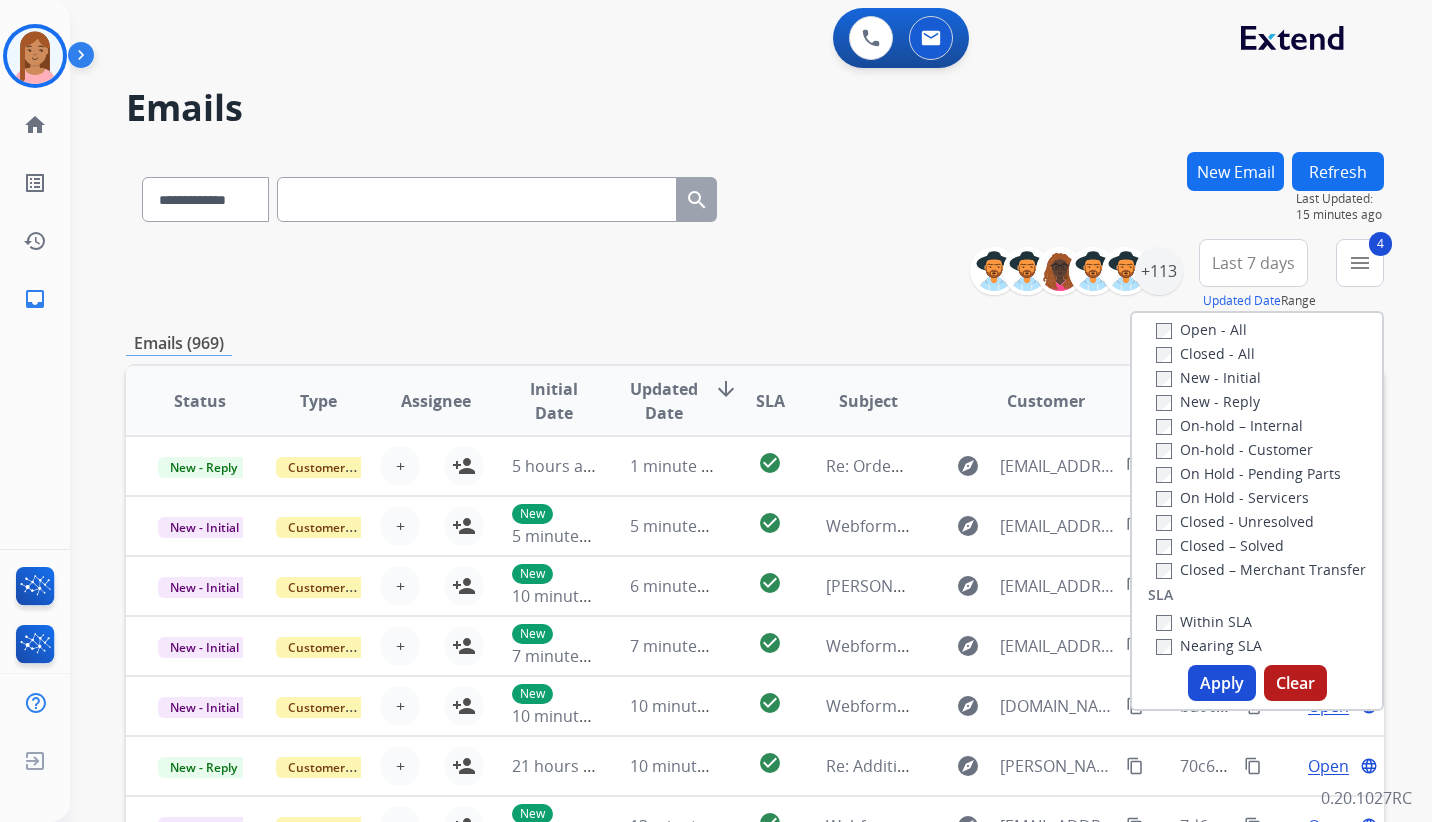 click on "Apply" at bounding box center (1222, 683) 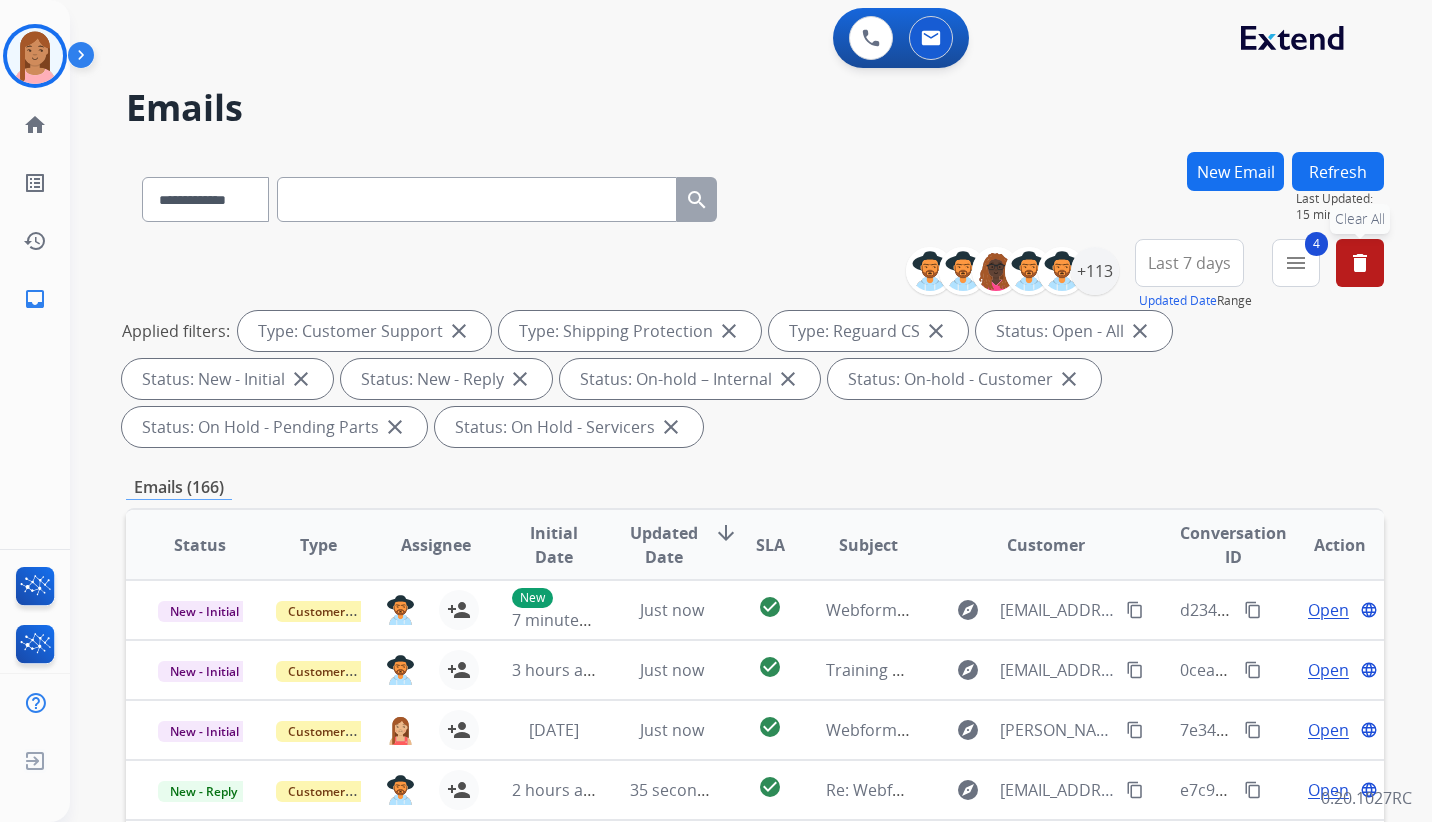 click on "Last 7 days" at bounding box center [1189, 263] 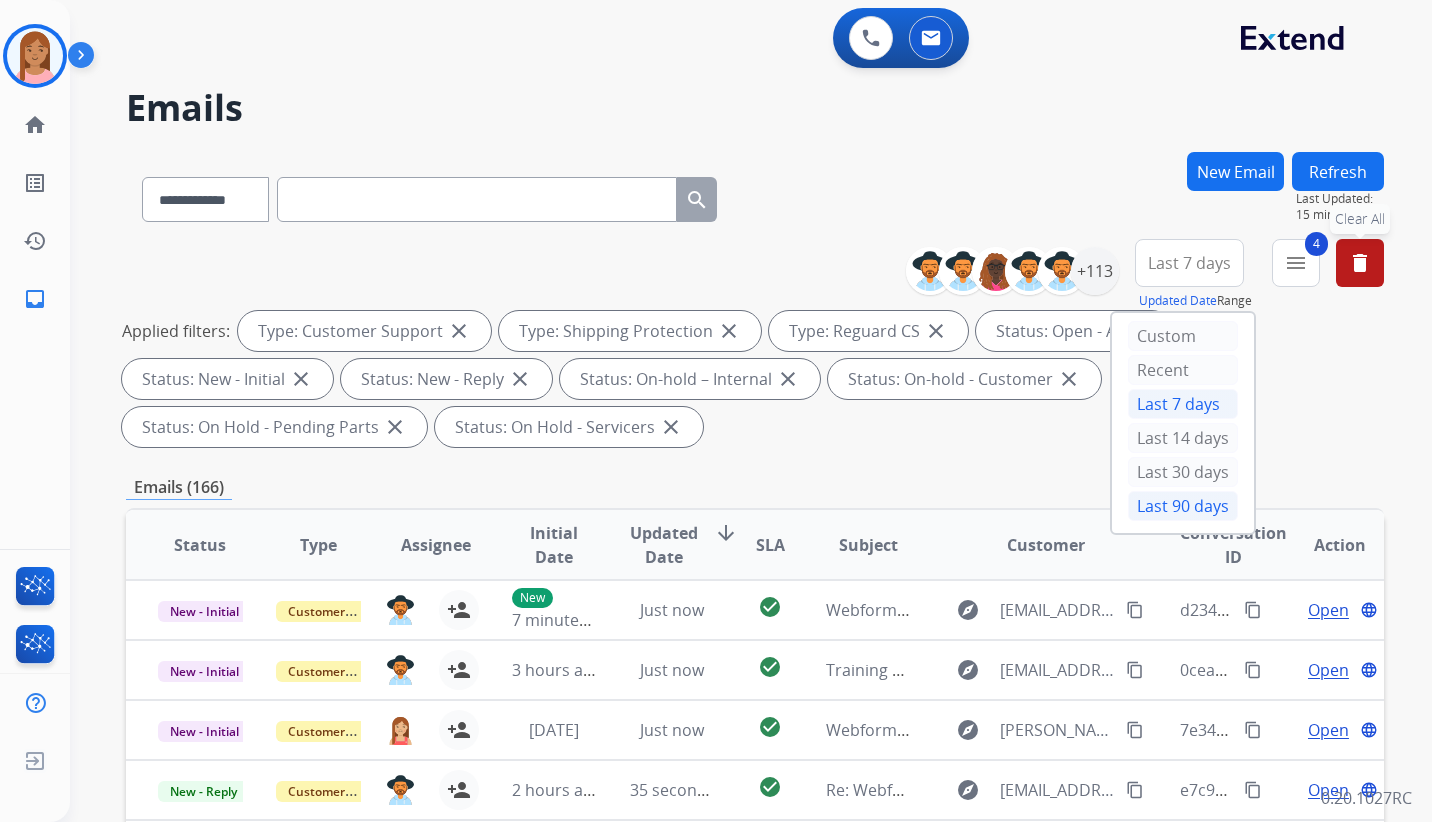 click on "Last 90 days" at bounding box center (1183, 506) 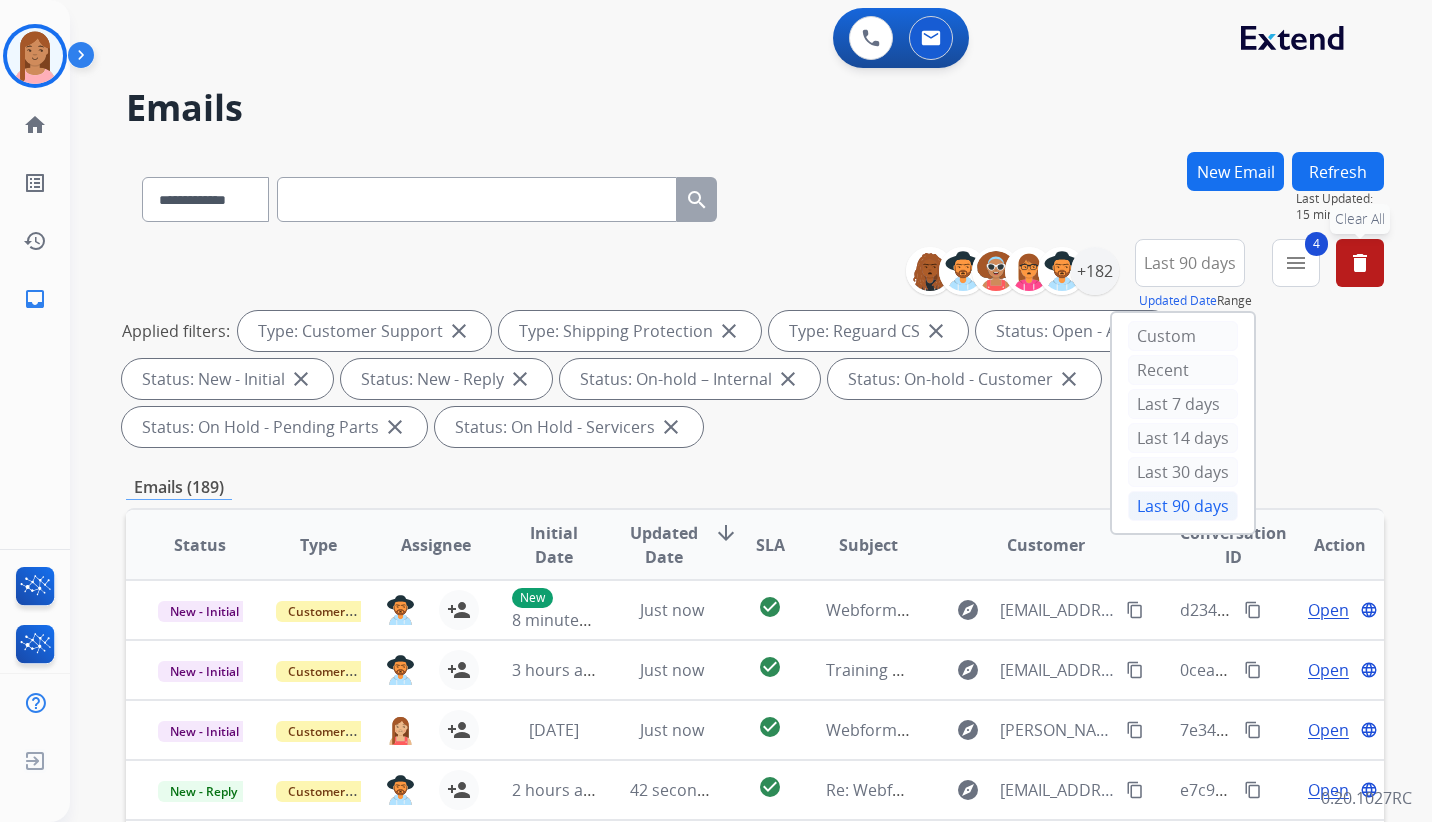 click on "Applied filters:  Type: Customer Support  close  Type: Shipping Protection  close  Type: Reguard CS  close  Status: Open - All  close  Status: New - Initial  close  Status: New - Reply  close  Status: On-hold – Internal  close  Status: On-hold - Customer  close  Status: On Hold - Pending Parts  close  Status: On Hold - Servicers  close" at bounding box center [751, 379] 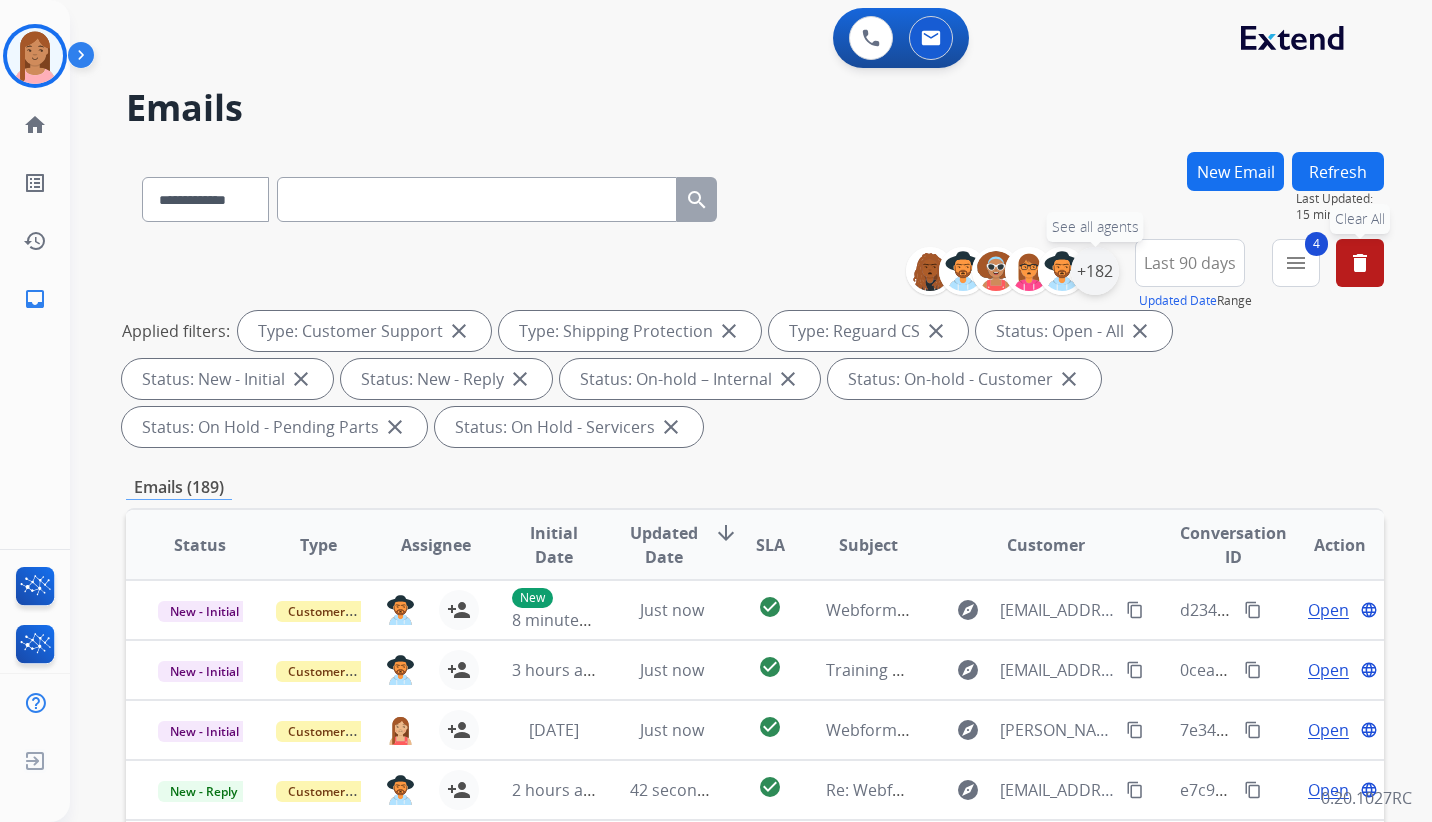 click on "+182" at bounding box center [1095, 271] 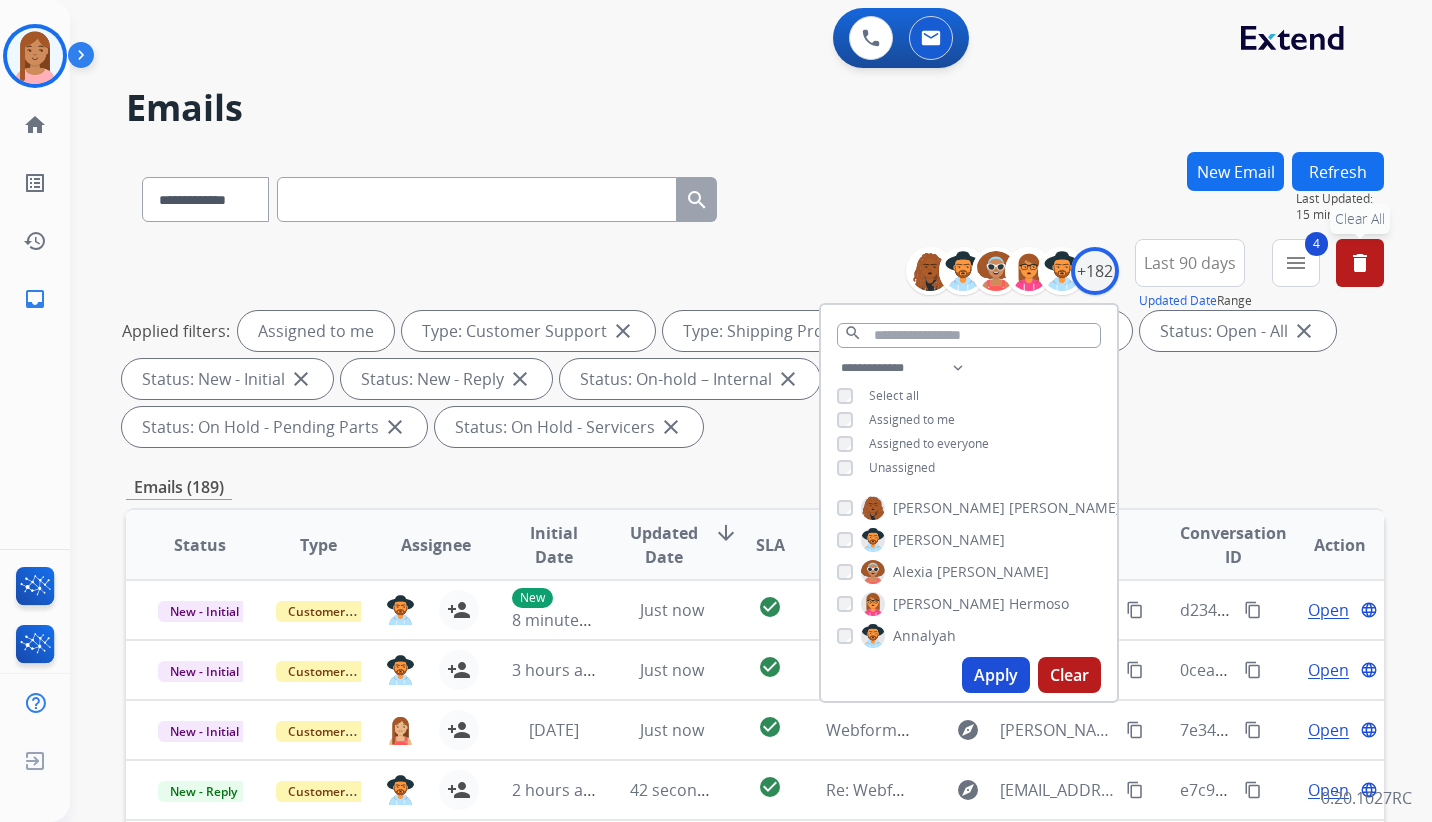click on "Apply" at bounding box center [996, 675] 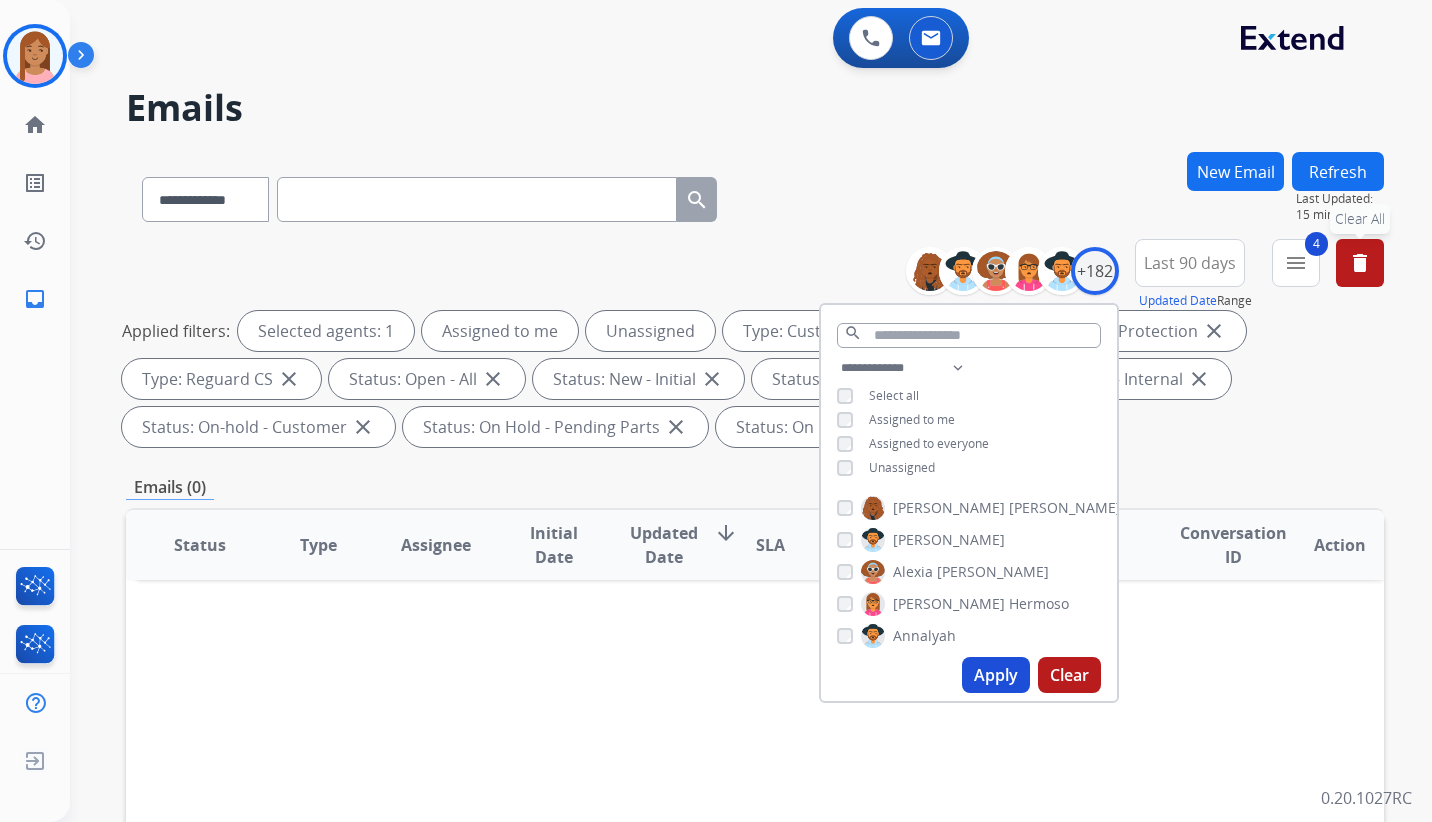 click on "Apply" at bounding box center [996, 675] 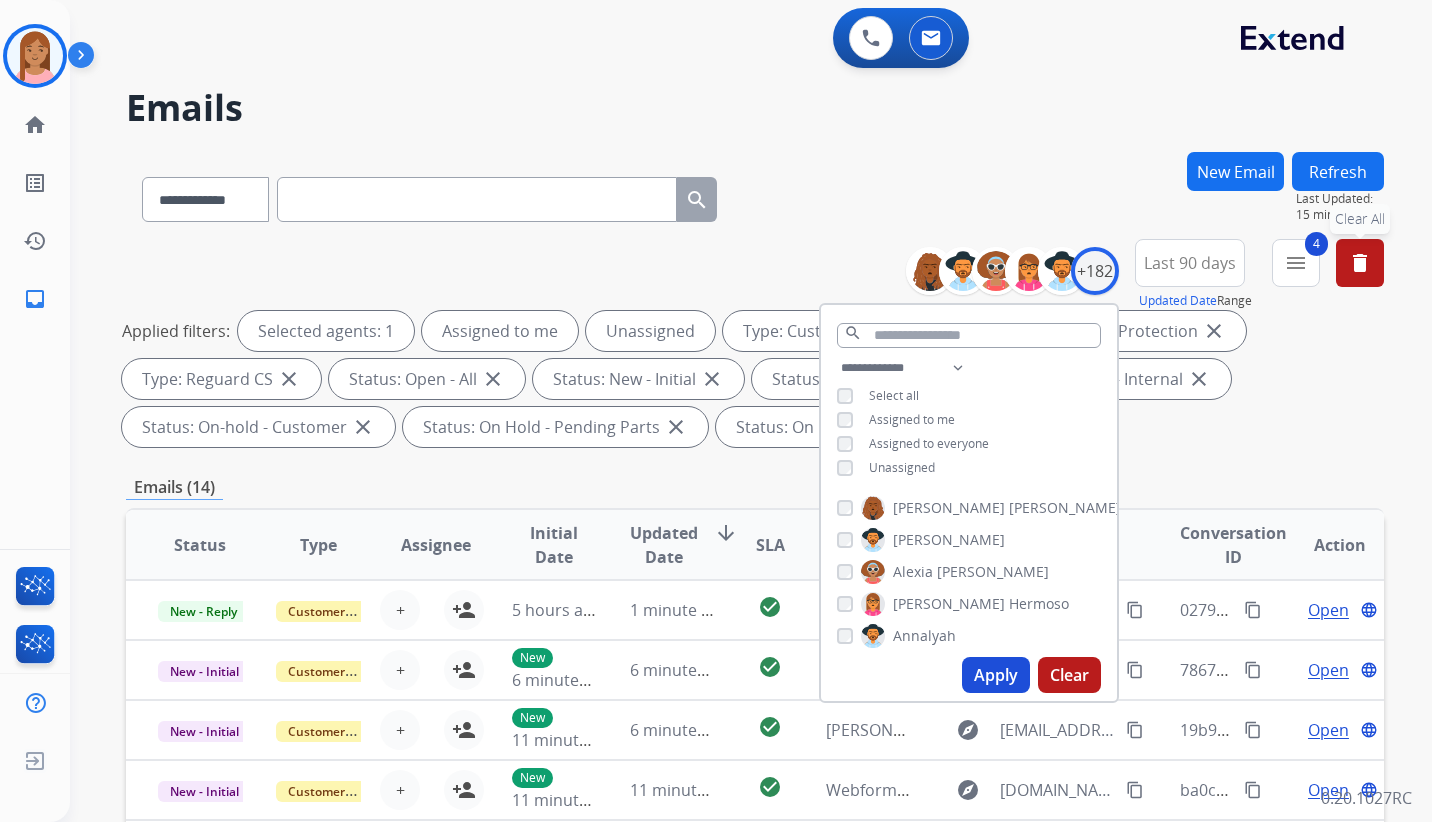 click on "**********" at bounding box center [755, 347] 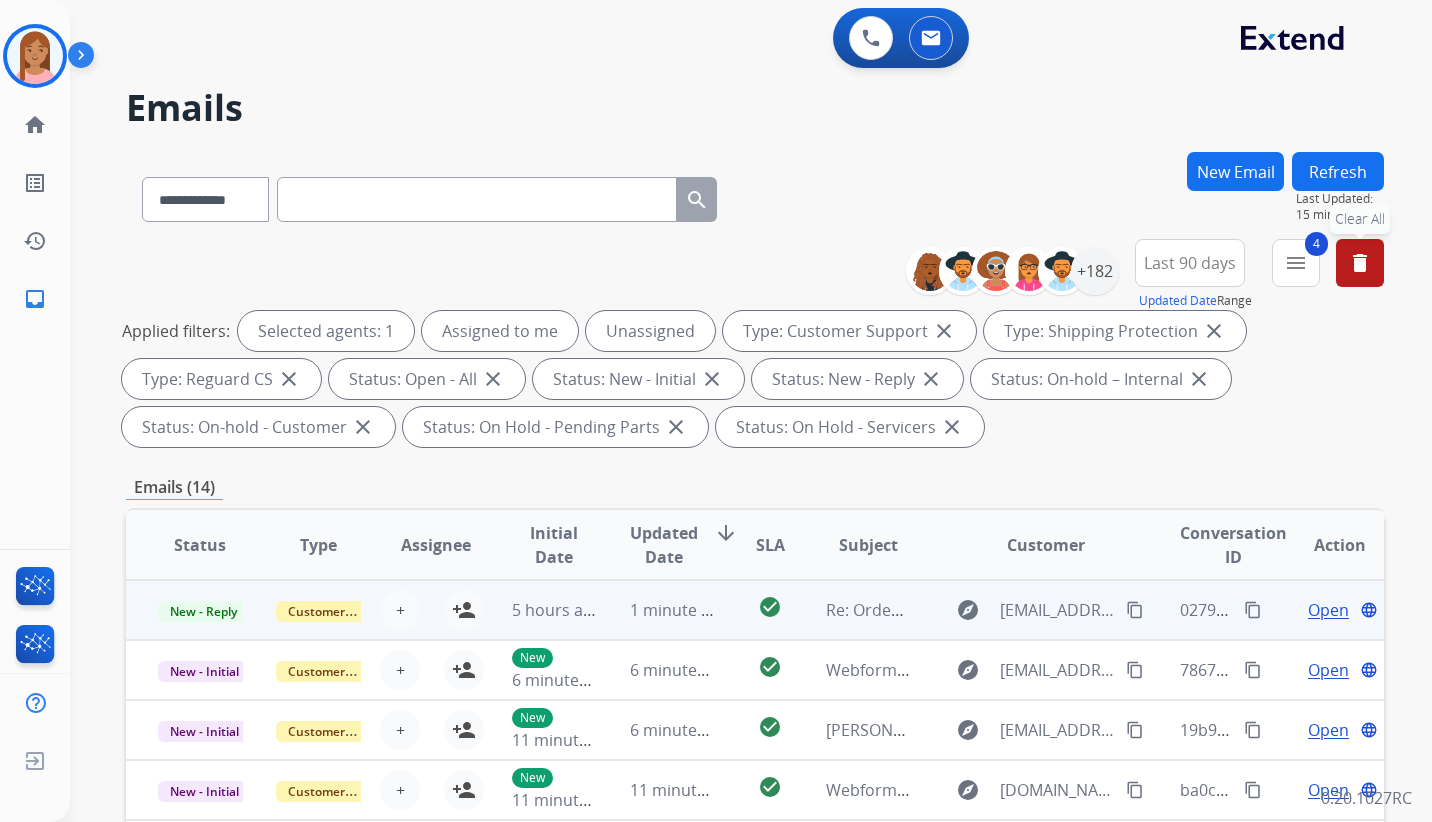 scroll, scrollTop: 2, scrollLeft: 0, axis: vertical 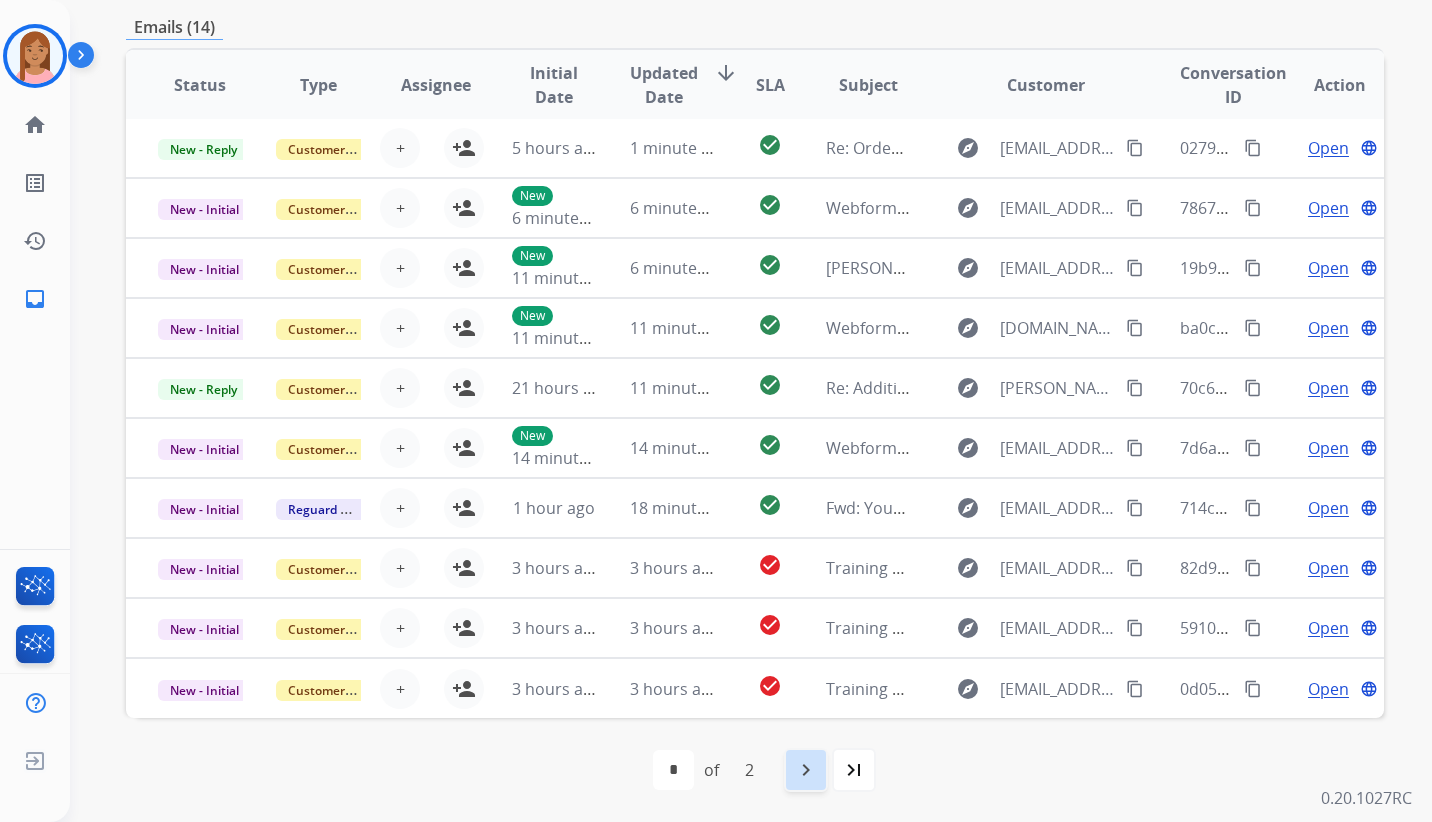 click on "navigate_next" at bounding box center [806, 770] 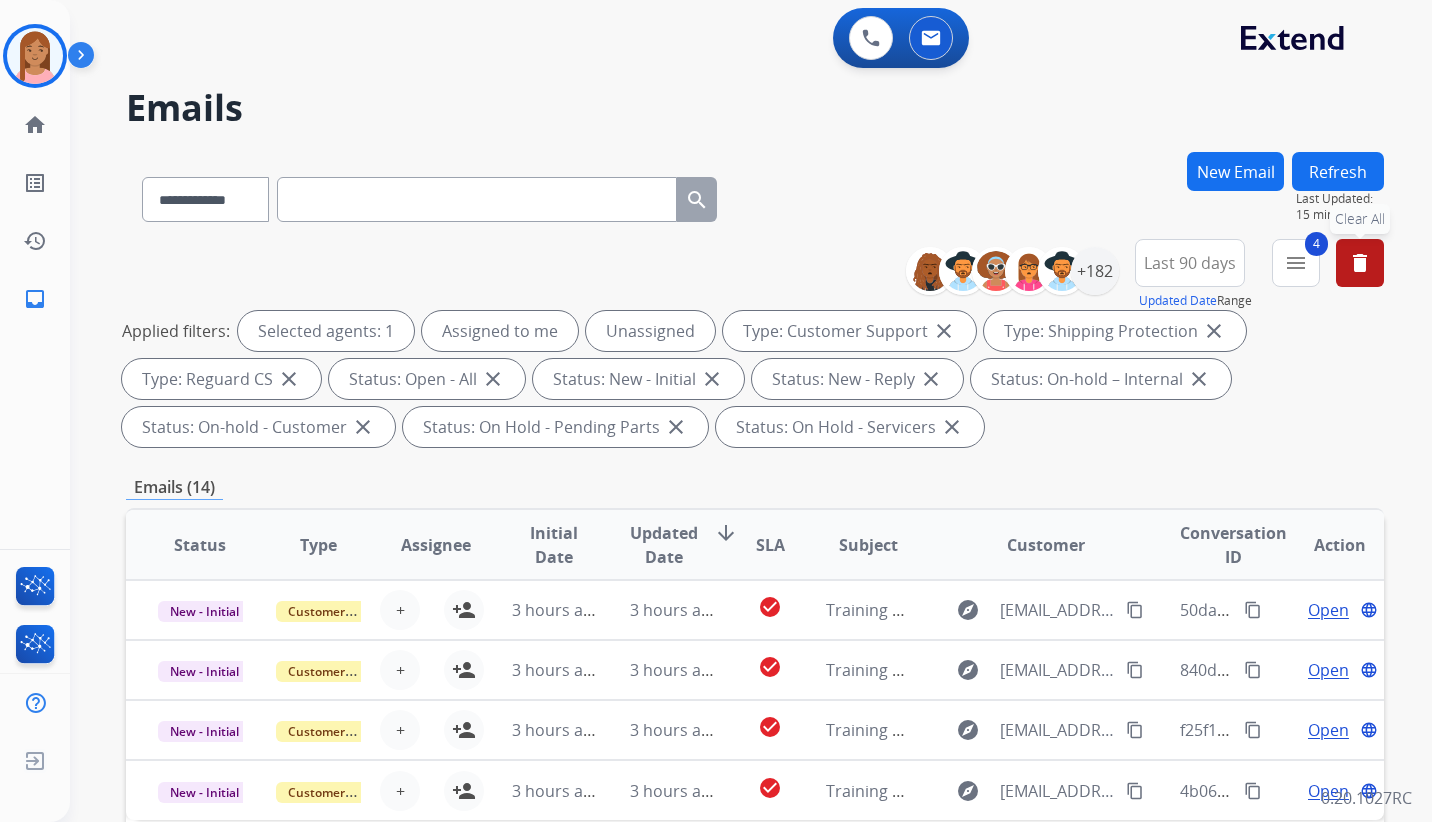 scroll, scrollTop: 0, scrollLeft: 0, axis: both 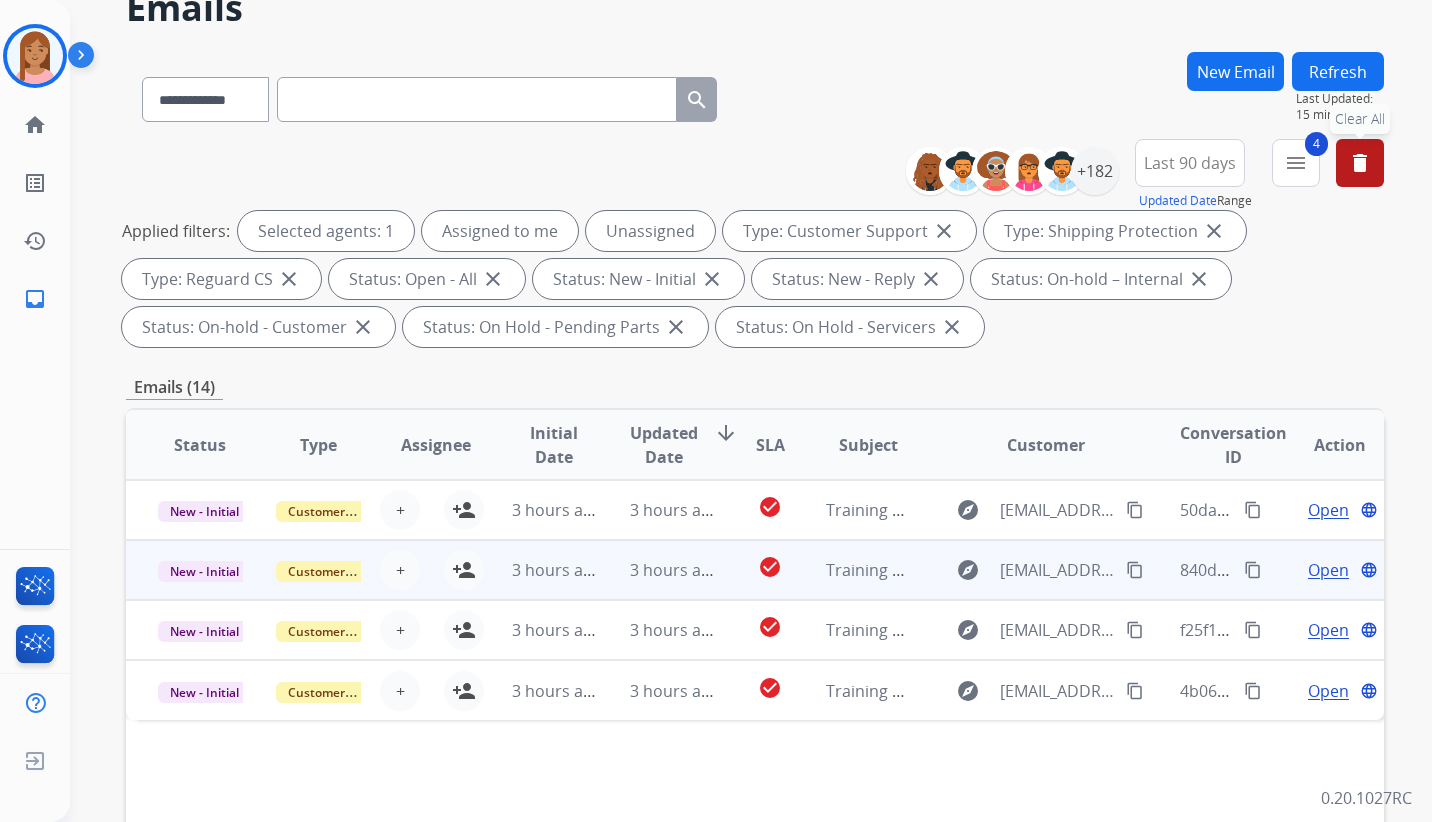 click on "Open" at bounding box center [1328, 570] 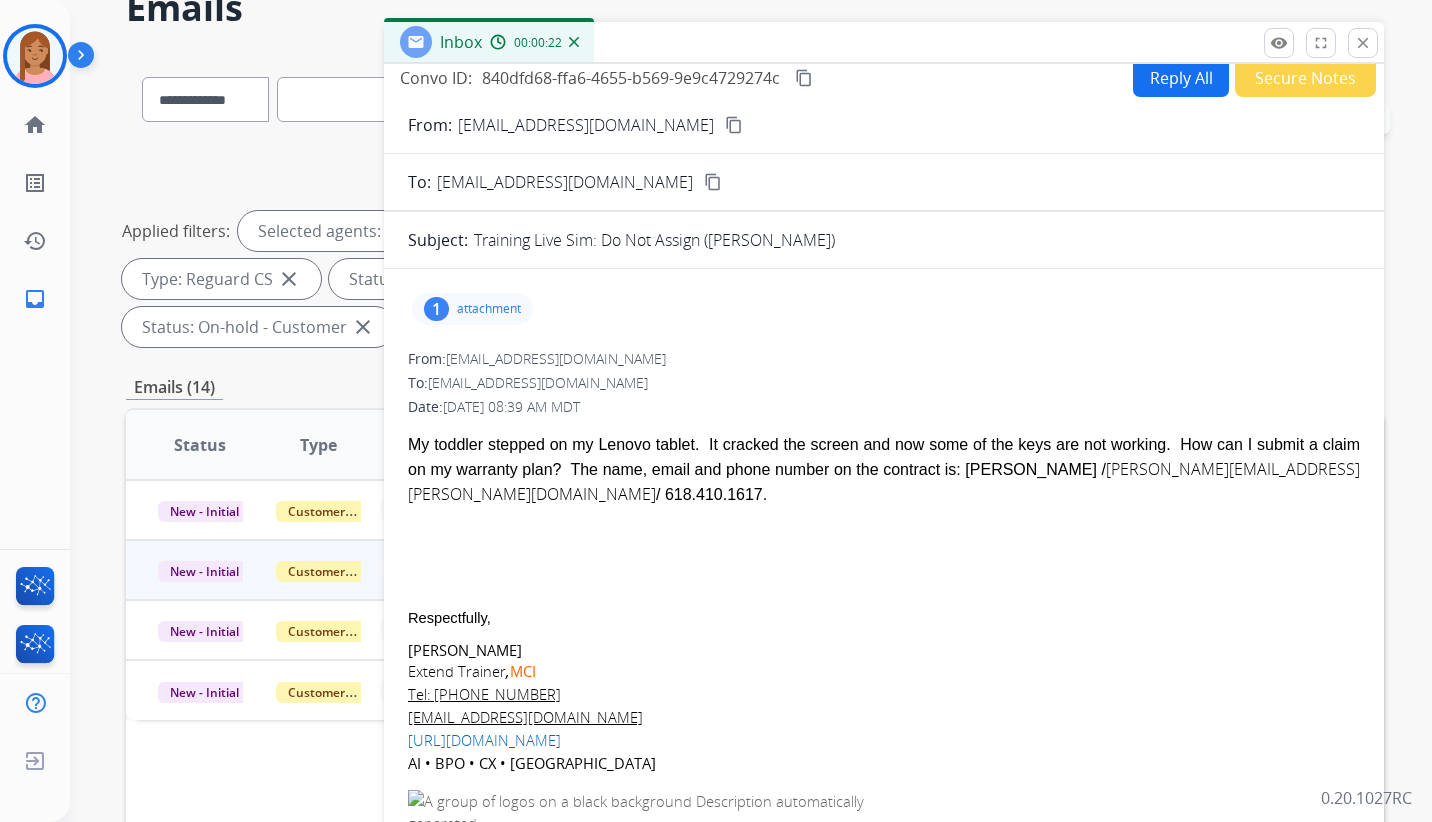 scroll, scrollTop: 0, scrollLeft: 0, axis: both 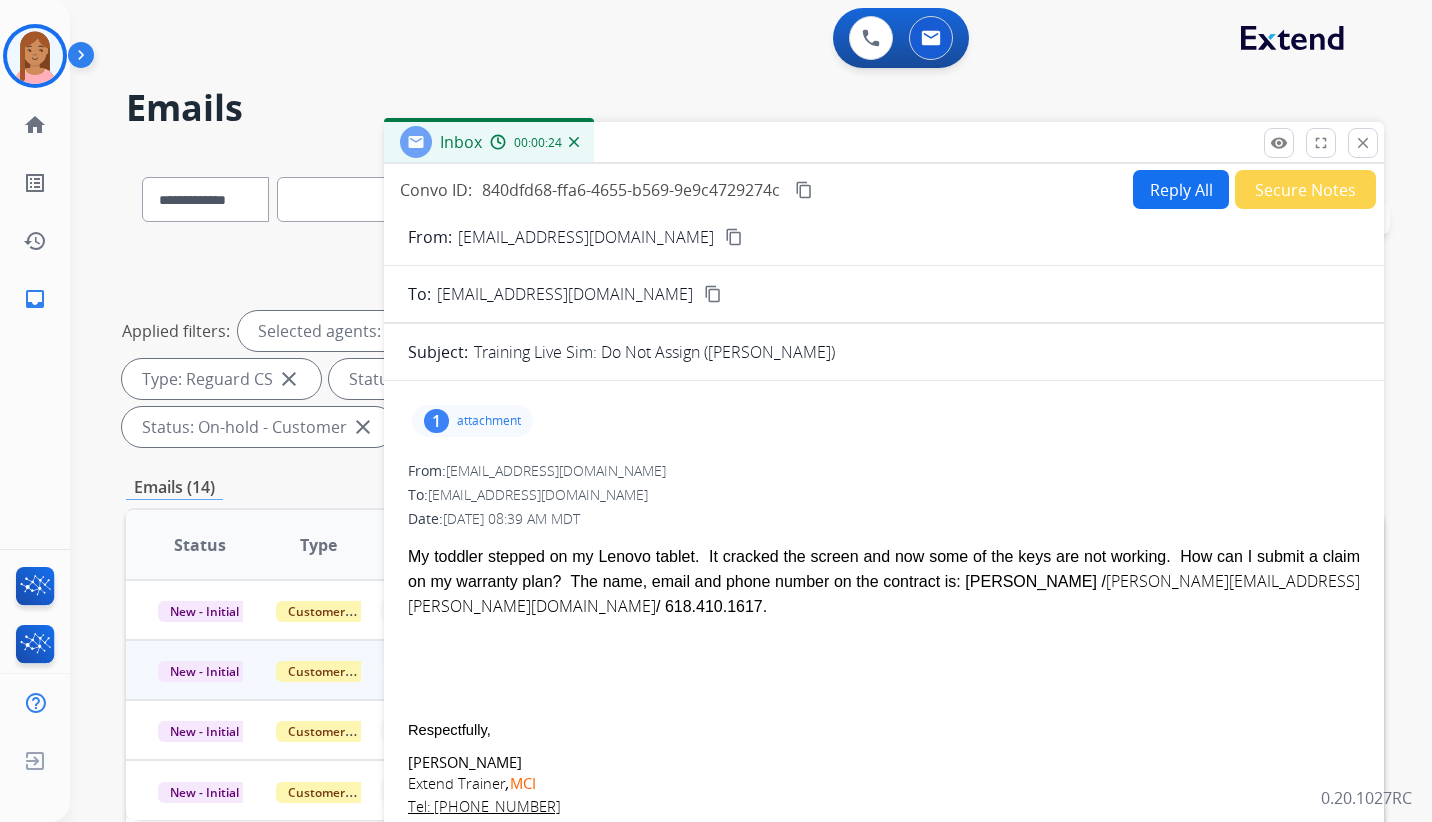 click on "Reply All" at bounding box center [1181, 189] 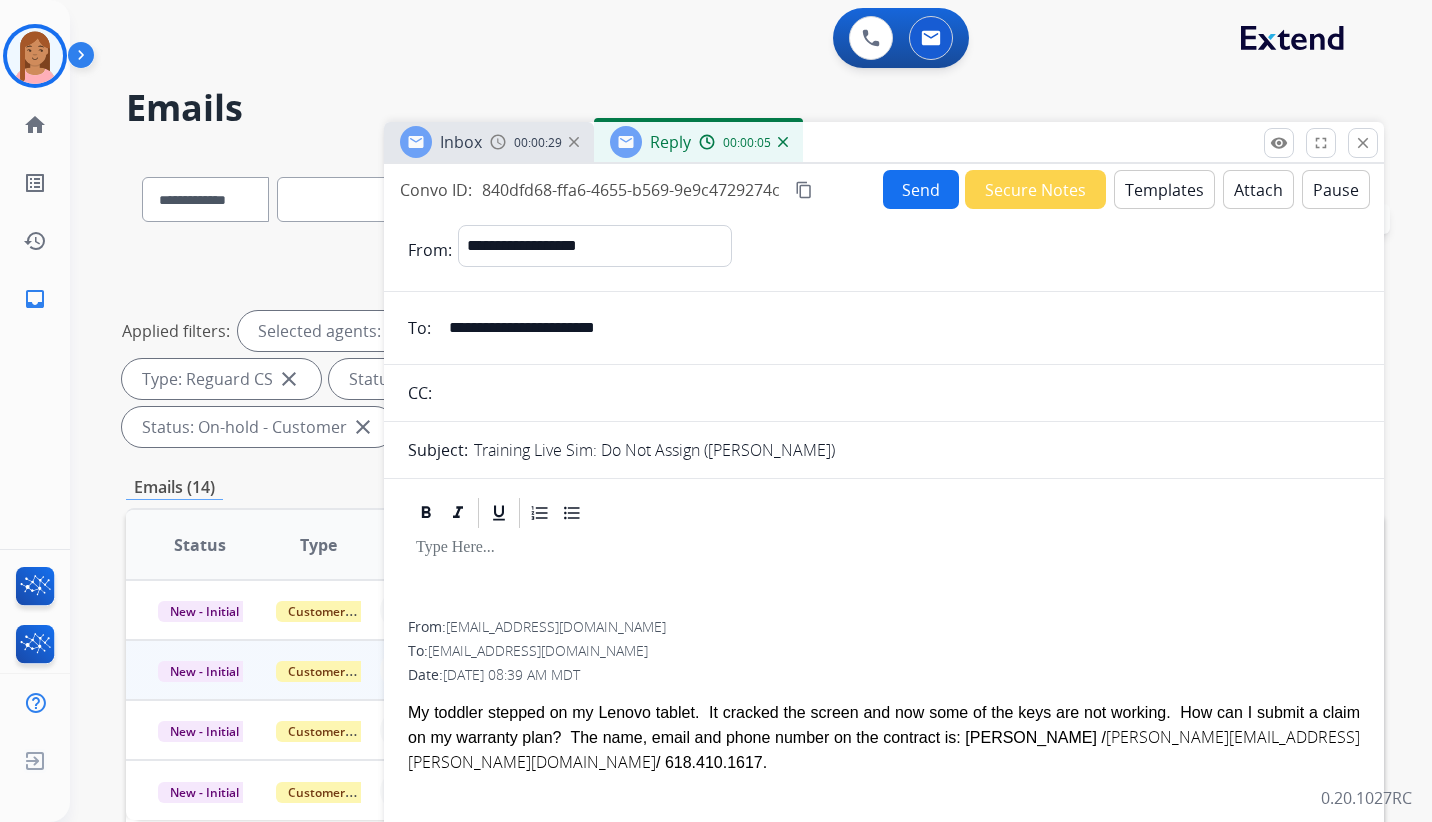 click on "Templates" at bounding box center [1164, 189] 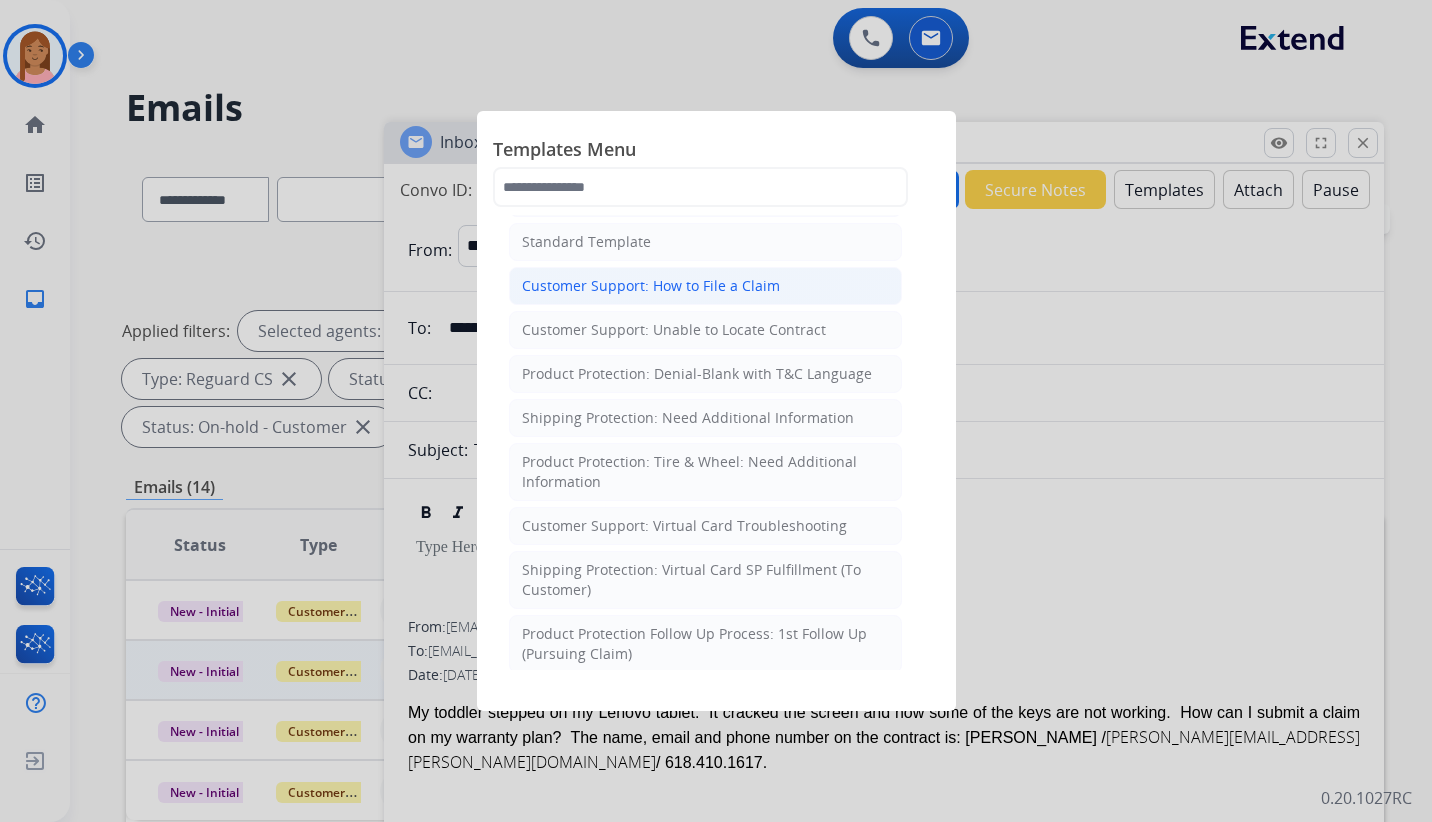 scroll, scrollTop: 300, scrollLeft: 0, axis: vertical 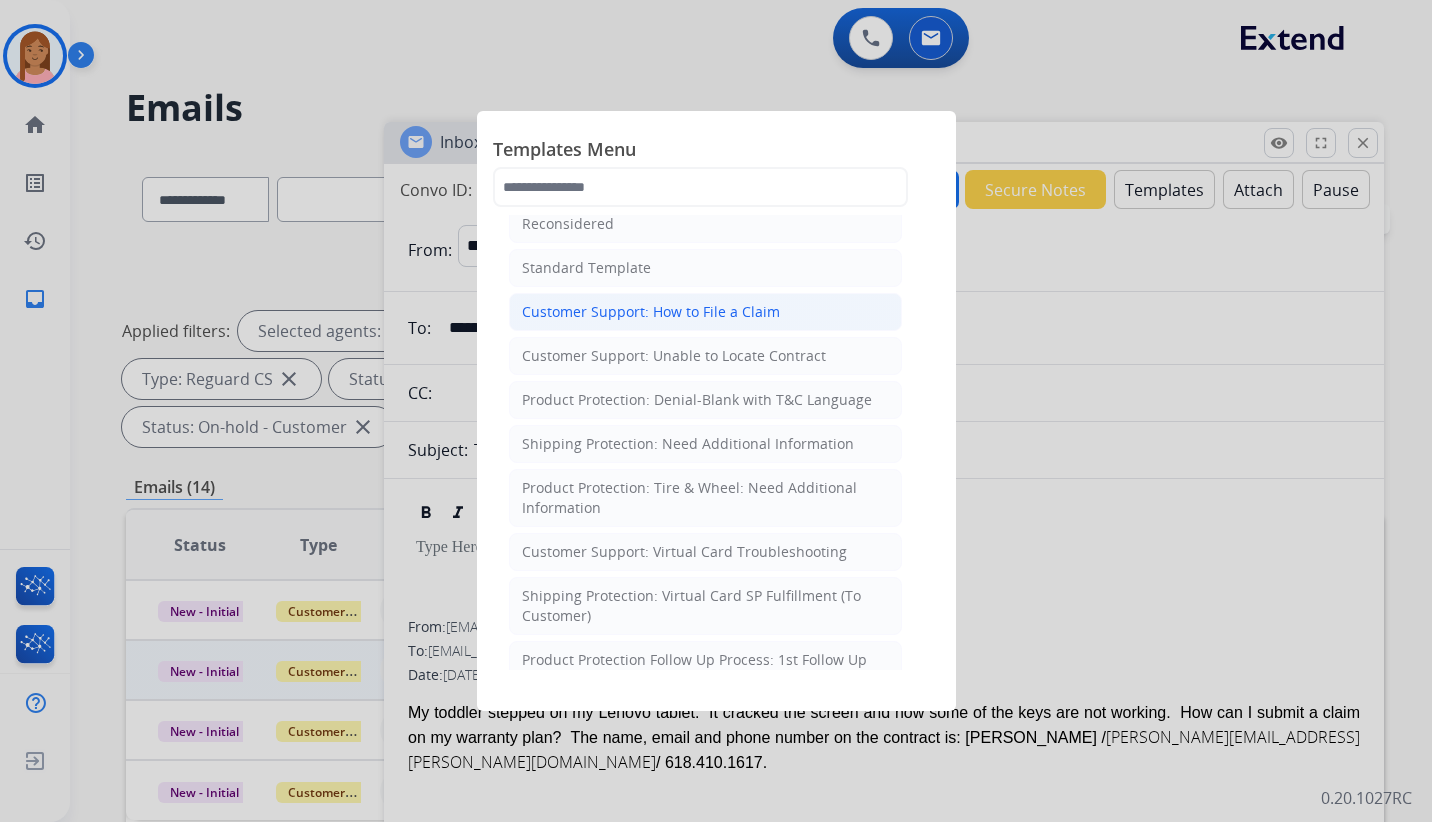 click on "Customer Support: How to File a Claim" 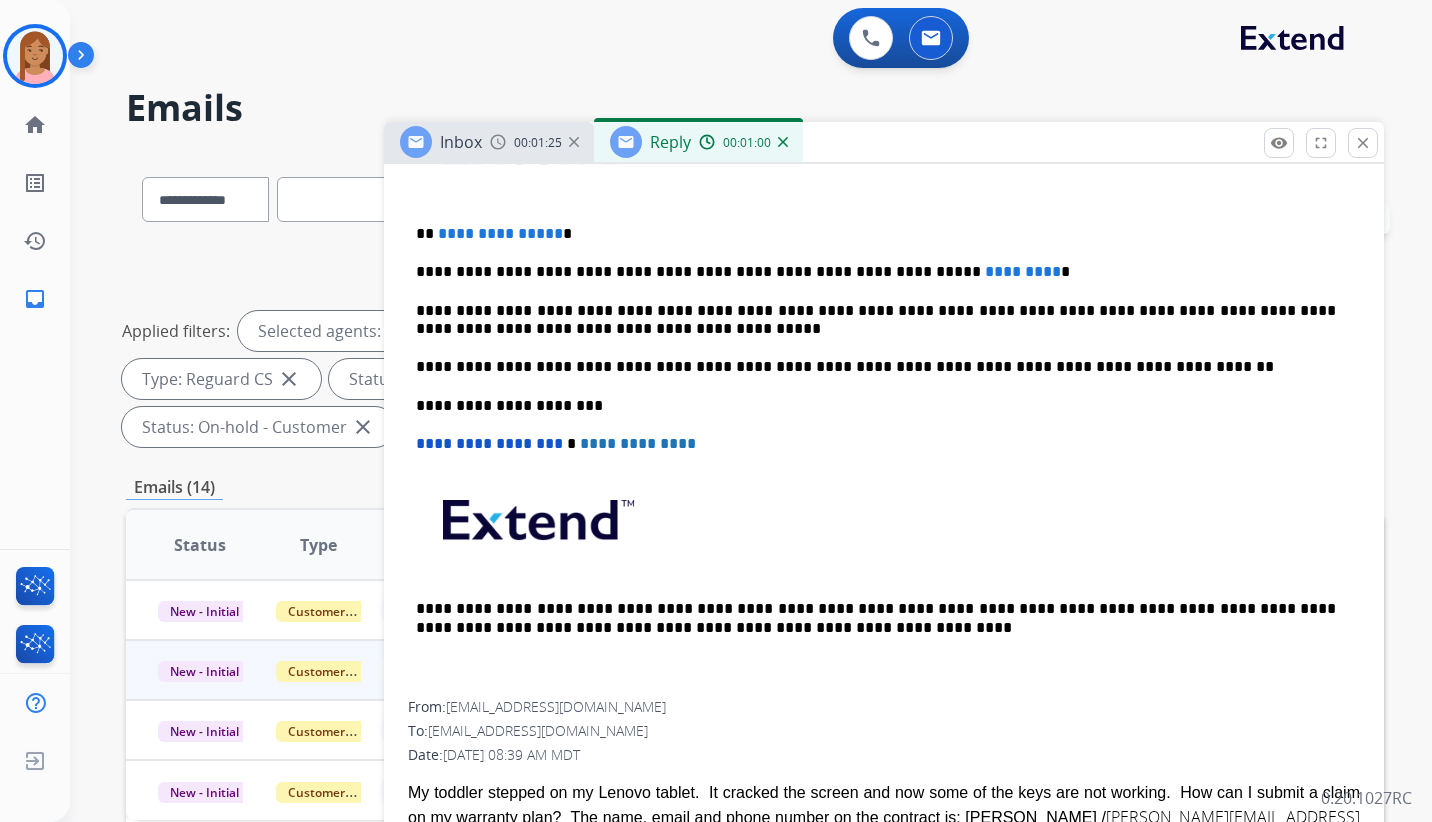 scroll, scrollTop: 500, scrollLeft: 0, axis: vertical 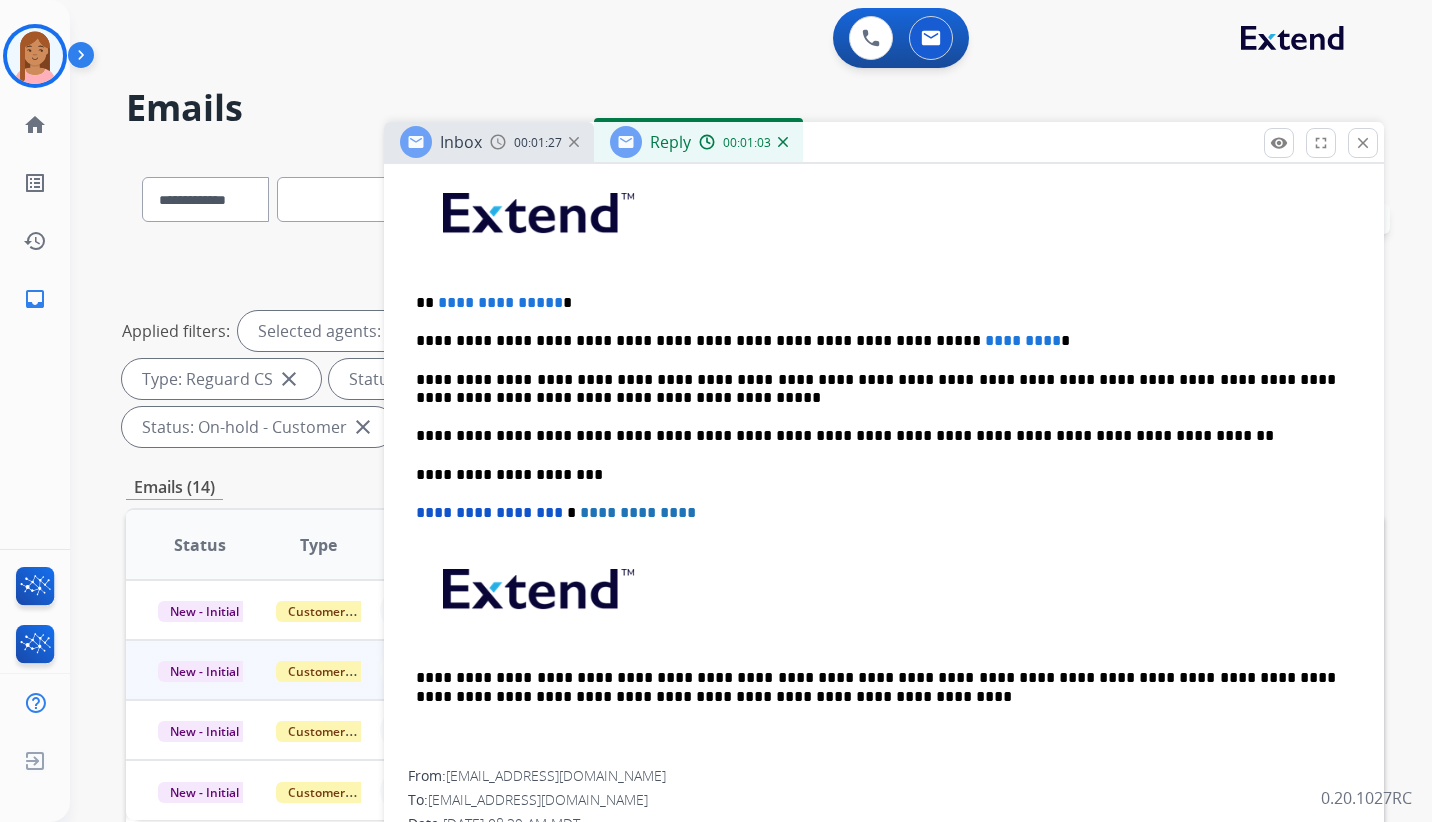 click on "**********" at bounding box center (876, 303) 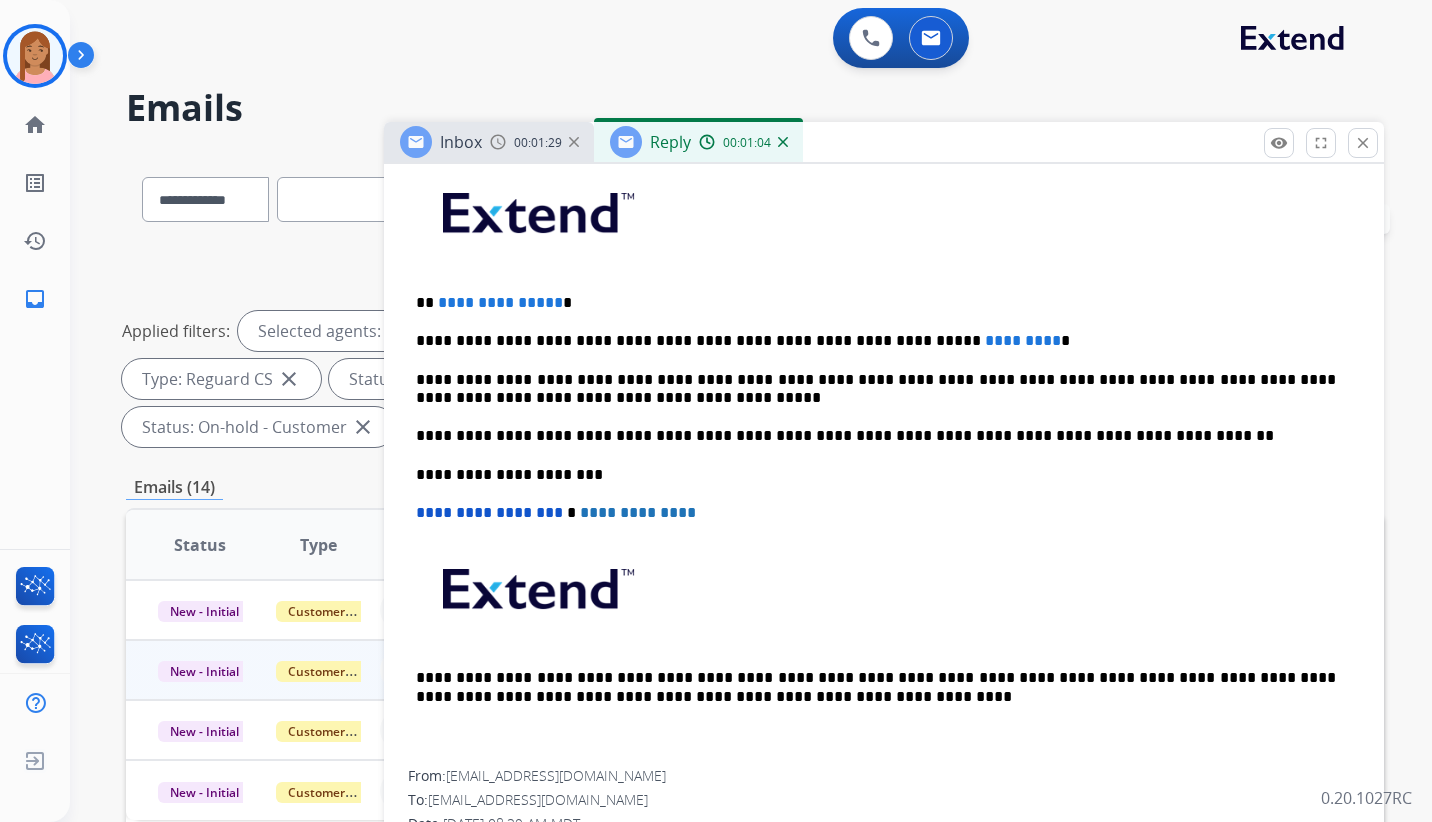 type 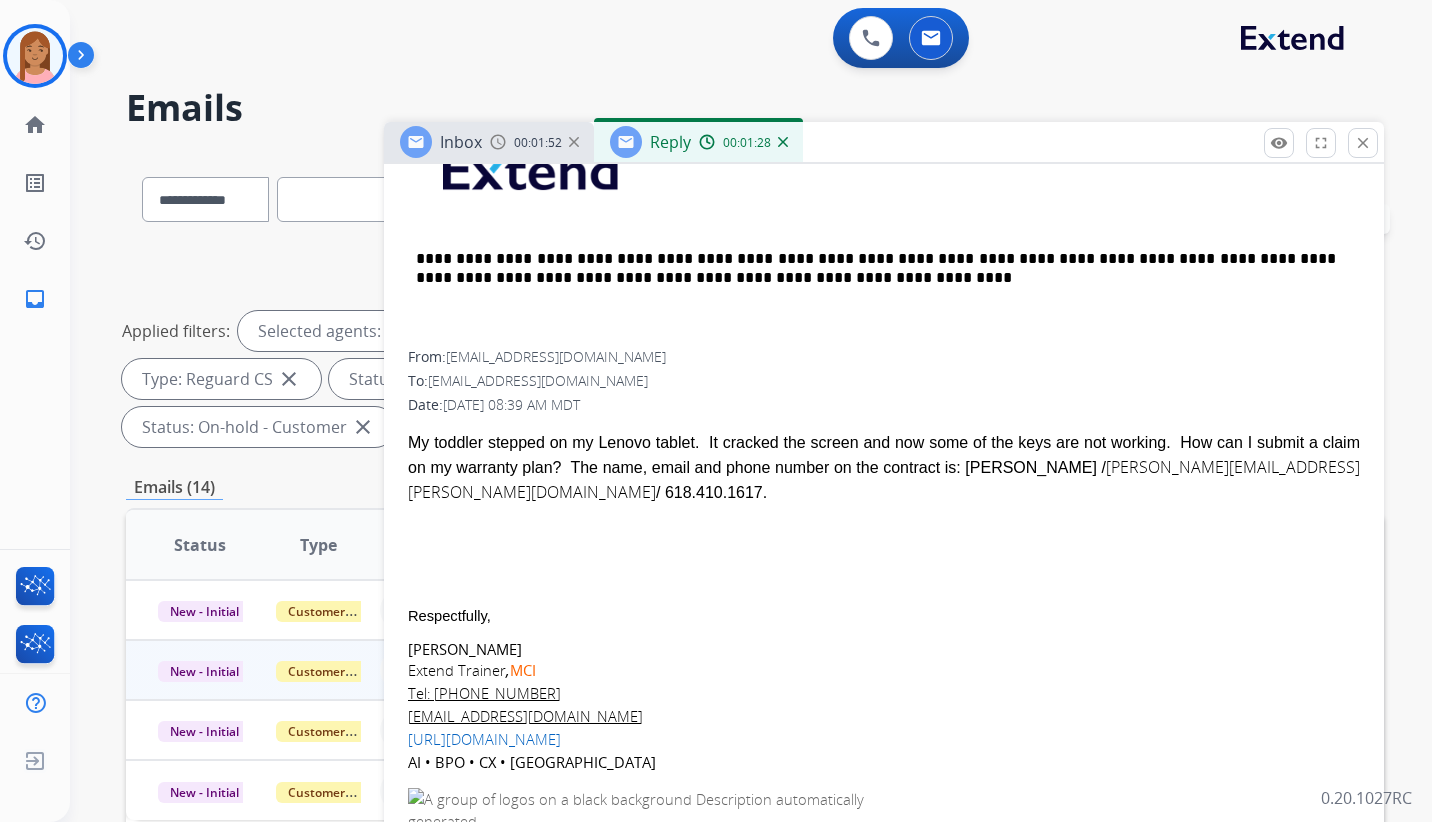 scroll, scrollTop: 619, scrollLeft: 0, axis: vertical 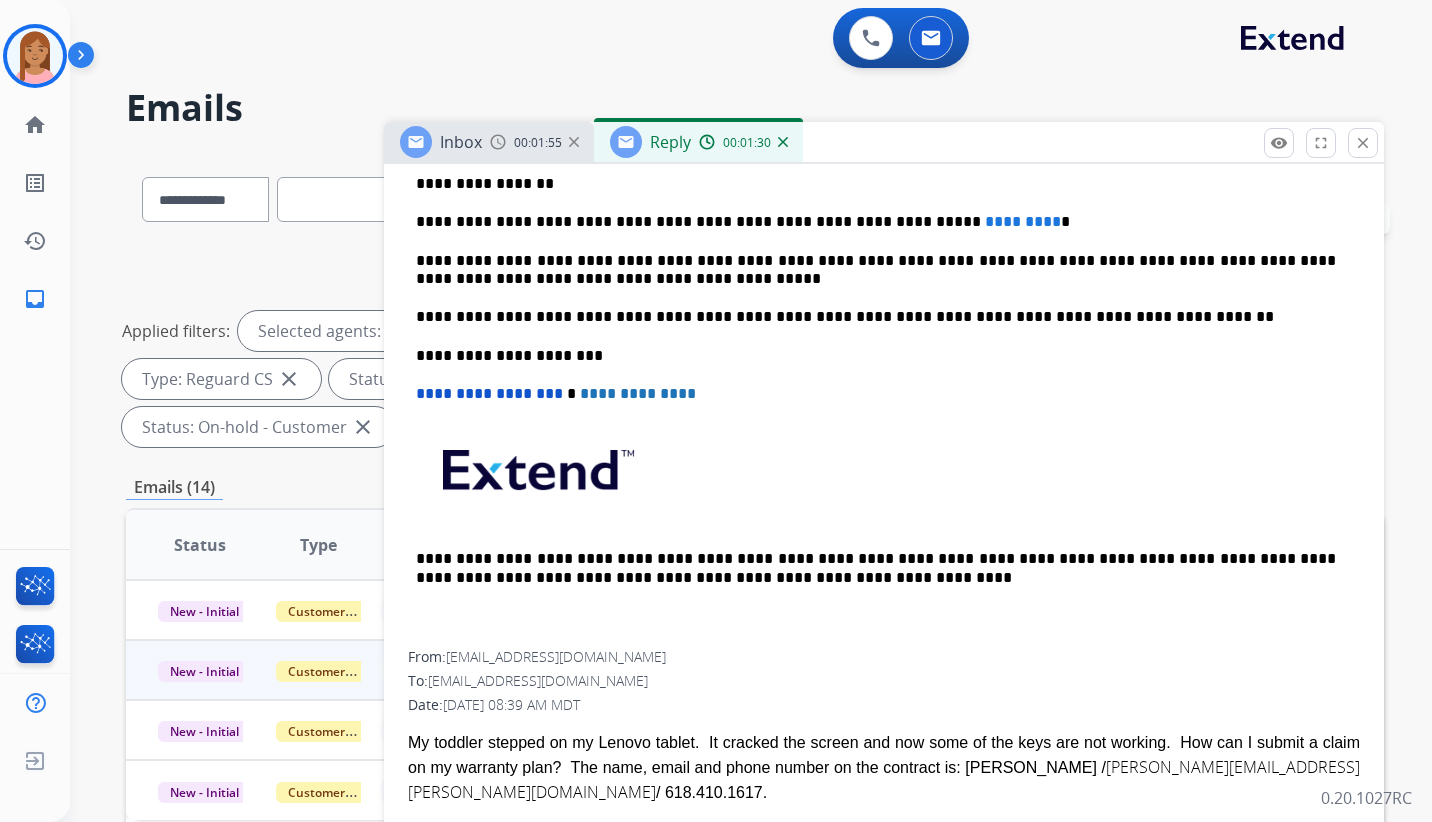 click on "*********" at bounding box center [1023, 221] 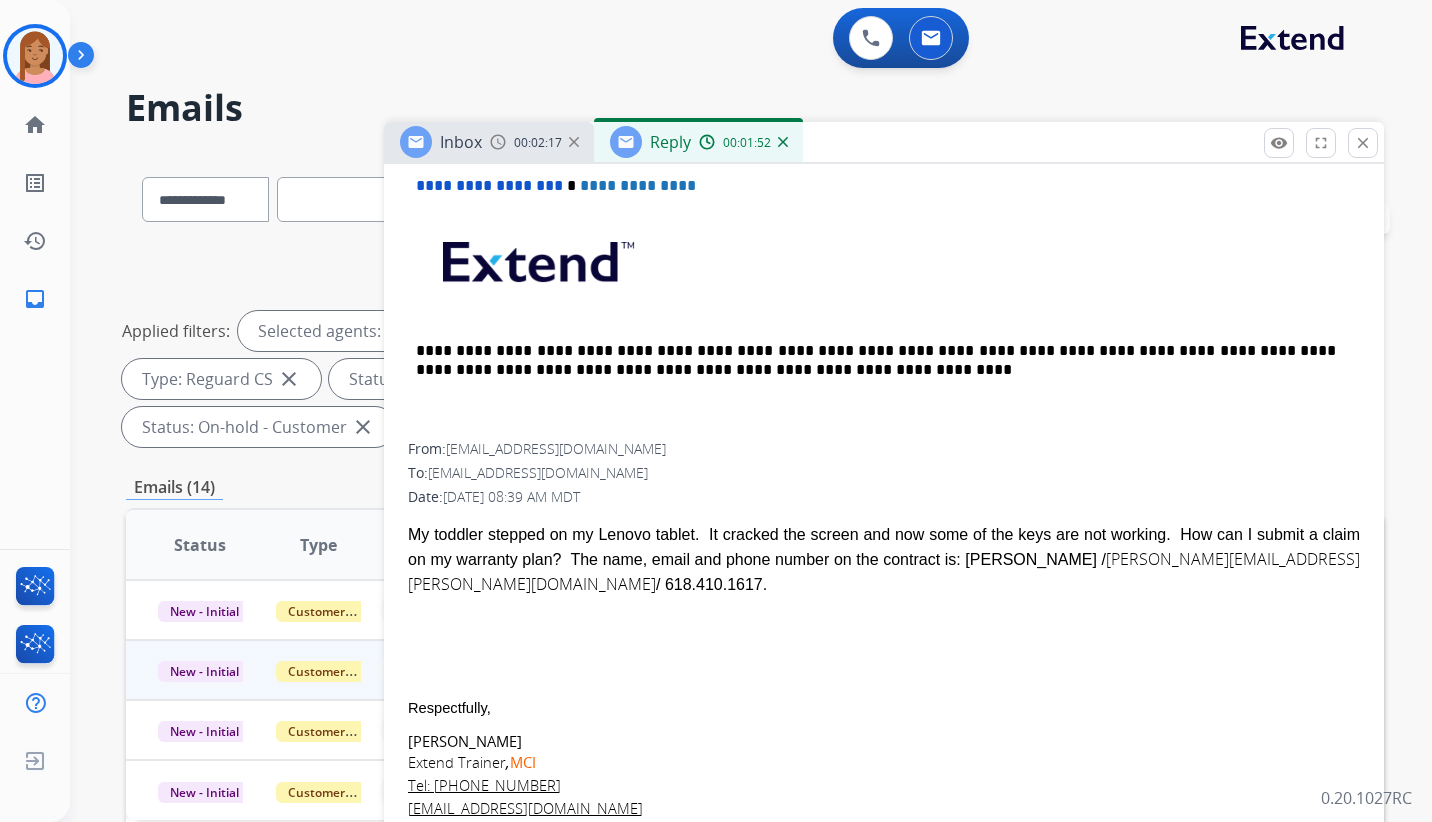 scroll, scrollTop: 919, scrollLeft: 0, axis: vertical 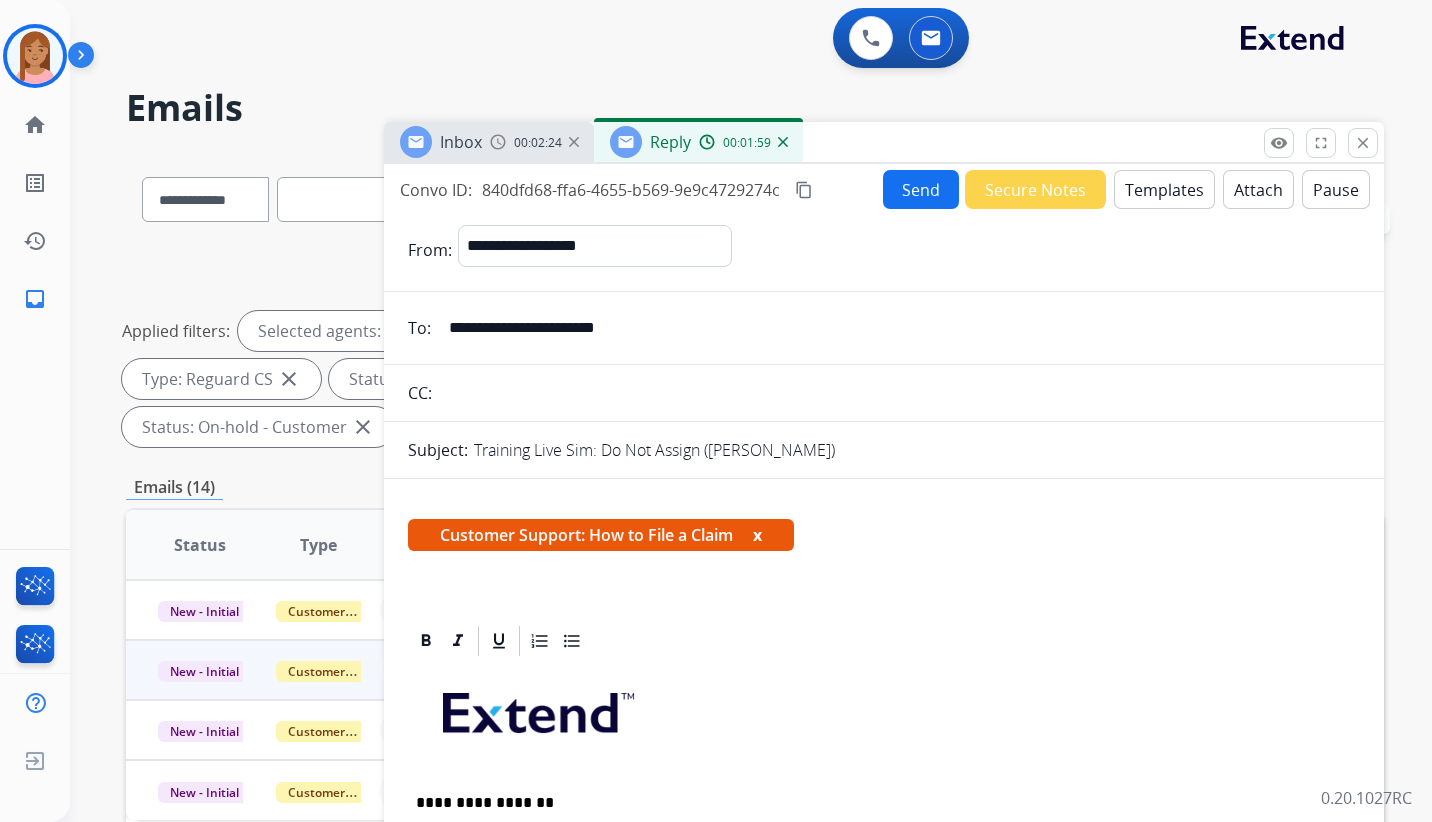 click on "Send" at bounding box center (921, 189) 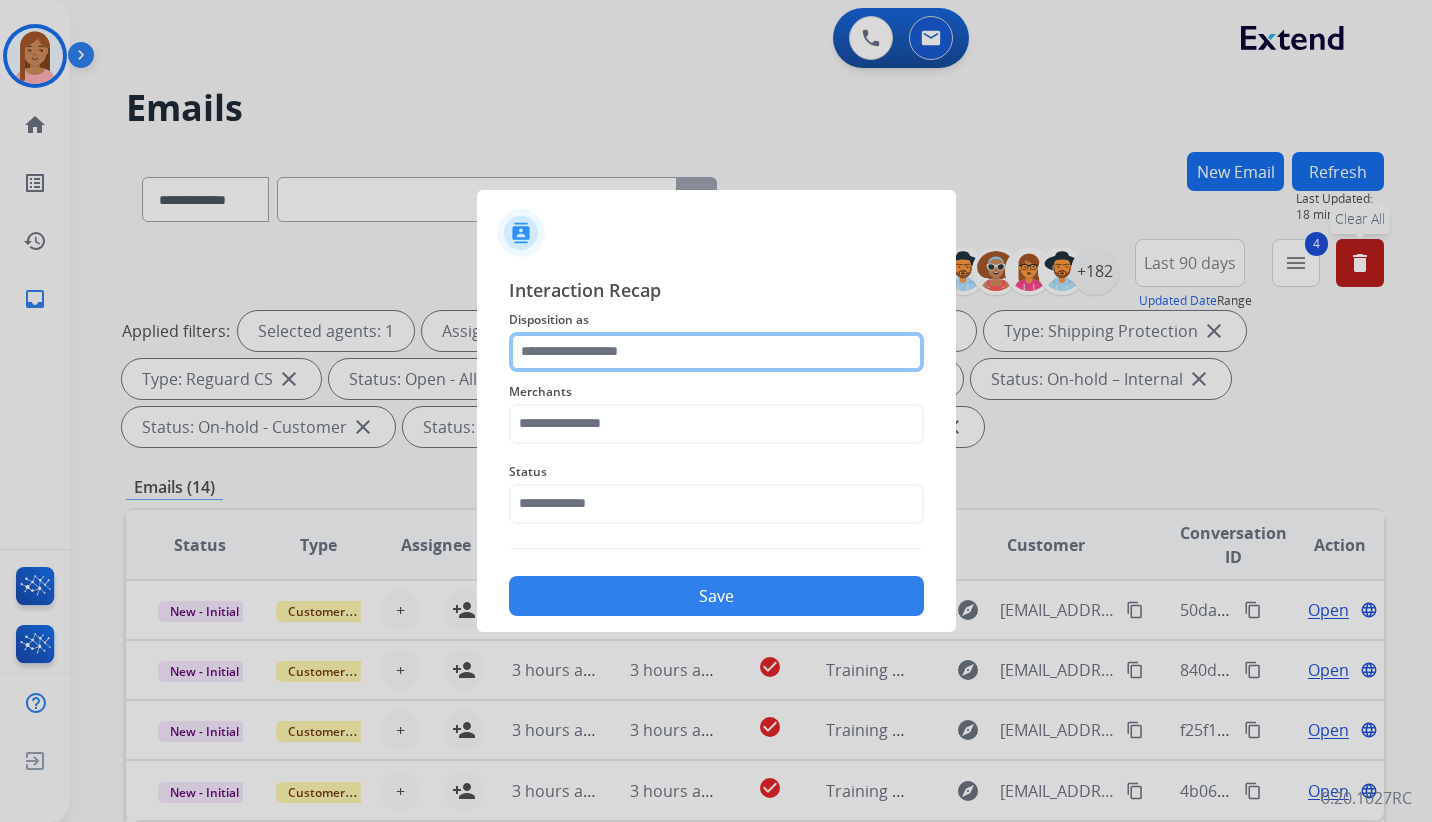 click 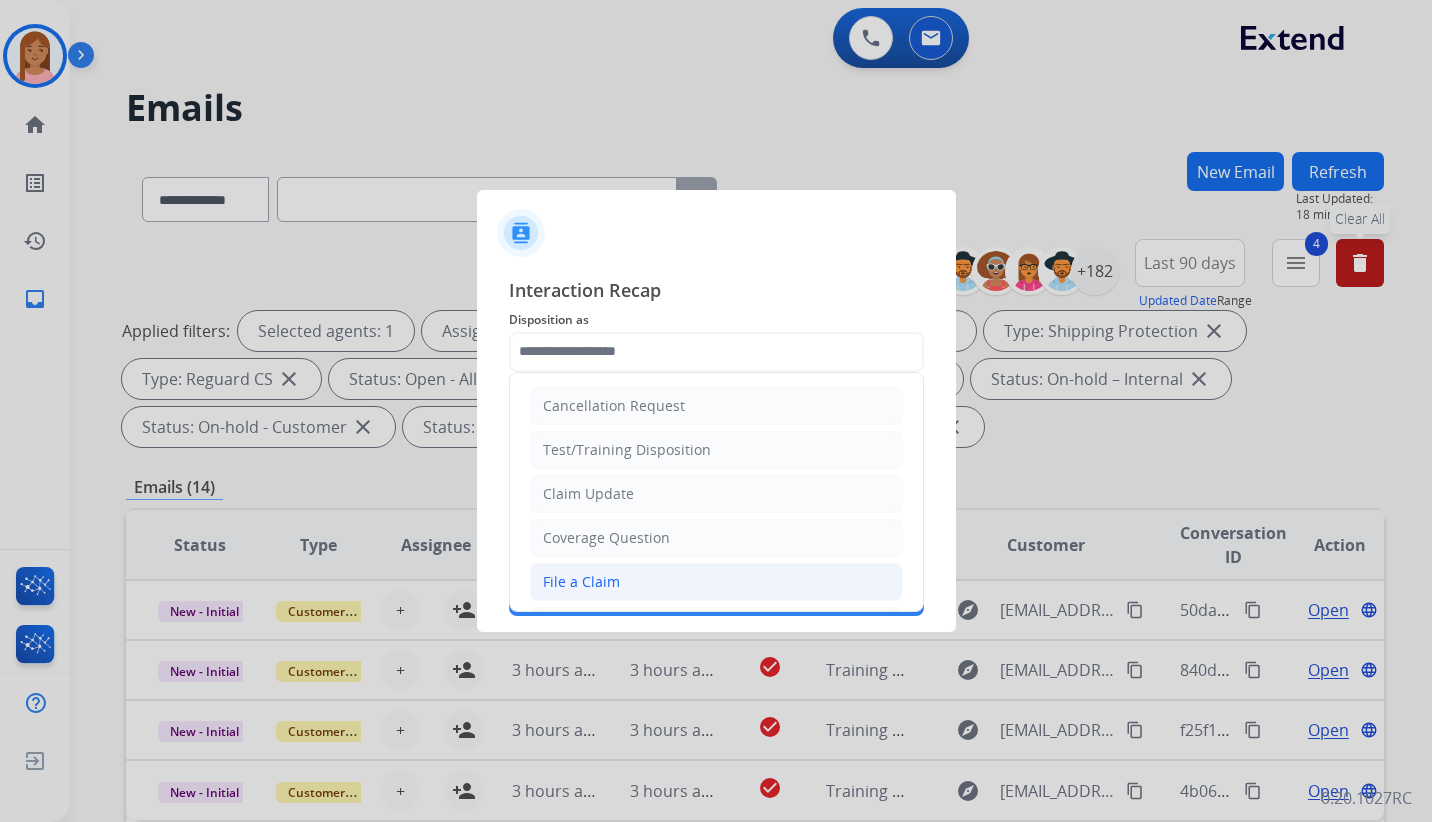 click on "File a Claim" 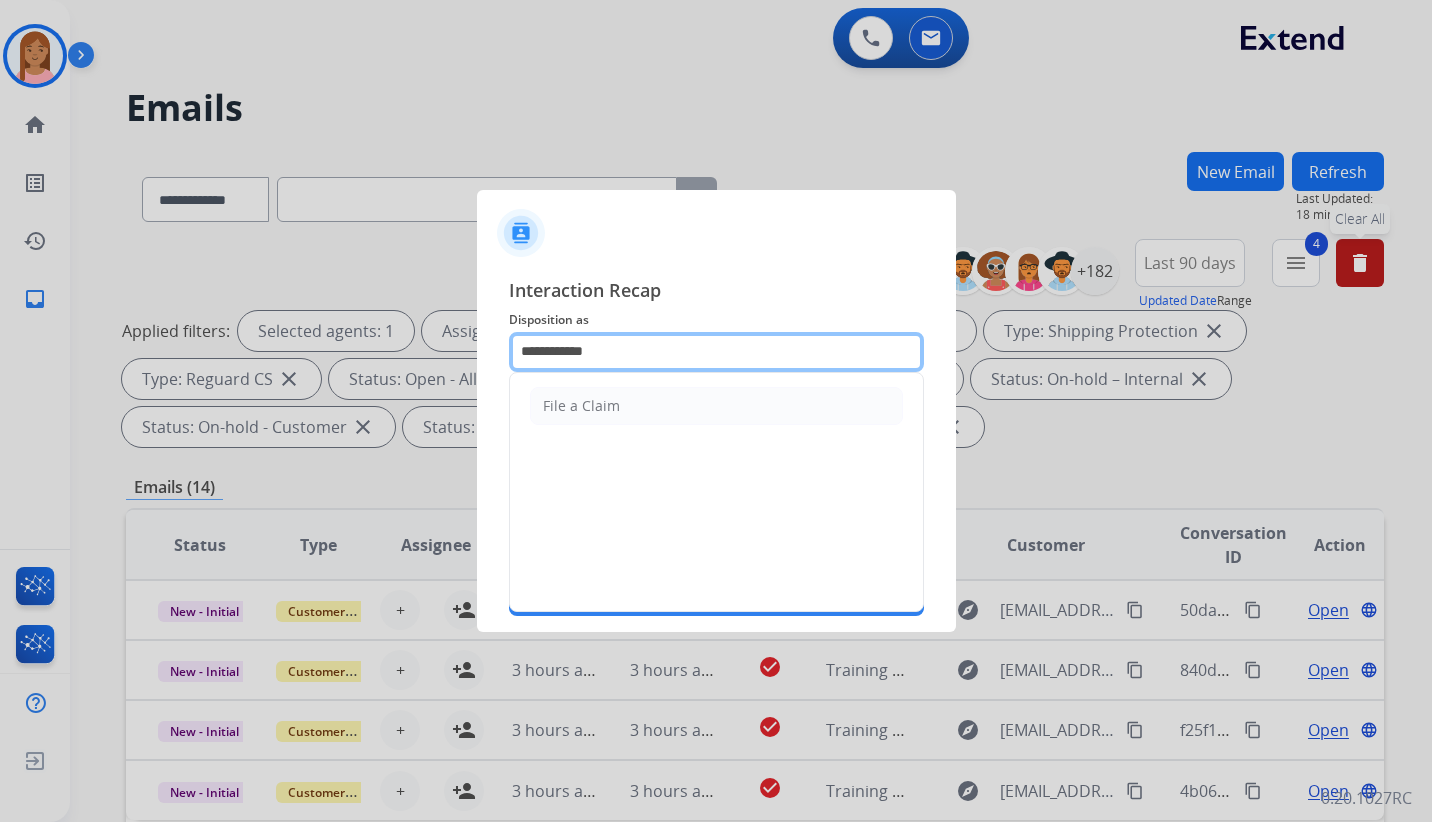 click on "**********" 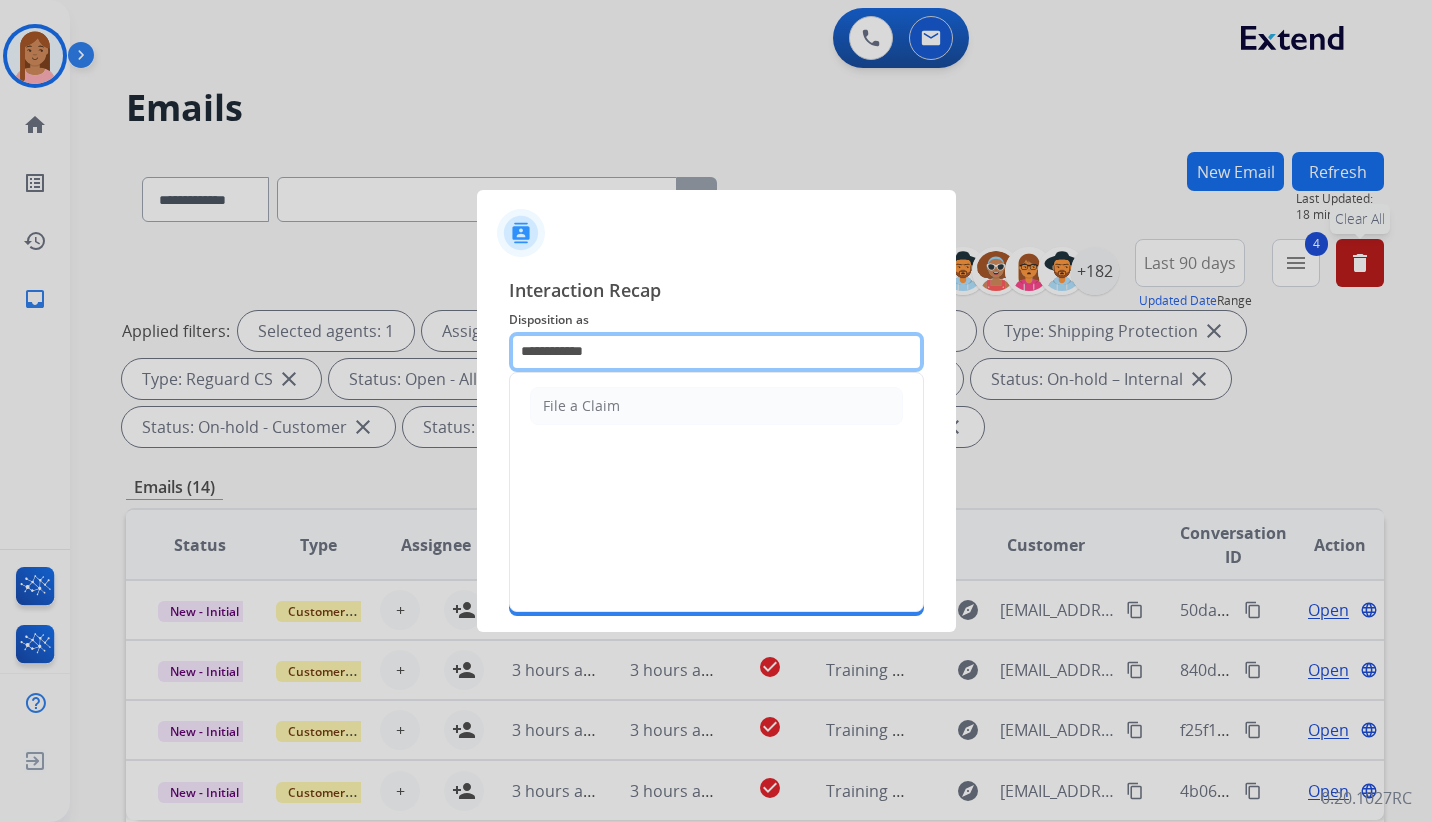 click on "**********" 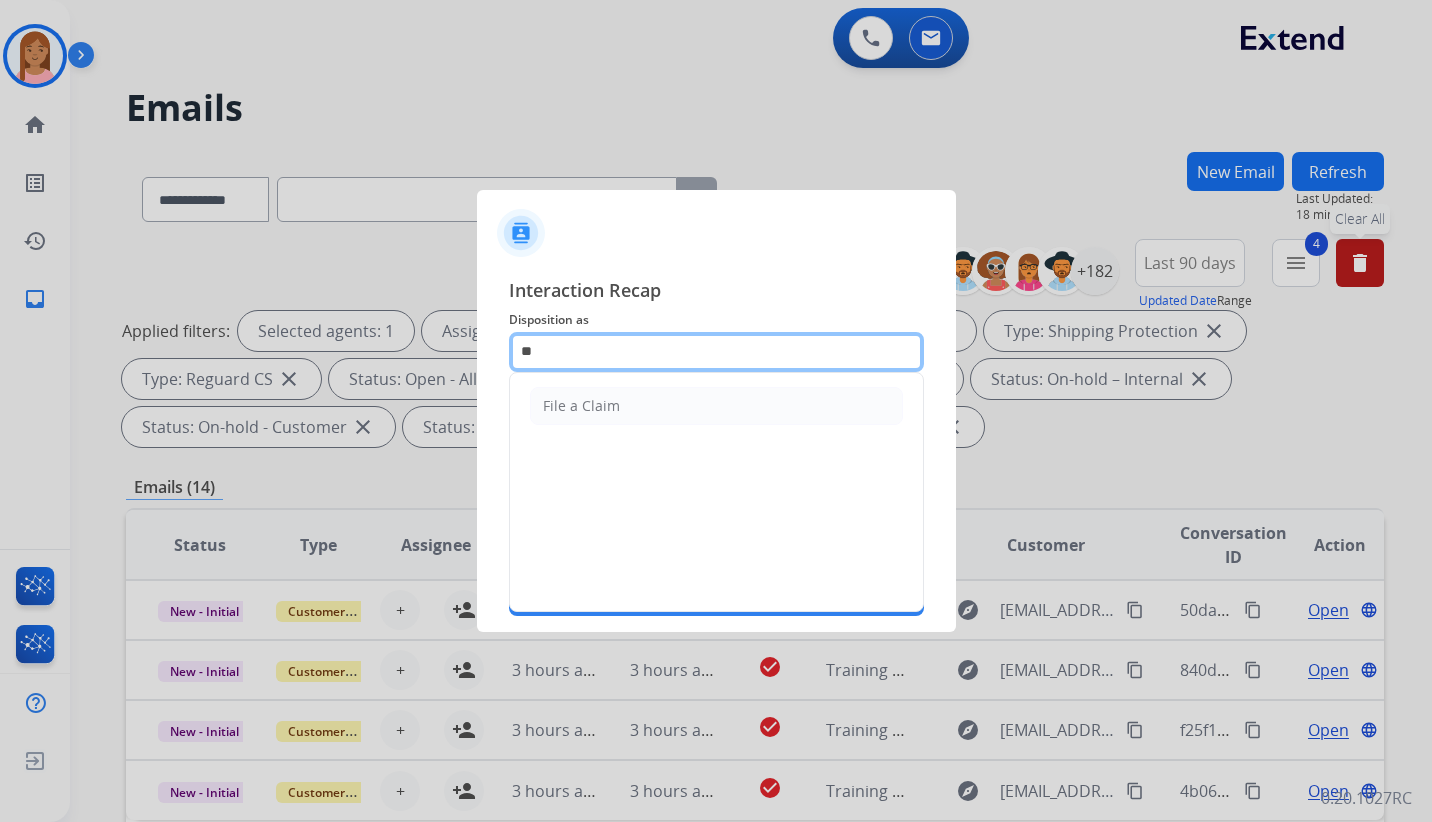 type on "*" 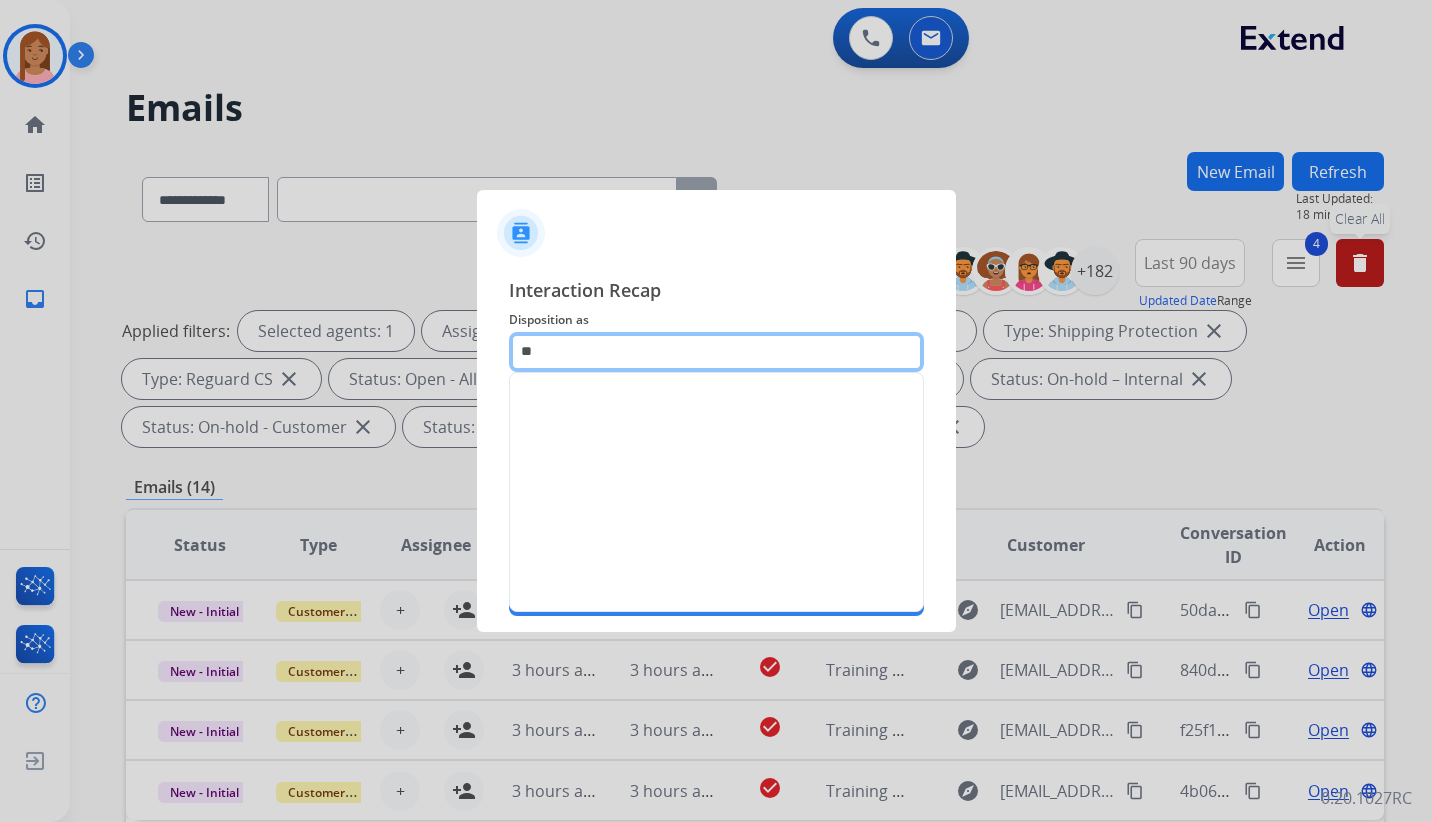 type on "*" 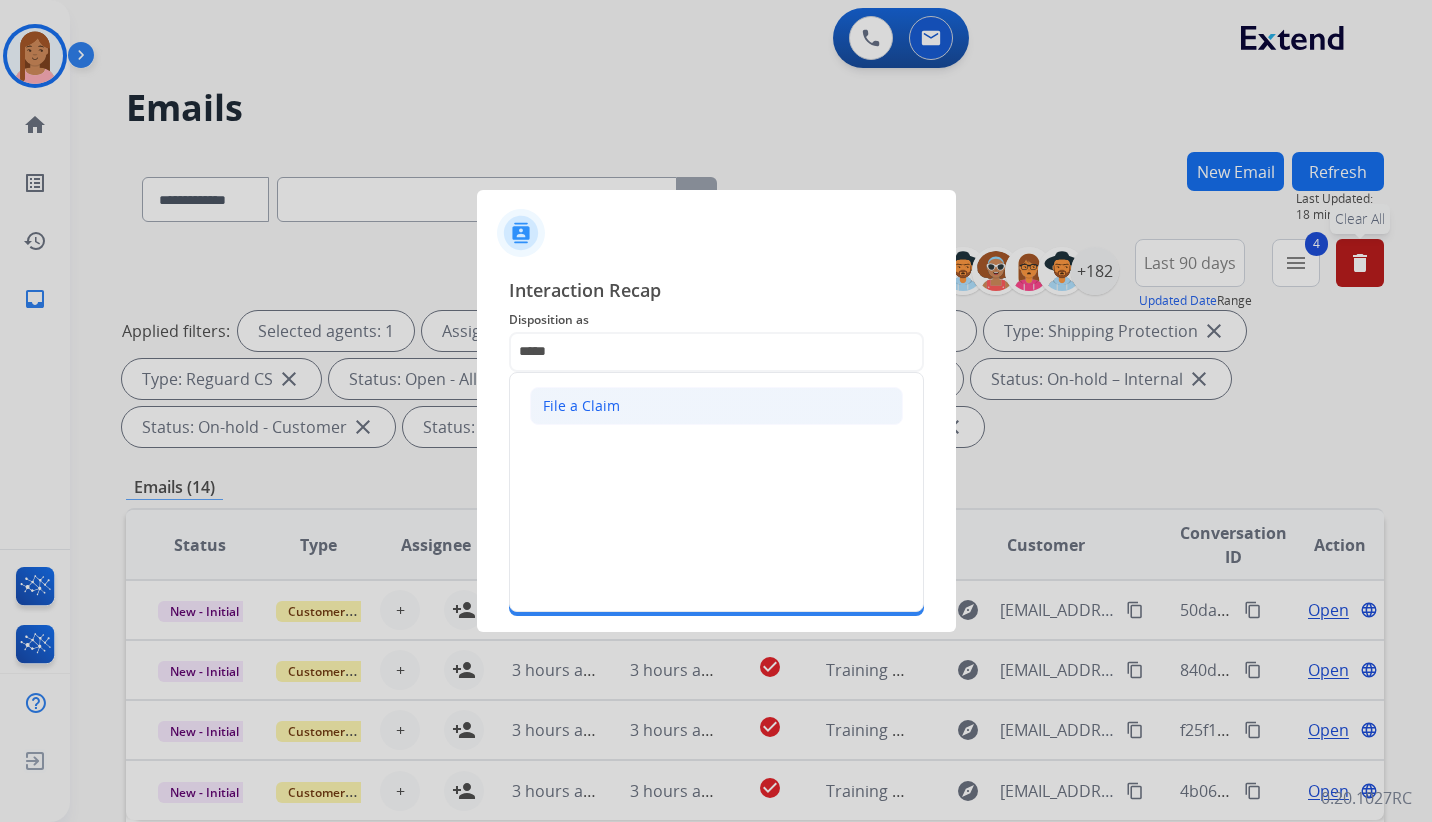 click on "File a Claim" 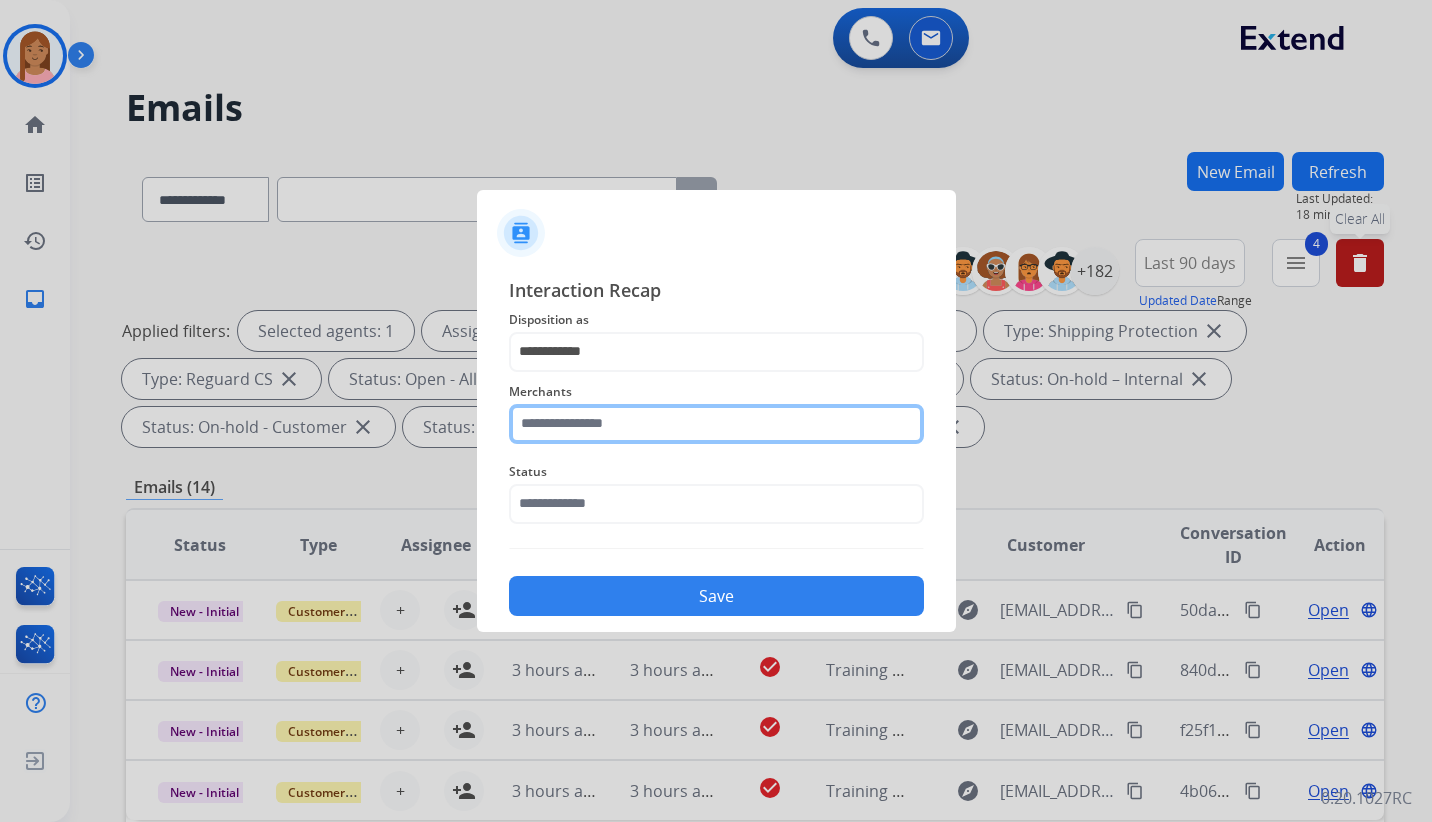 click 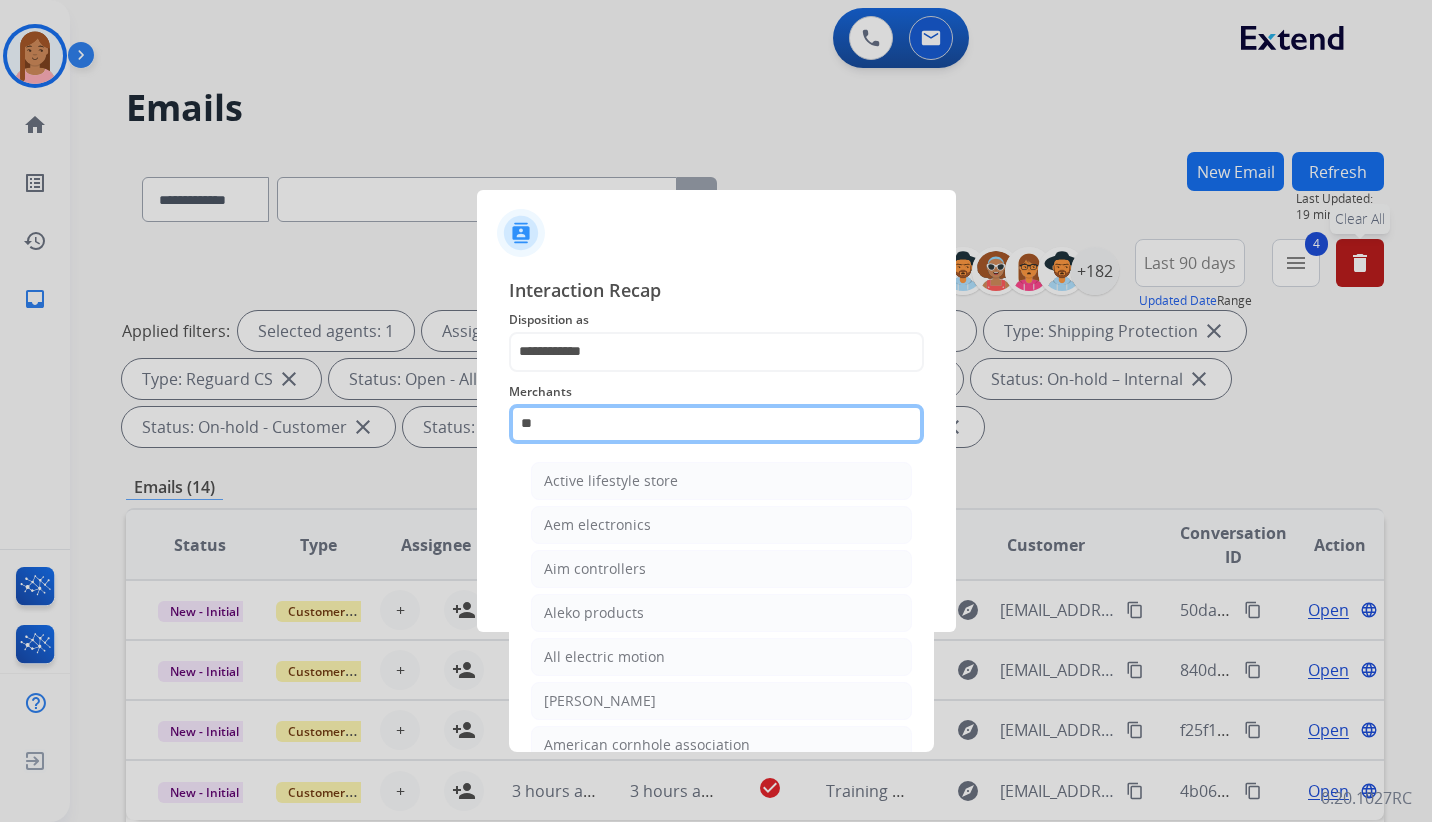 type on "*" 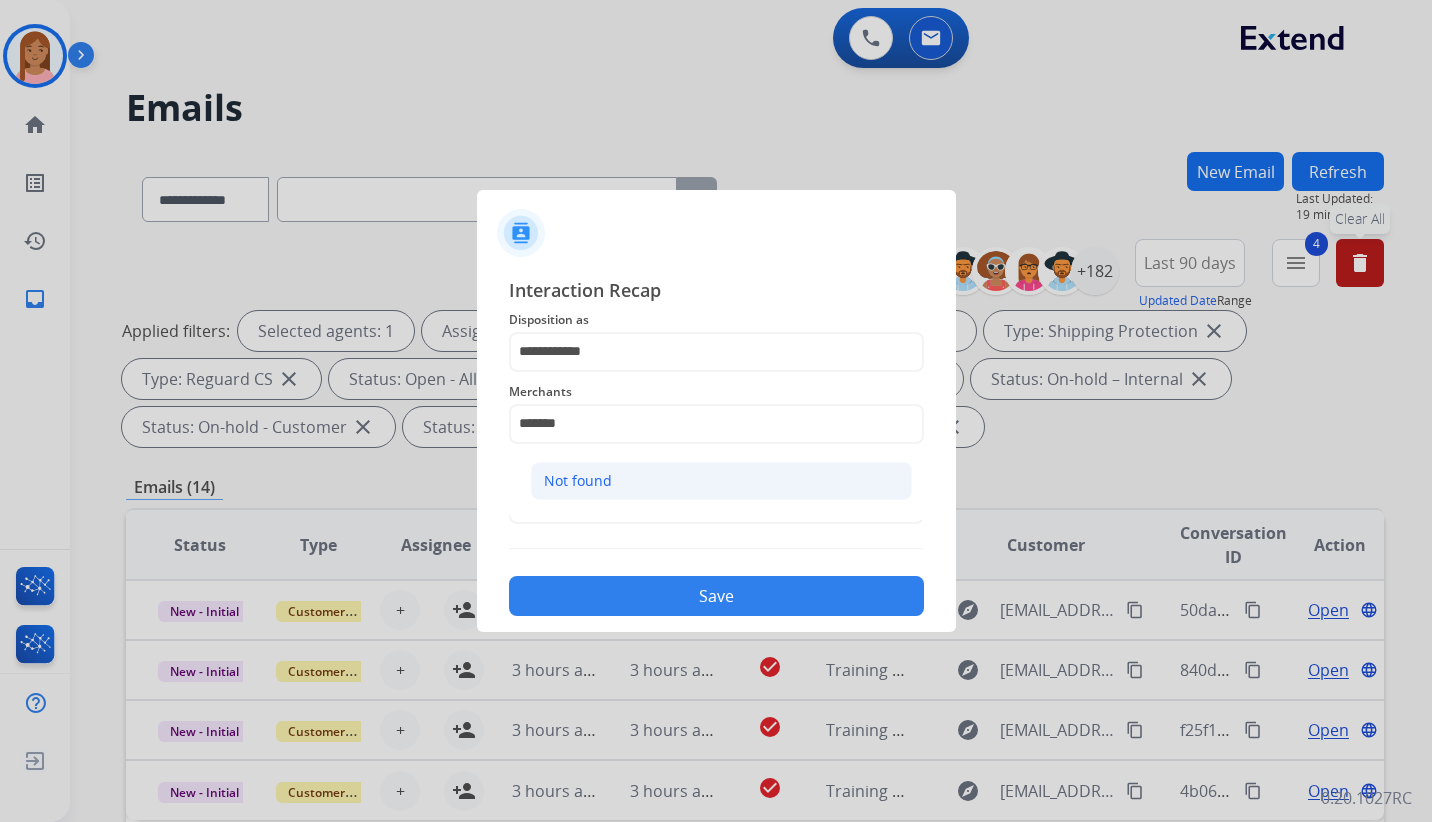 click on "Not found" 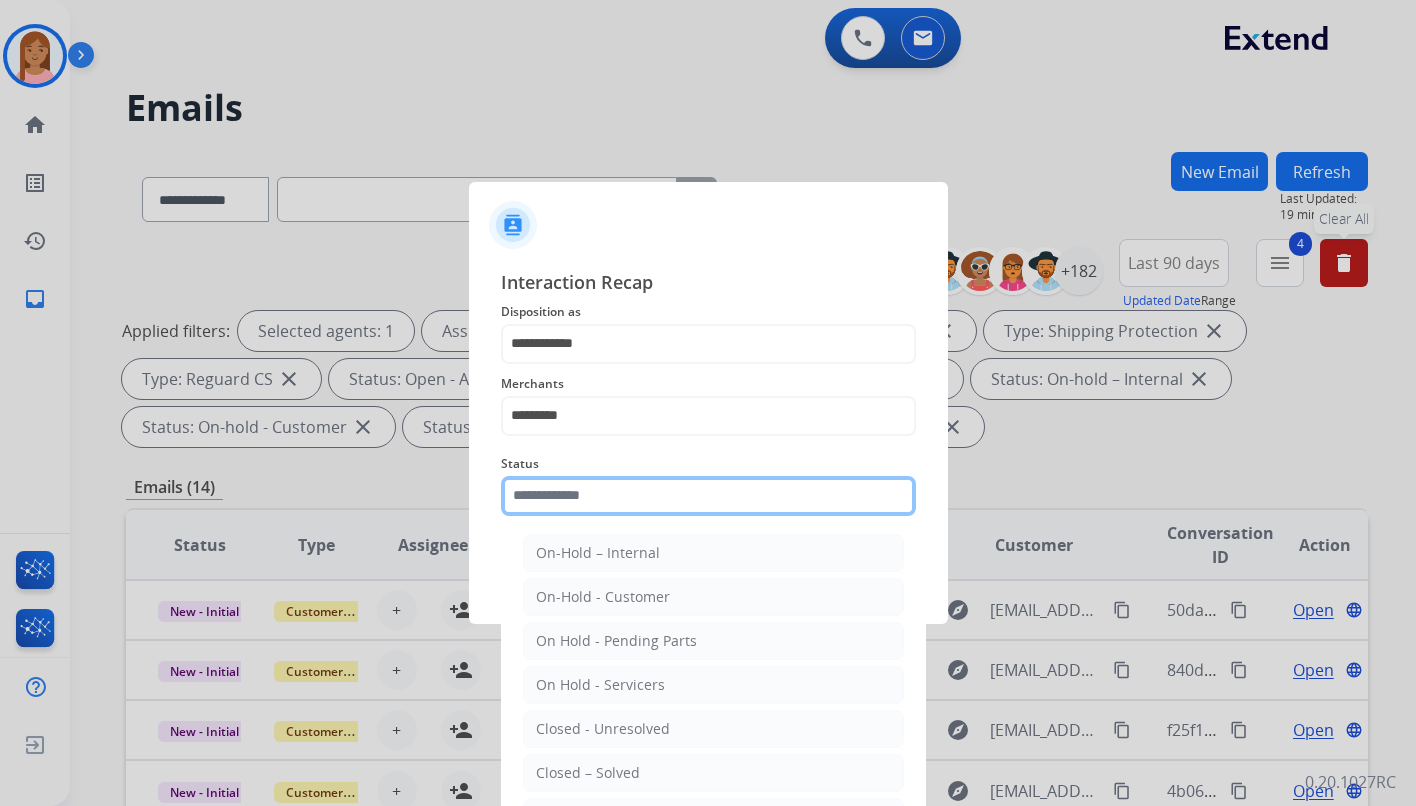 click 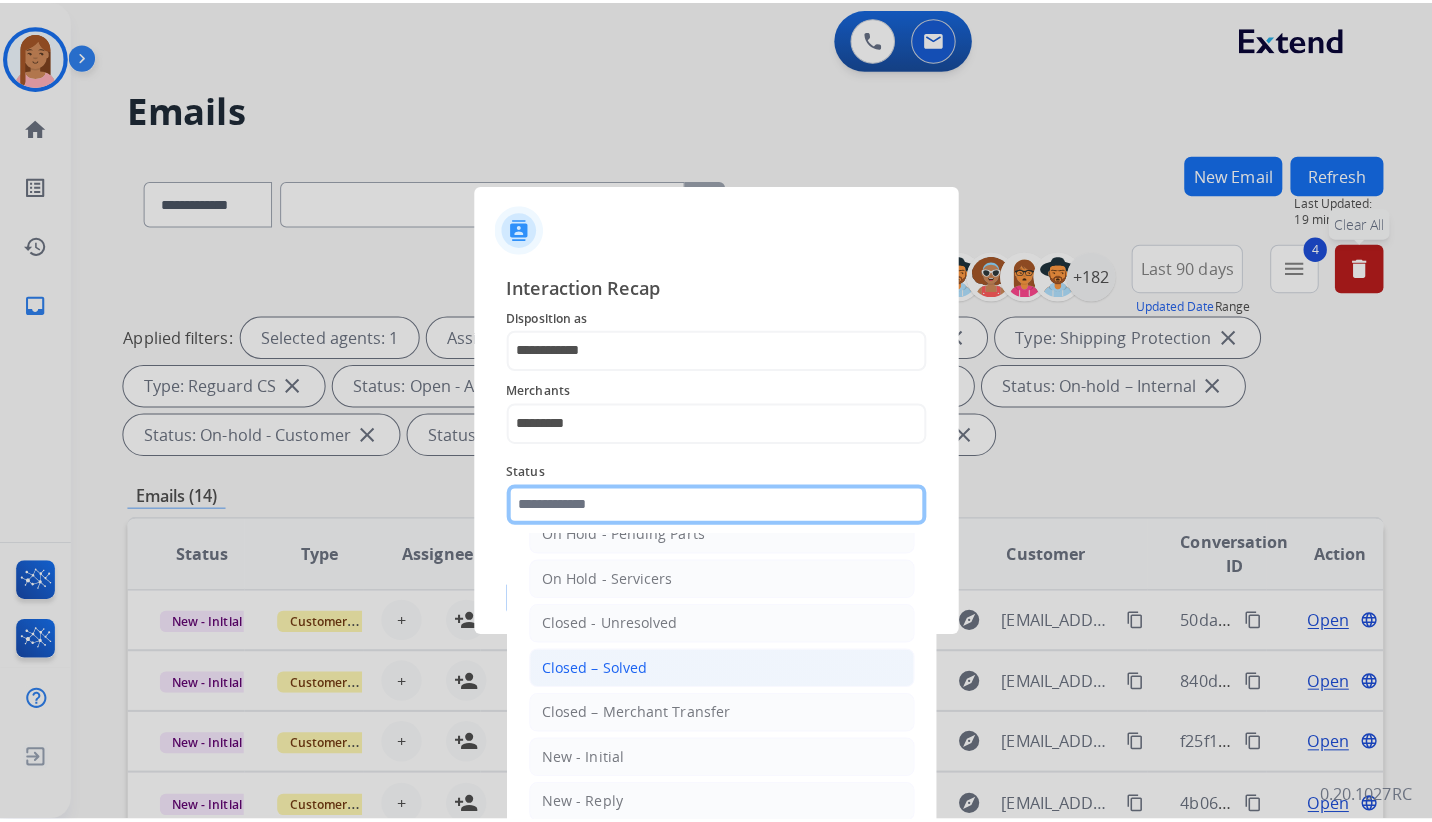 scroll, scrollTop: 120, scrollLeft: 0, axis: vertical 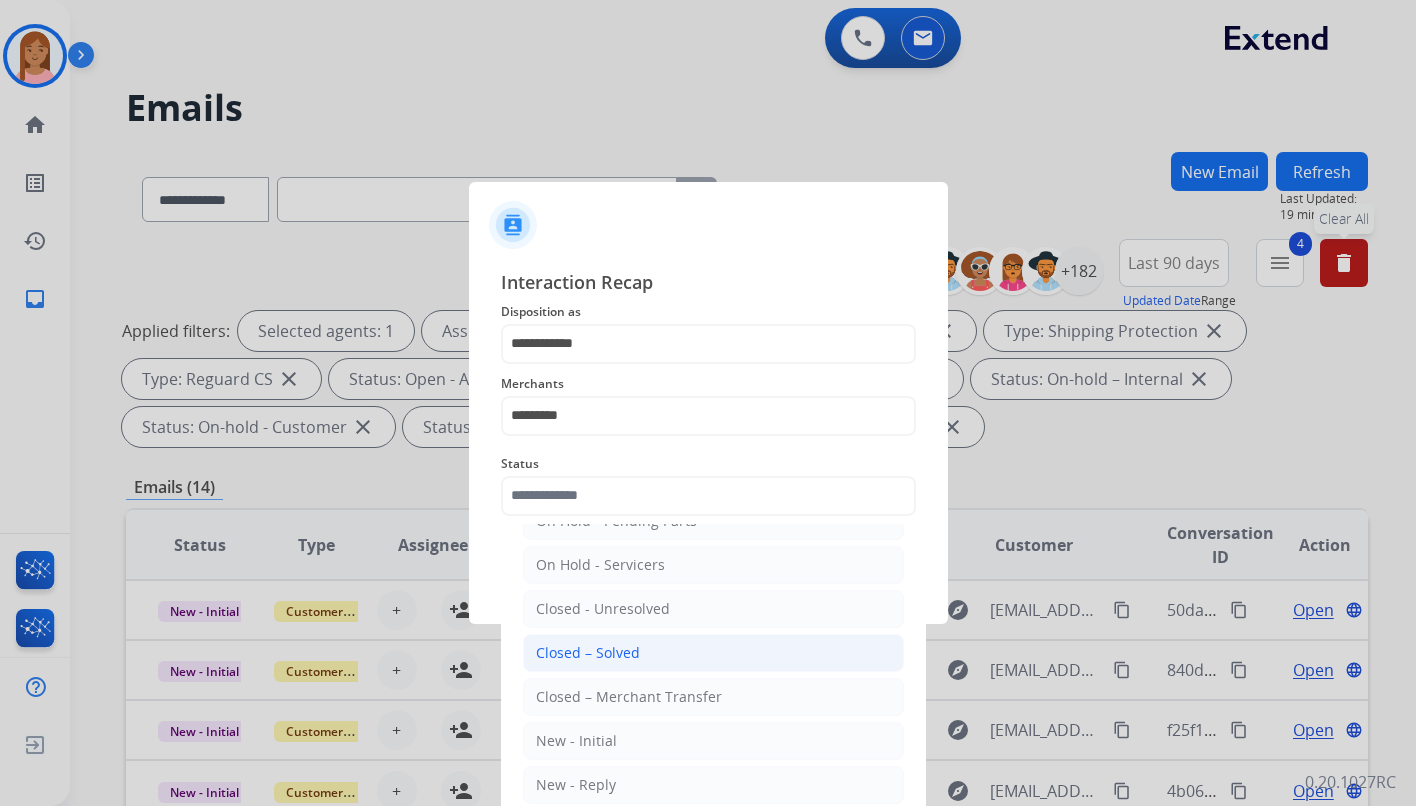 click on "Closed – Solved" 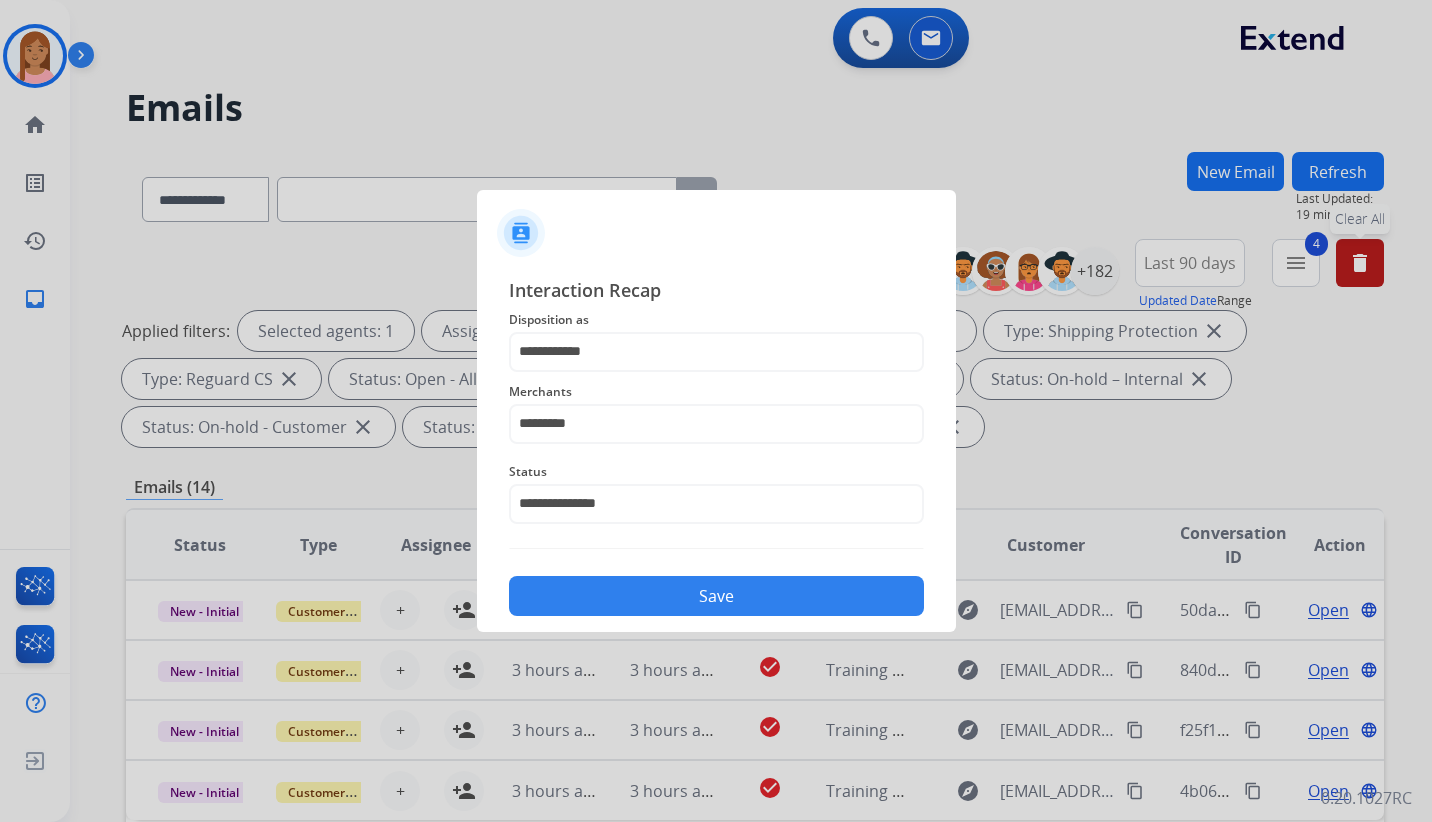 click on "Save" 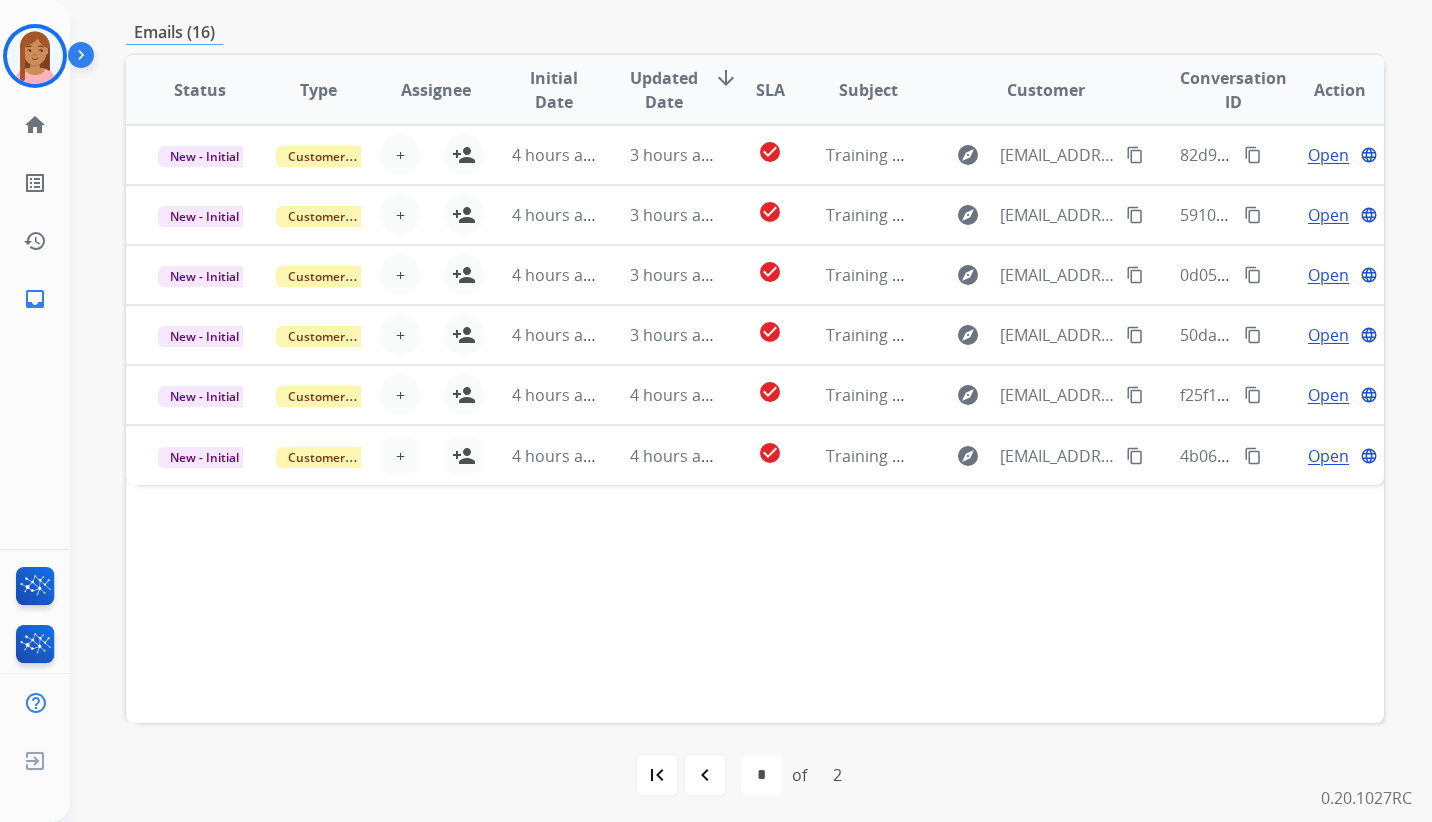scroll, scrollTop: 460, scrollLeft: 0, axis: vertical 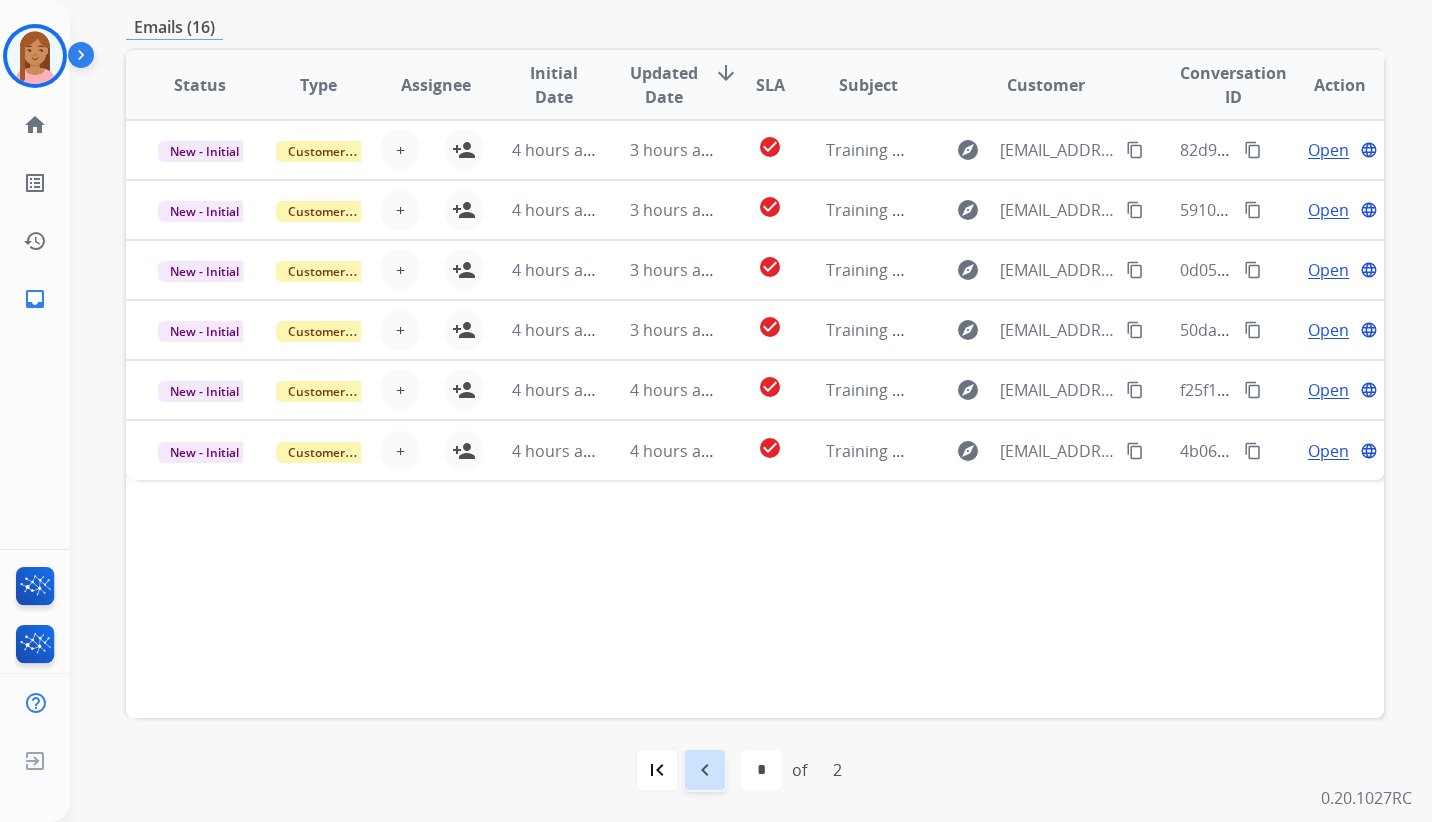 click on "navigate_before" at bounding box center [705, 770] 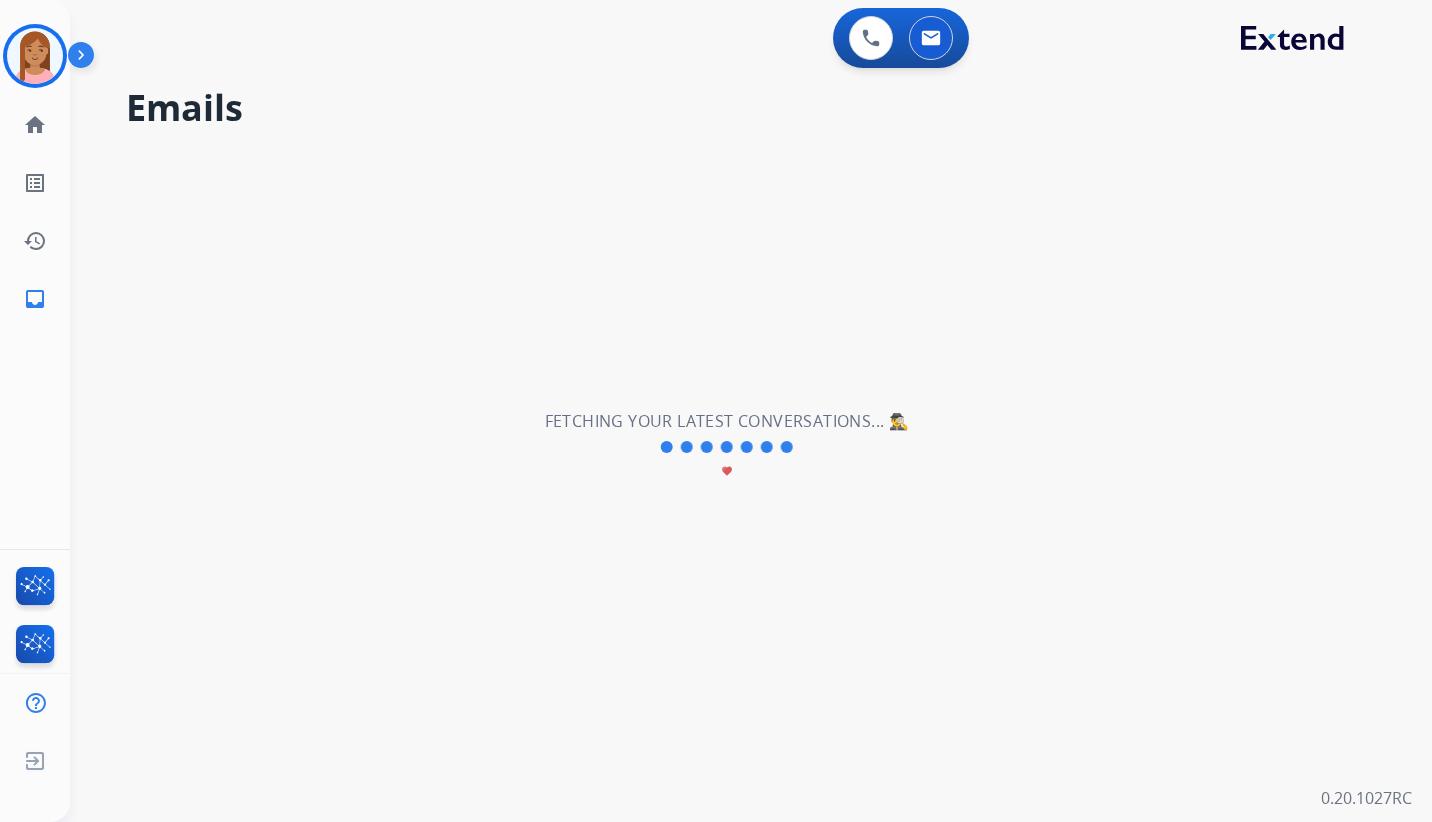 scroll, scrollTop: 0, scrollLeft: 0, axis: both 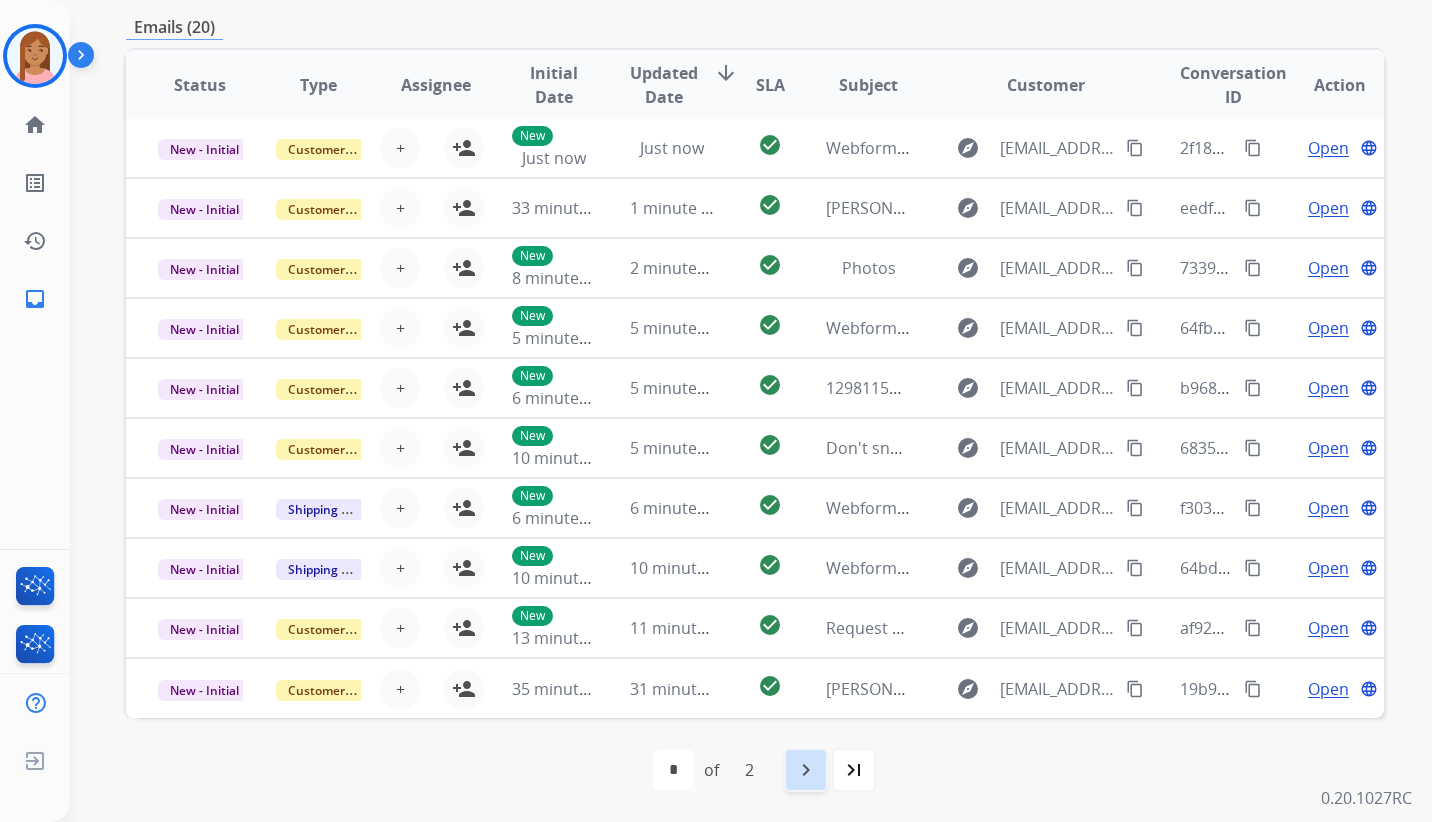 click on "navigate_next" at bounding box center [806, 770] 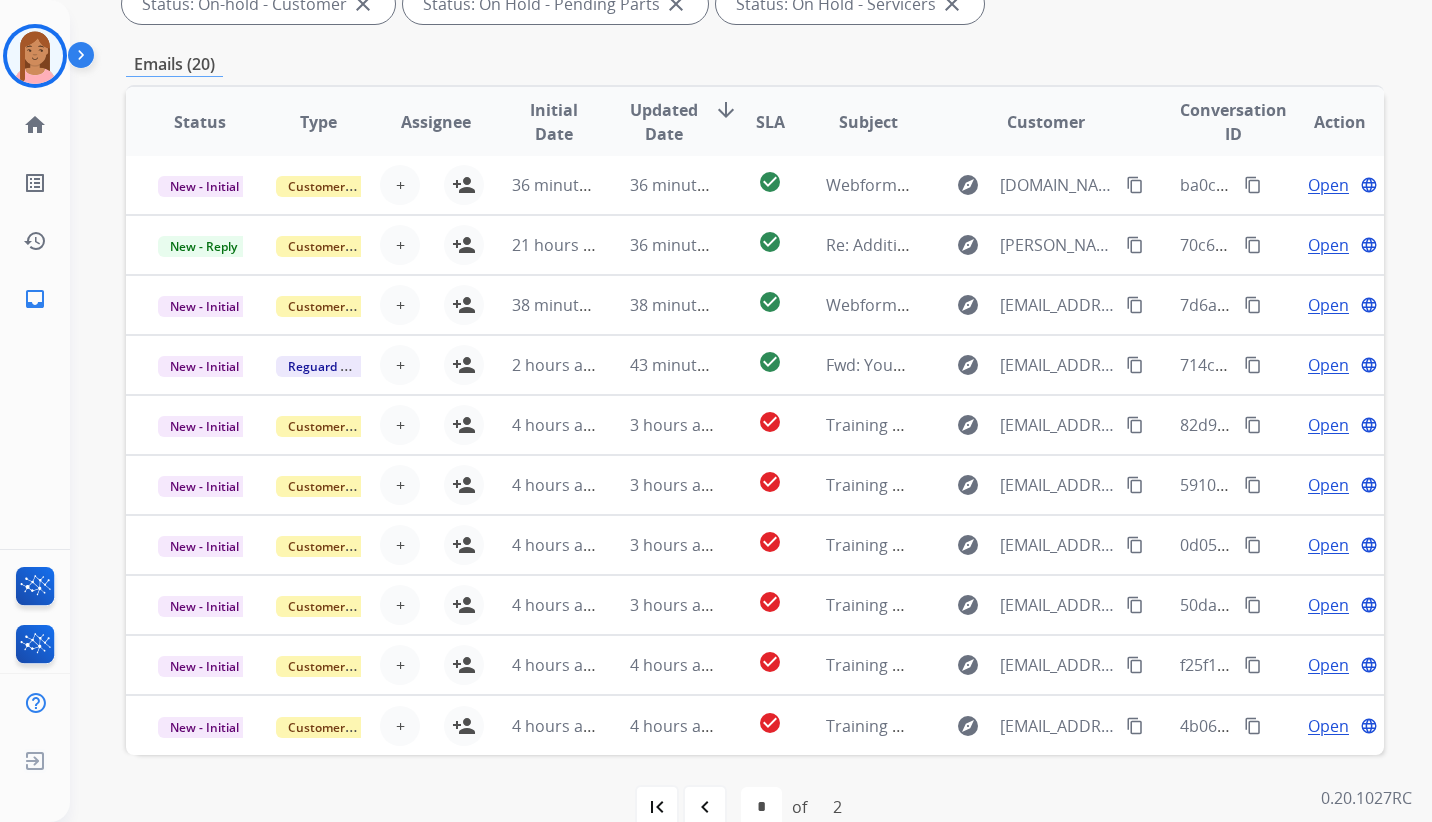 scroll, scrollTop: 460, scrollLeft: 0, axis: vertical 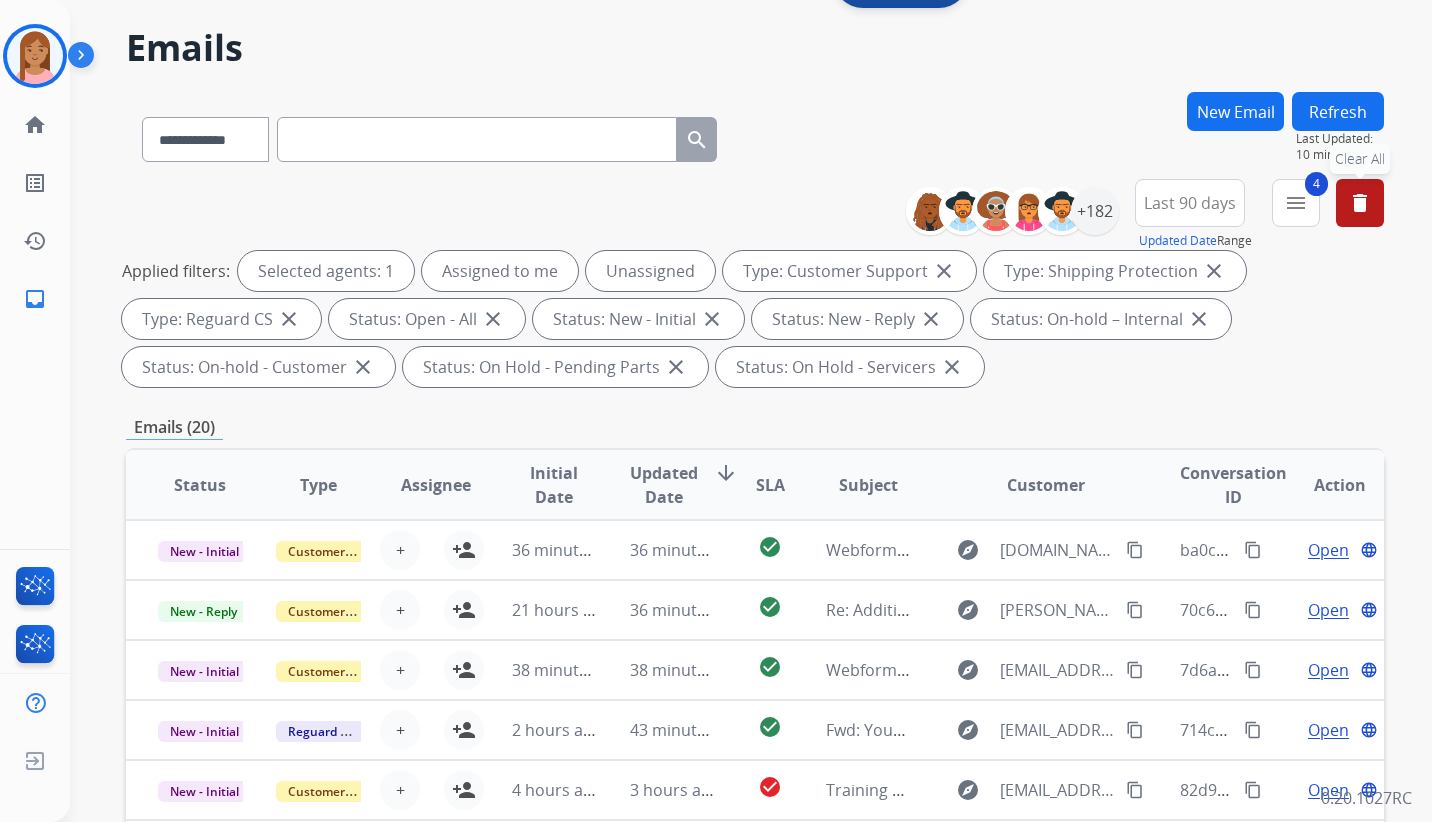 click on "delete" at bounding box center (1360, 203) 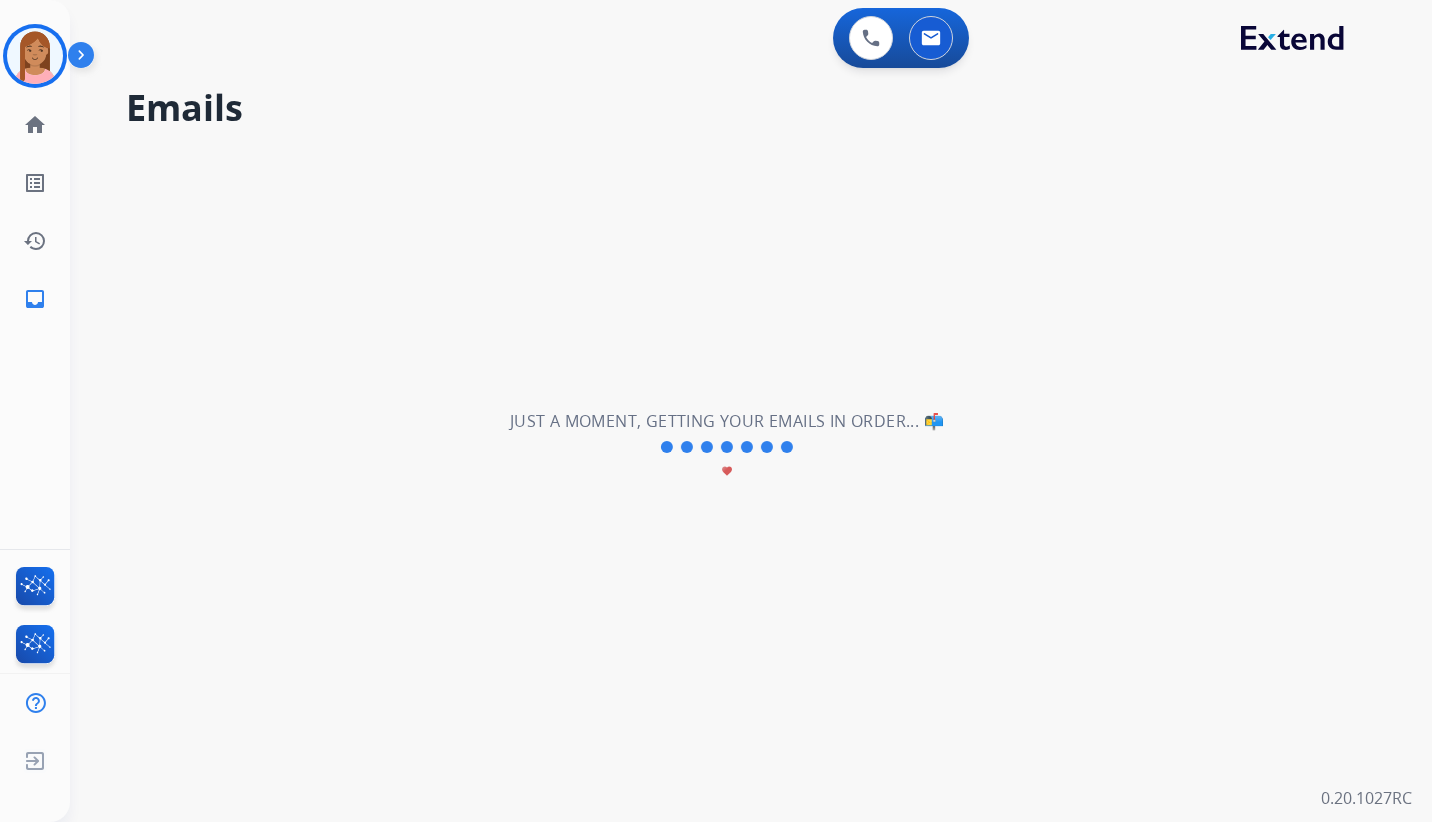 scroll, scrollTop: 0, scrollLeft: 0, axis: both 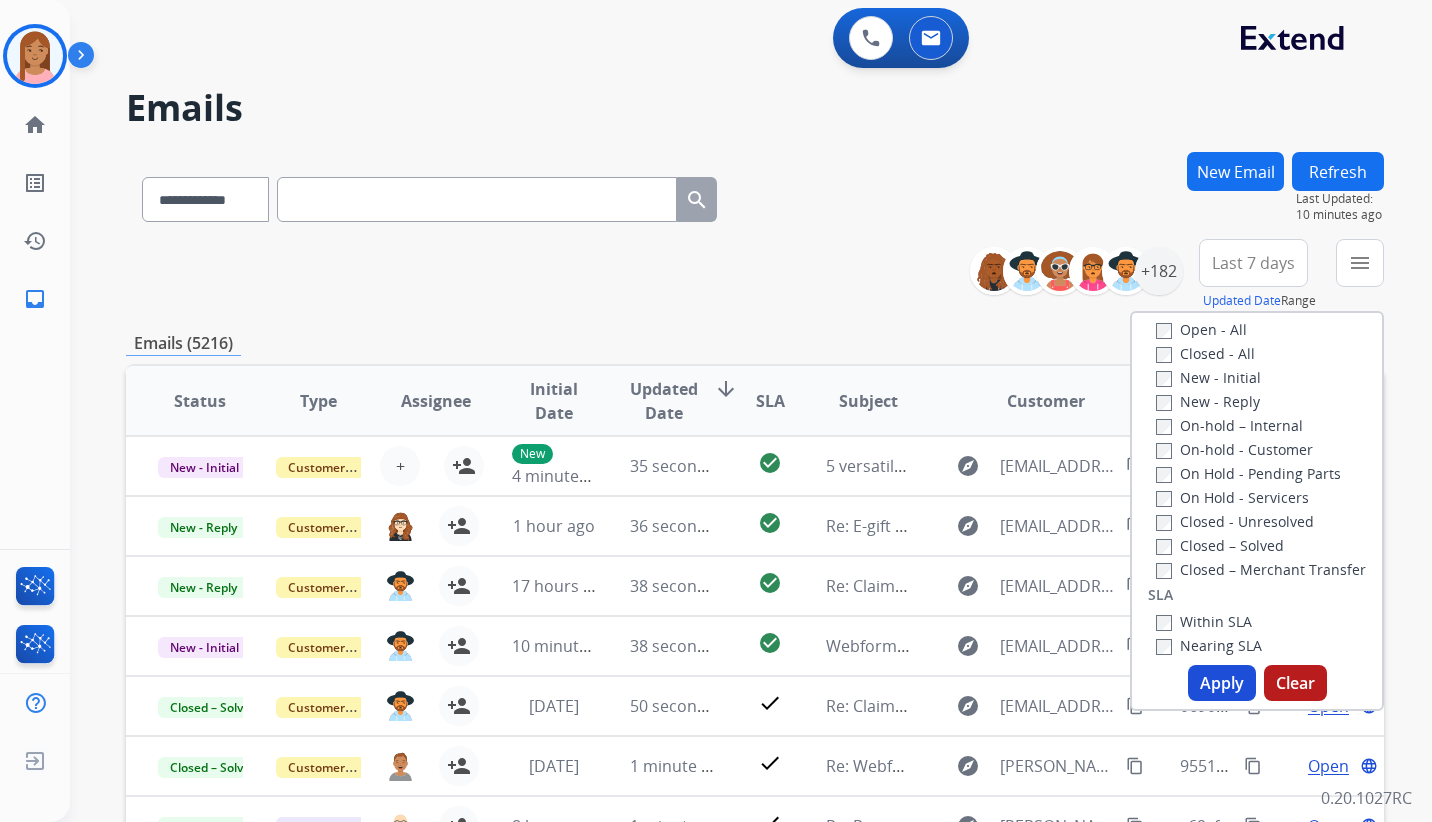 click on "**********" at bounding box center [755, 195] 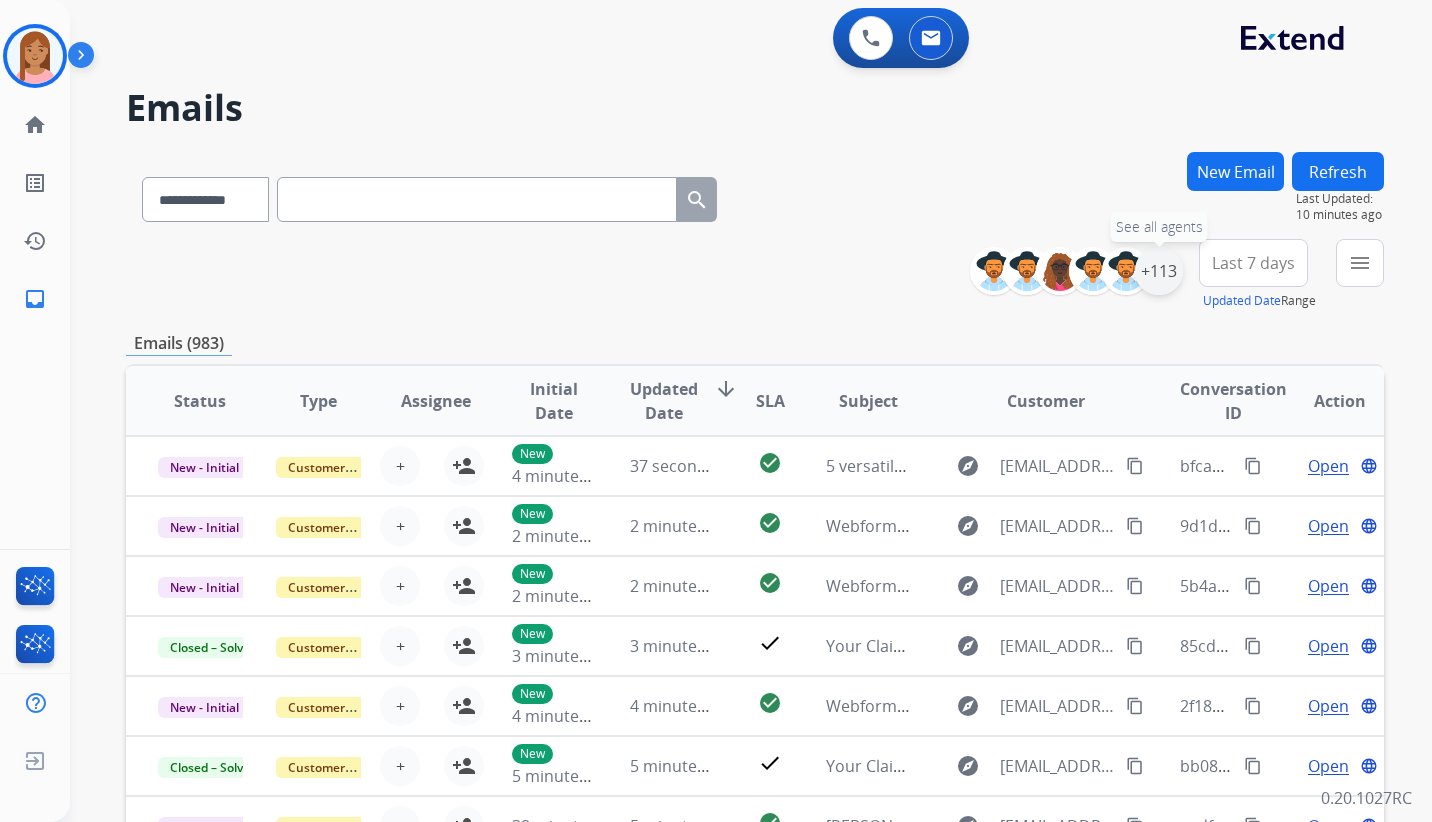 click on "+113" at bounding box center (1159, 271) 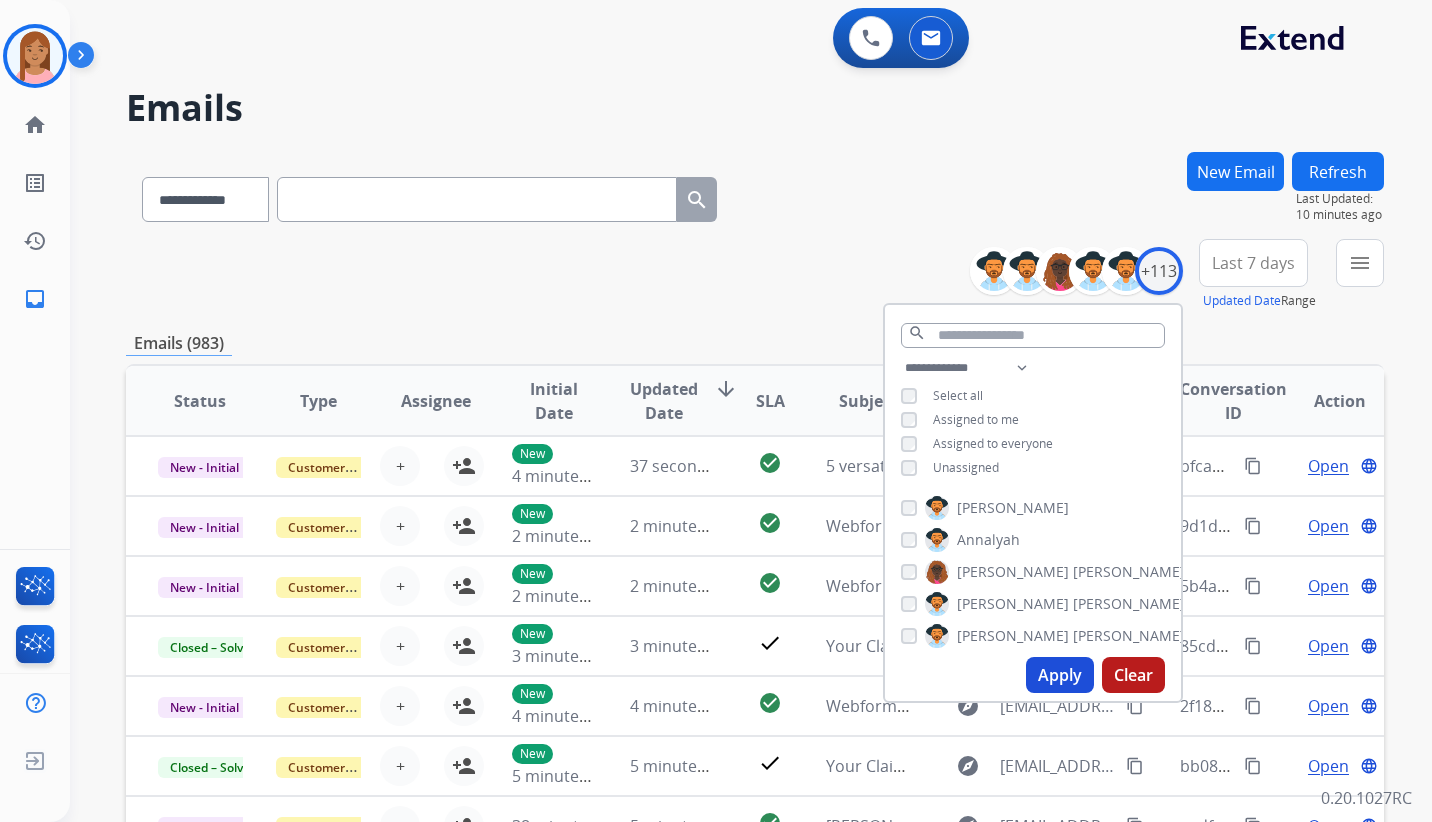 click on "Apply" at bounding box center [1060, 675] 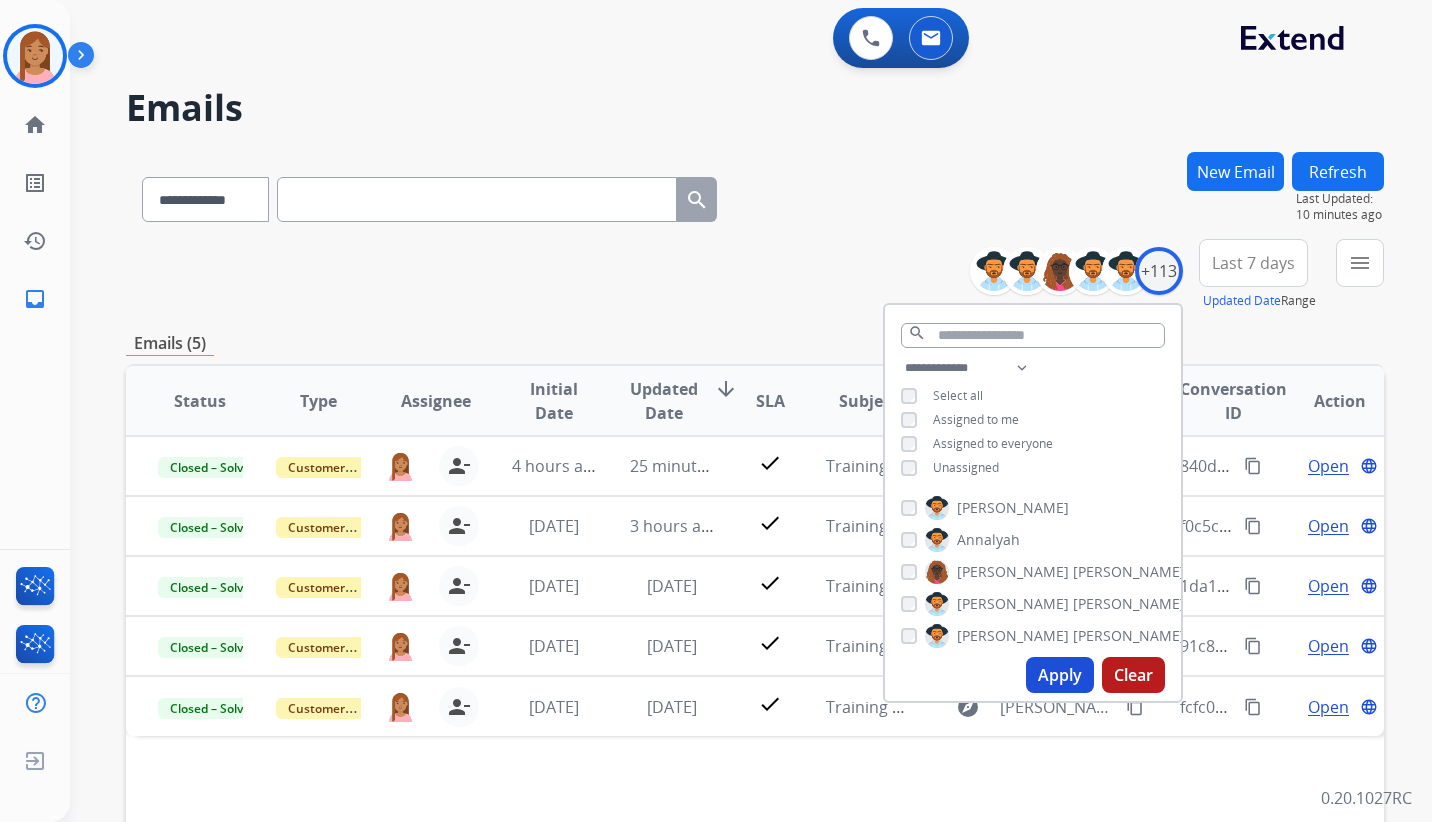 click on "Last 7 days" at bounding box center [1253, 263] 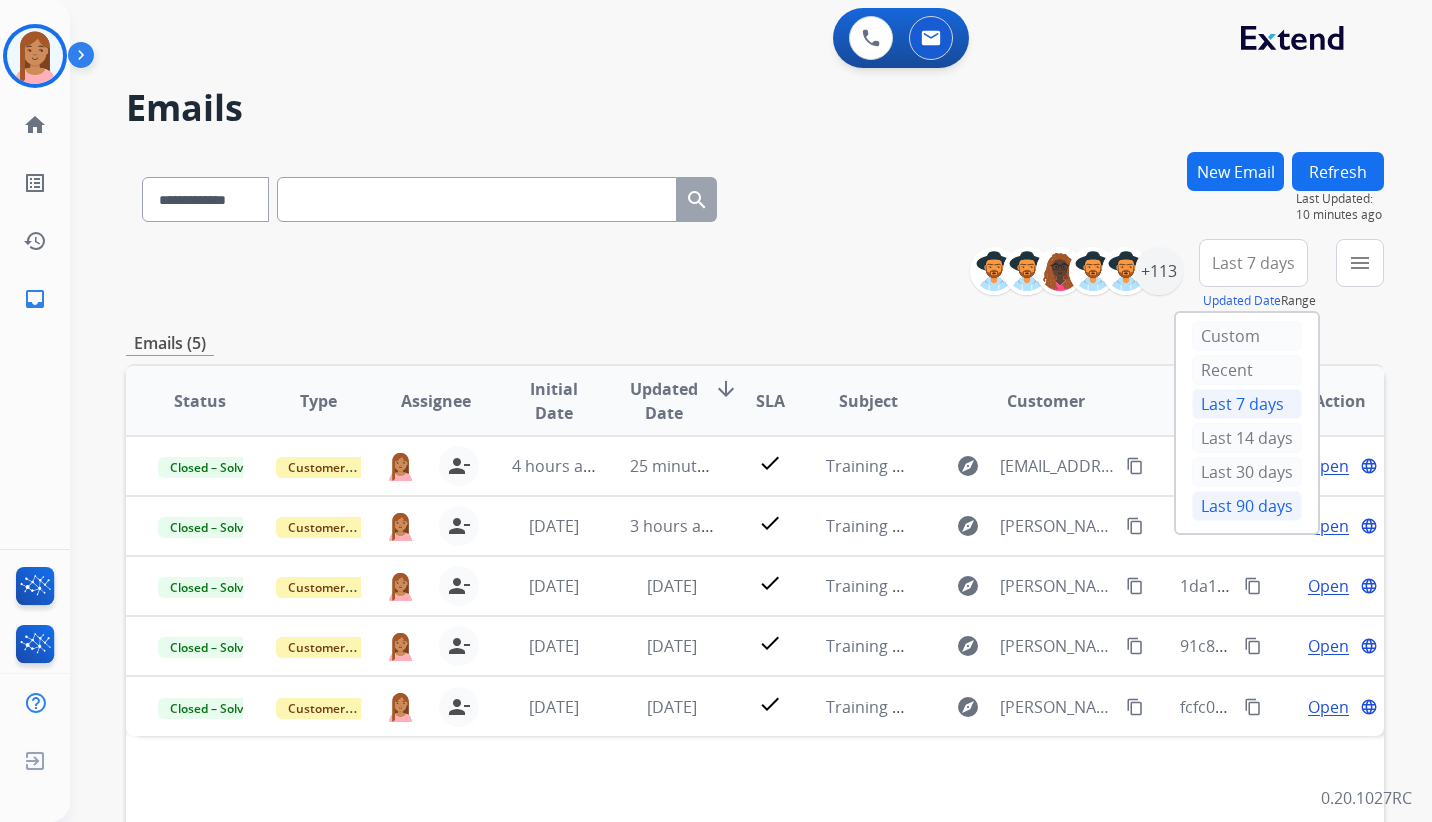 click on "Last 90 days" at bounding box center [1247, 506] 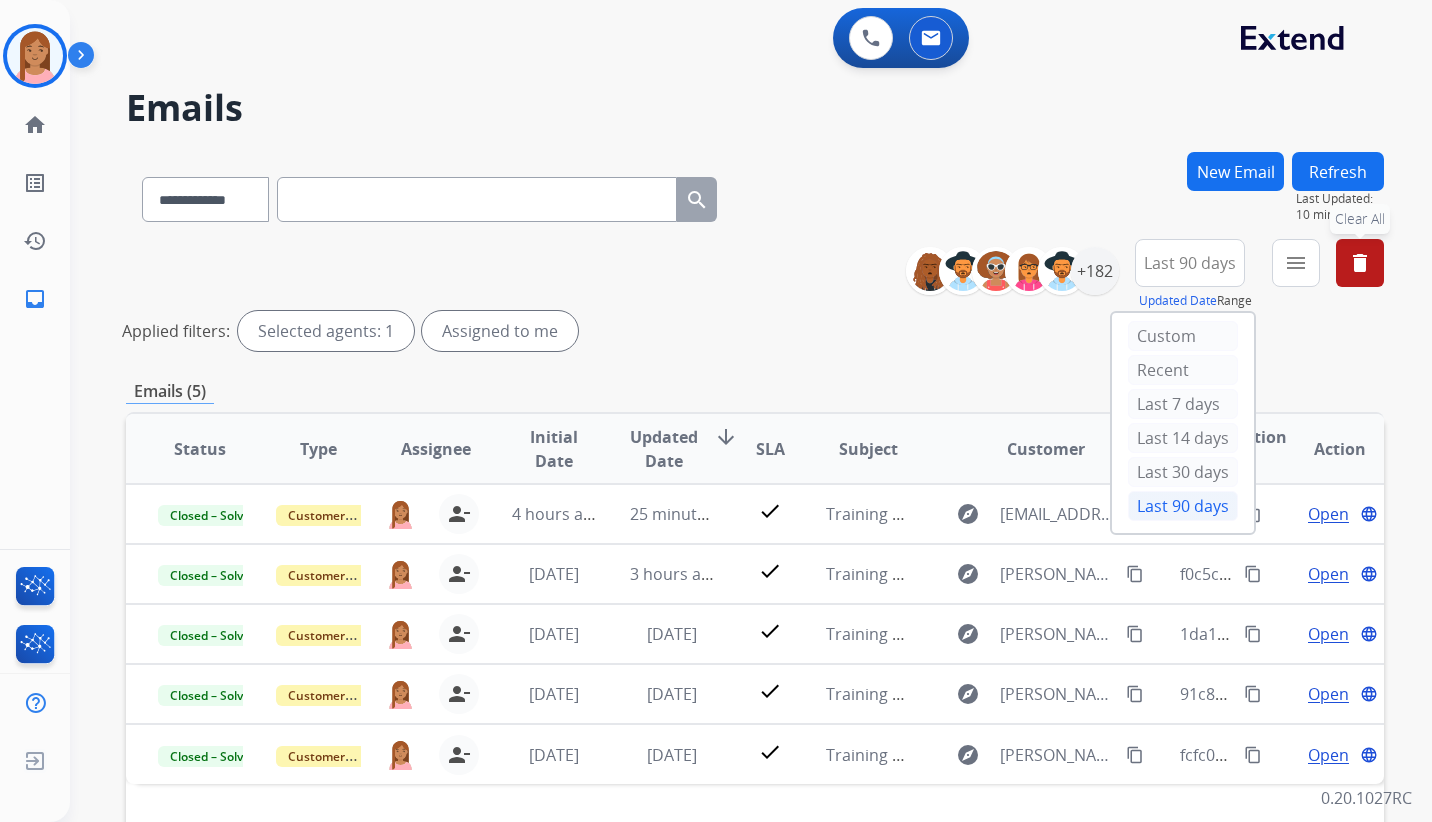 click on "Applied filters:  Selected agents: 1  Assigned to me" at bounding box center [751, 331] 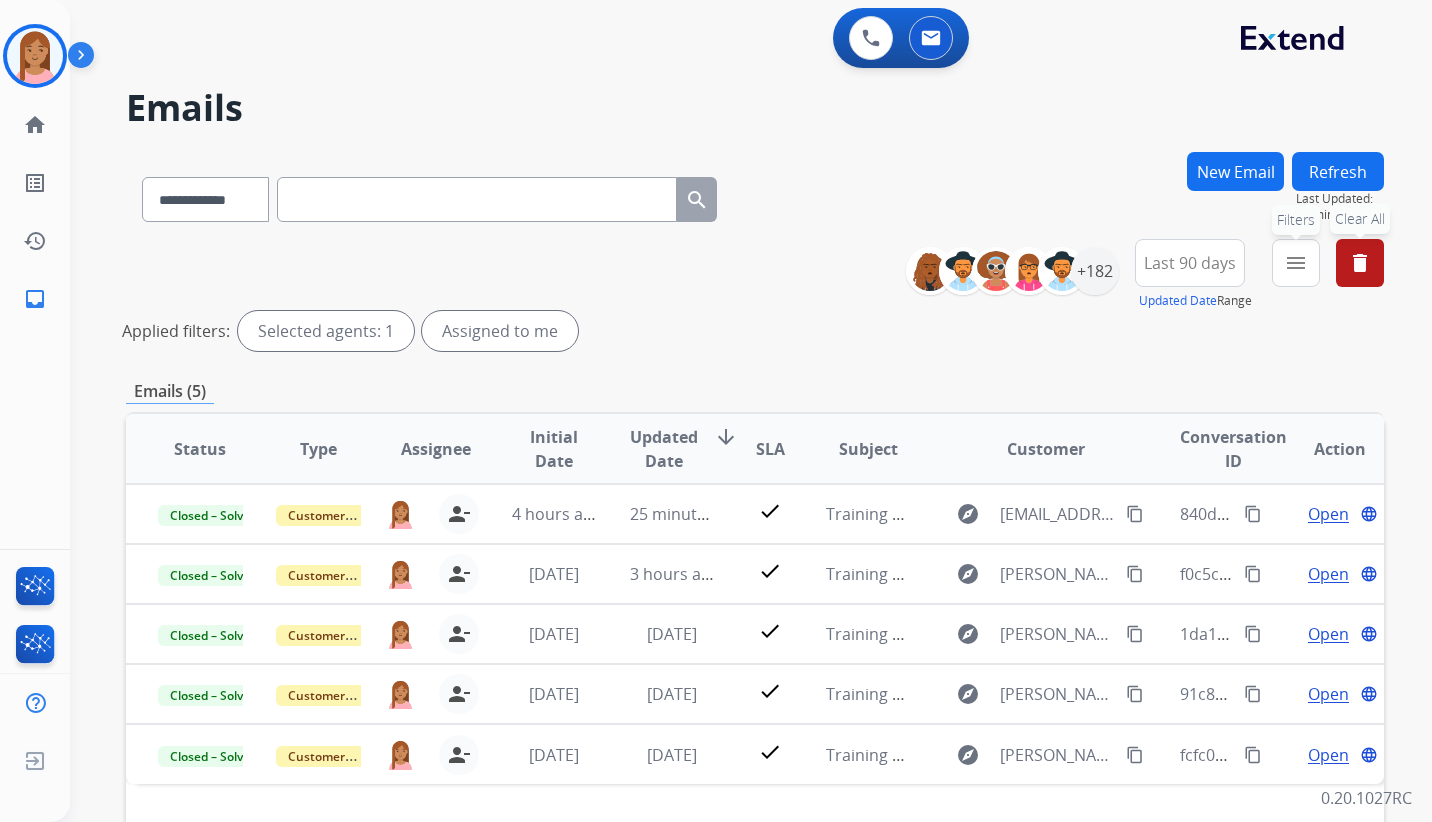 click on "menu" at bounding box center [1296, 263] 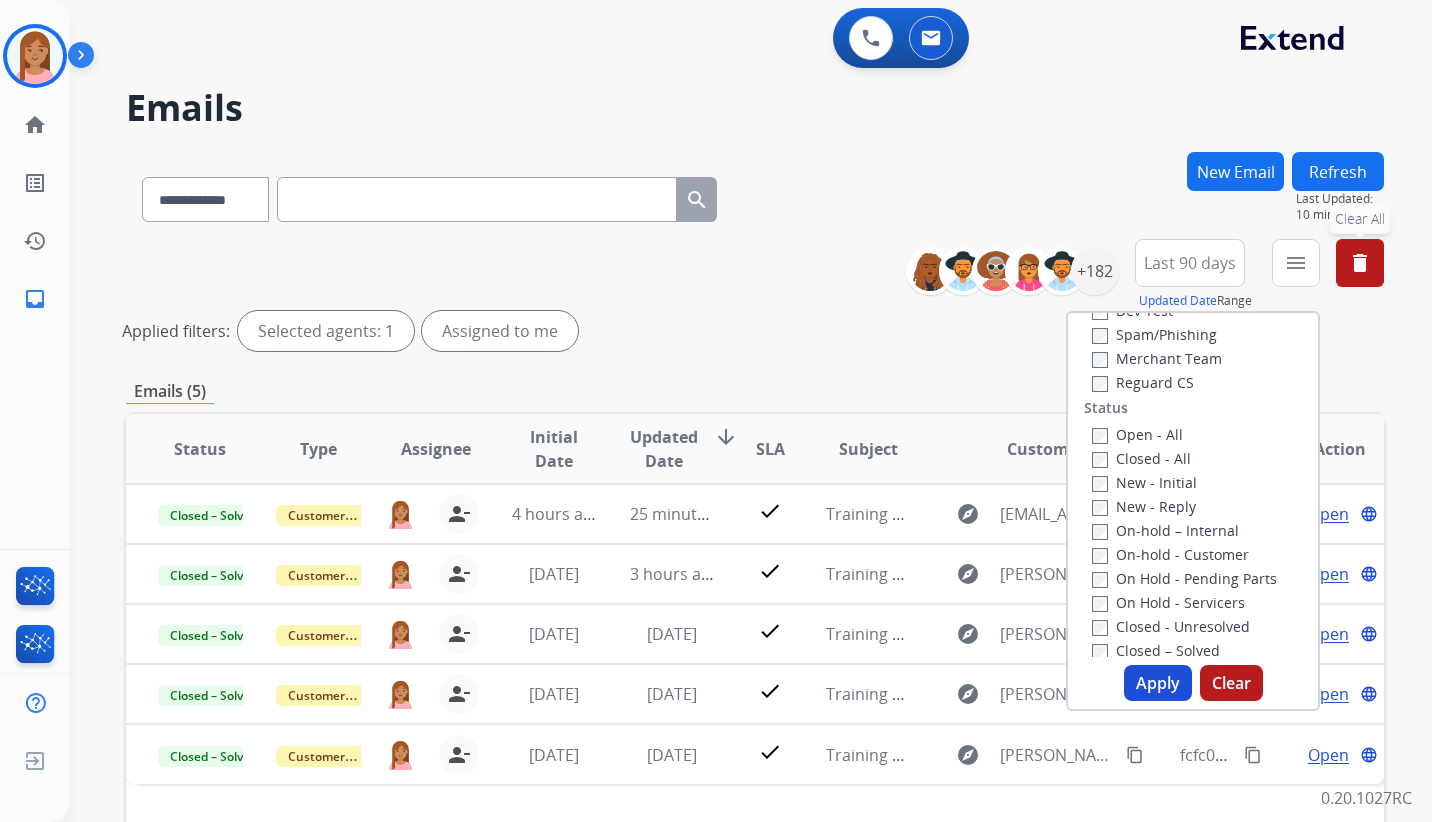 scroll, scrollTop: 0, scrollLeft: 0, axis: both 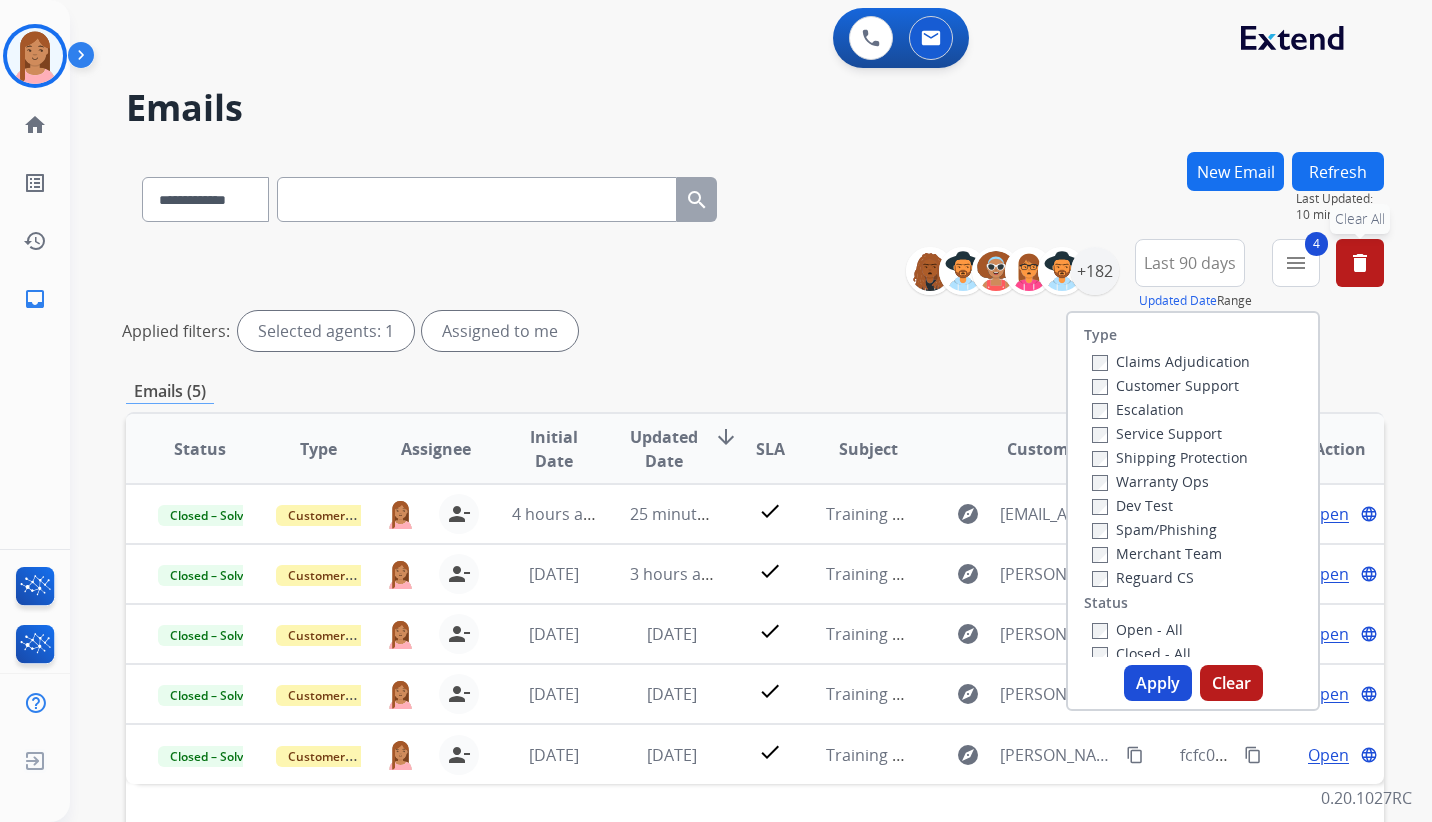 click on "Apply" at bounding box center (1158, 683) 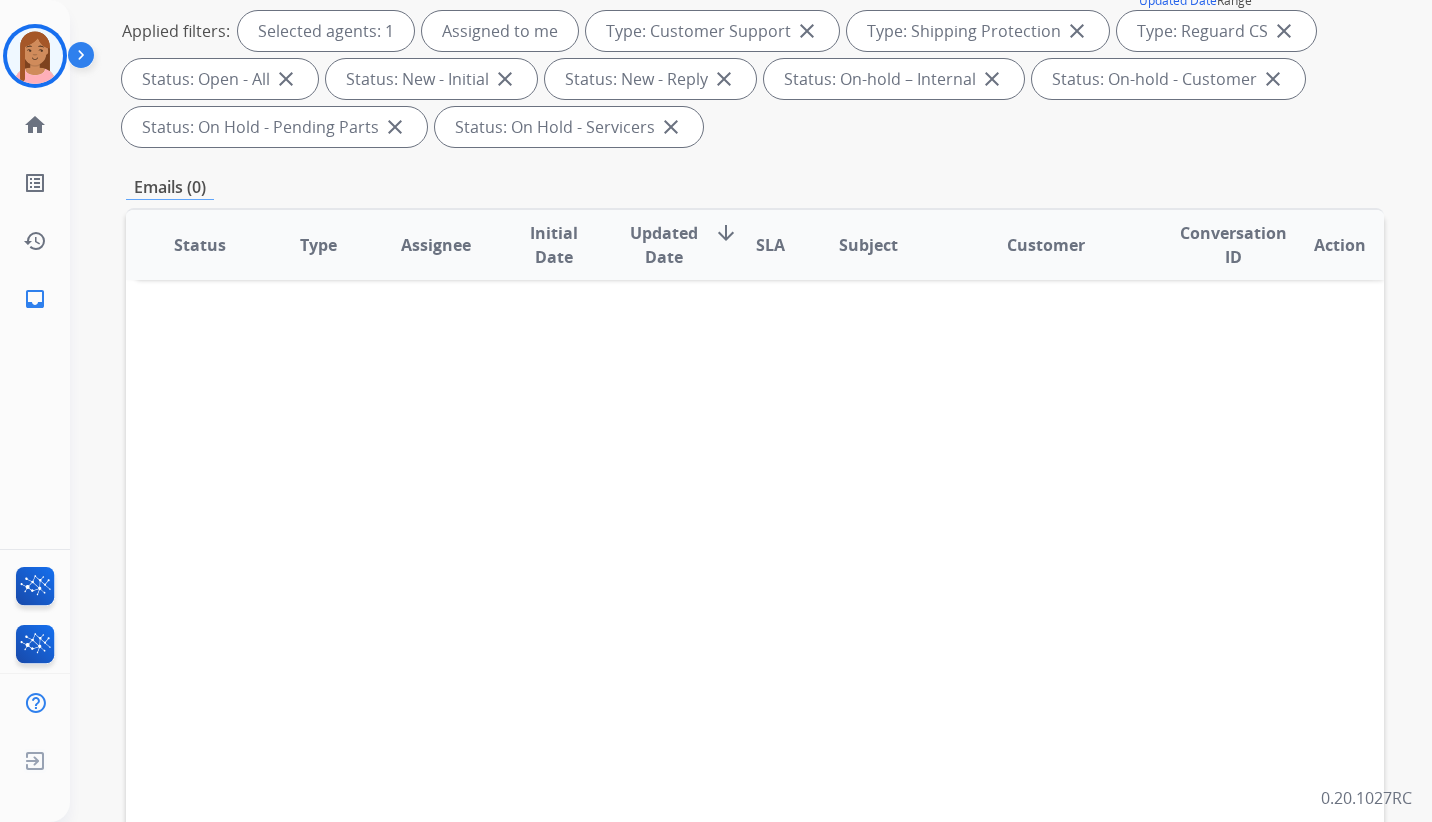 scroll, scrollTop: 0, scrollLeft: 0, axis: both 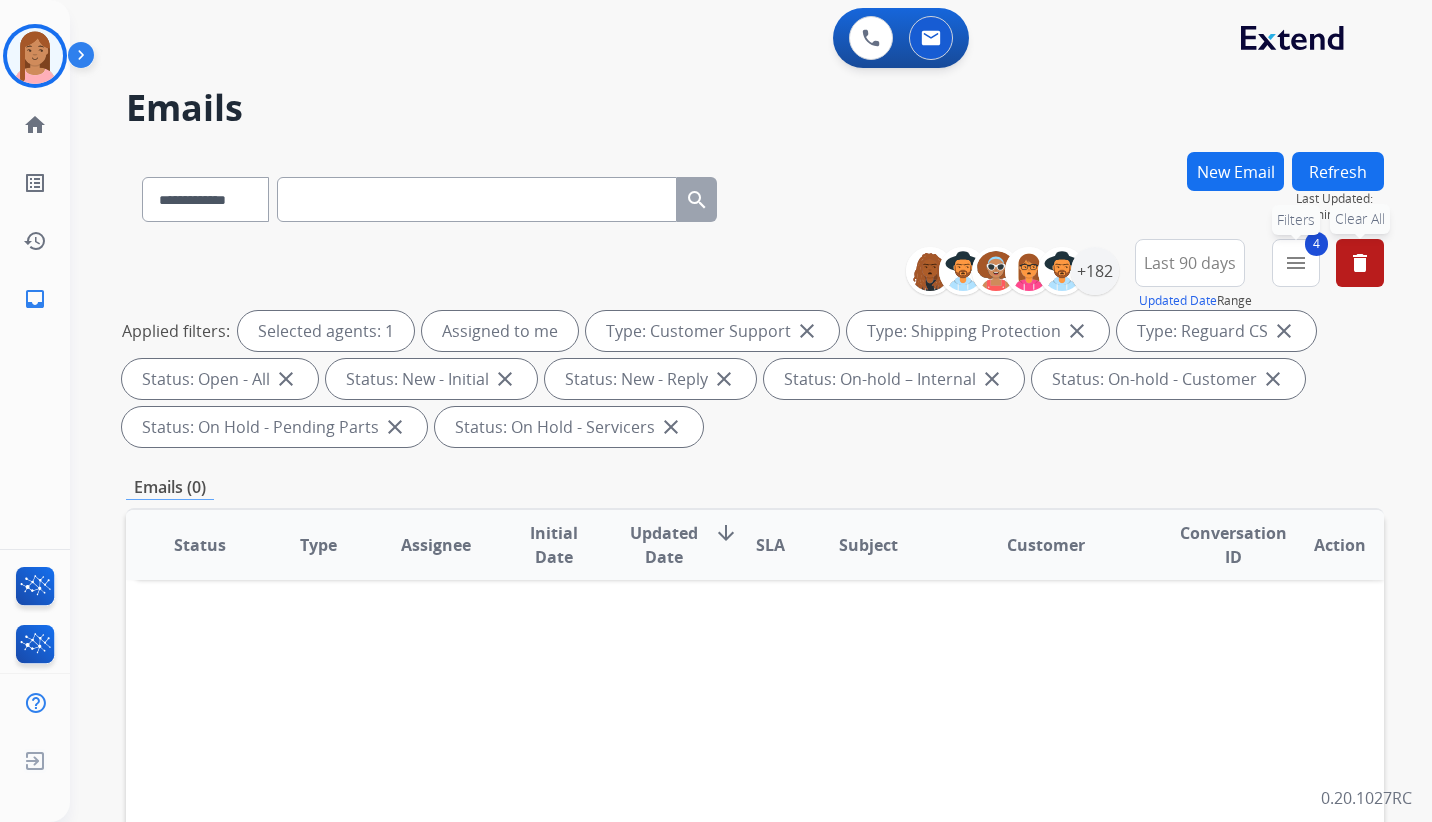 click on "menu" at bounding box center (1296, 263) 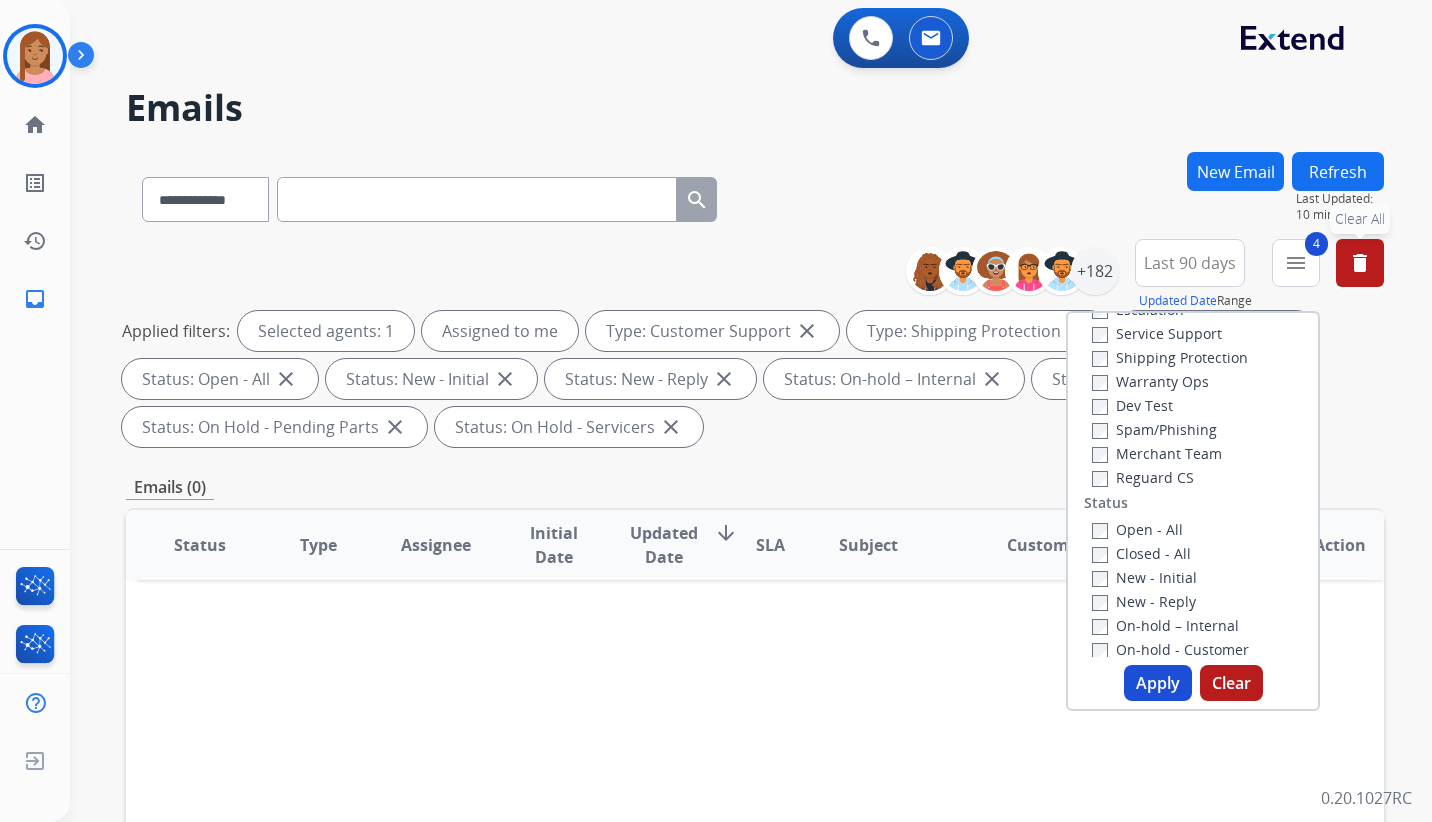 scroll, scrollTop: 200, scrollLeft: 0, axis: vertical 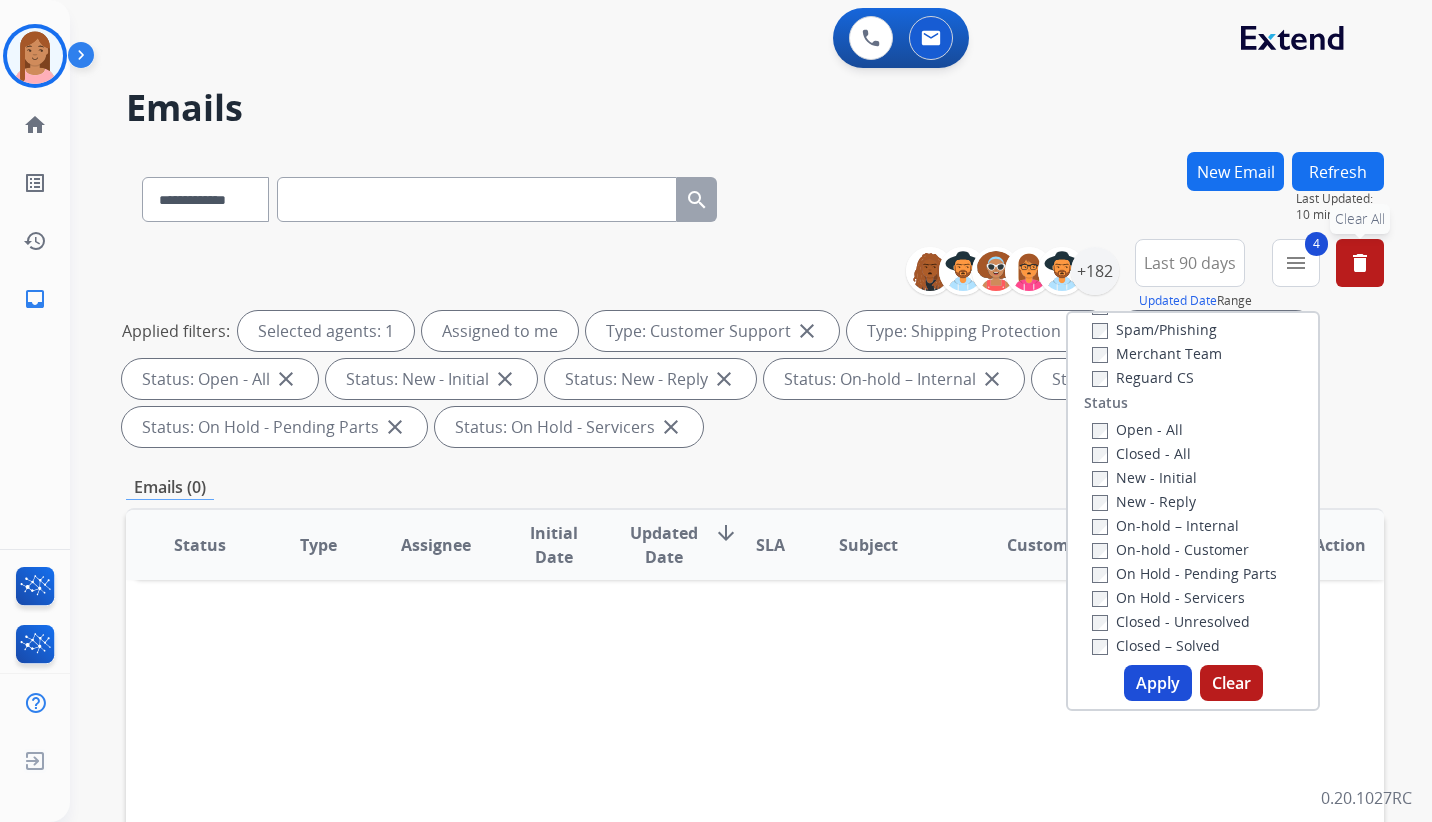 click on "Closed - All" at bounding box center (1141, 453) 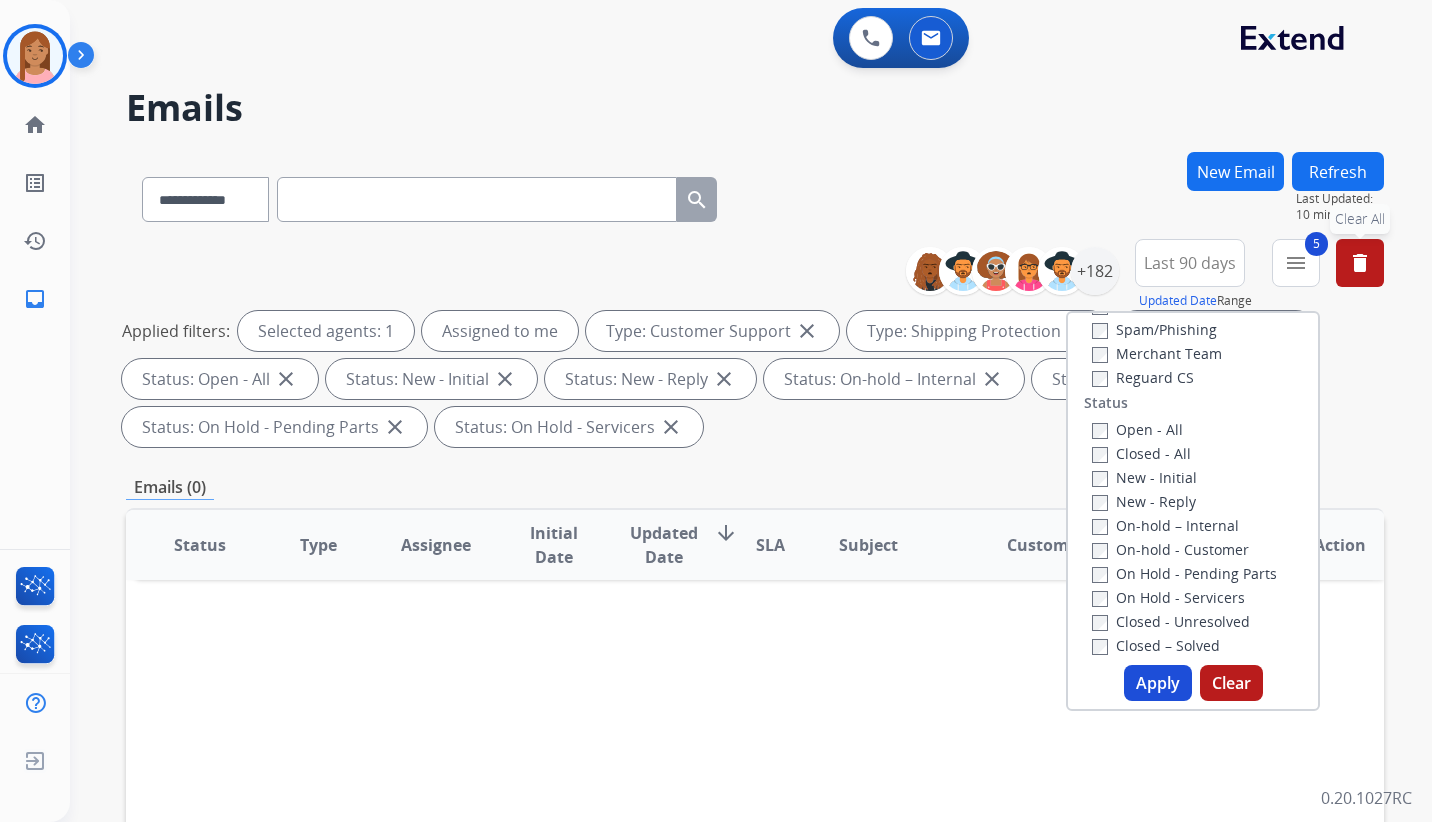 click on "Apply" at bounding box center [1158, 683] 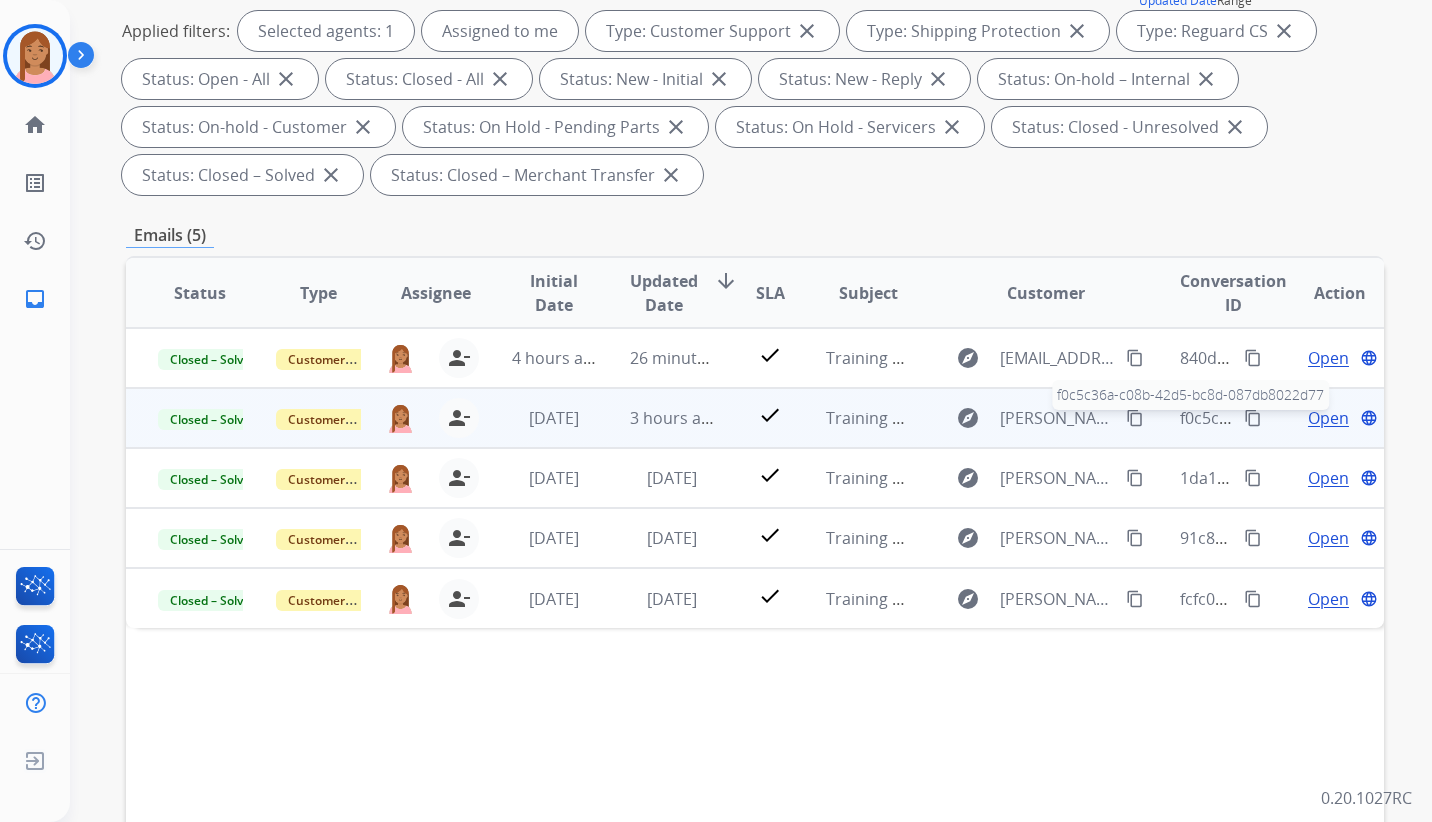 scroll, scrollTop: 0, scrollLeft: 0, axis: both 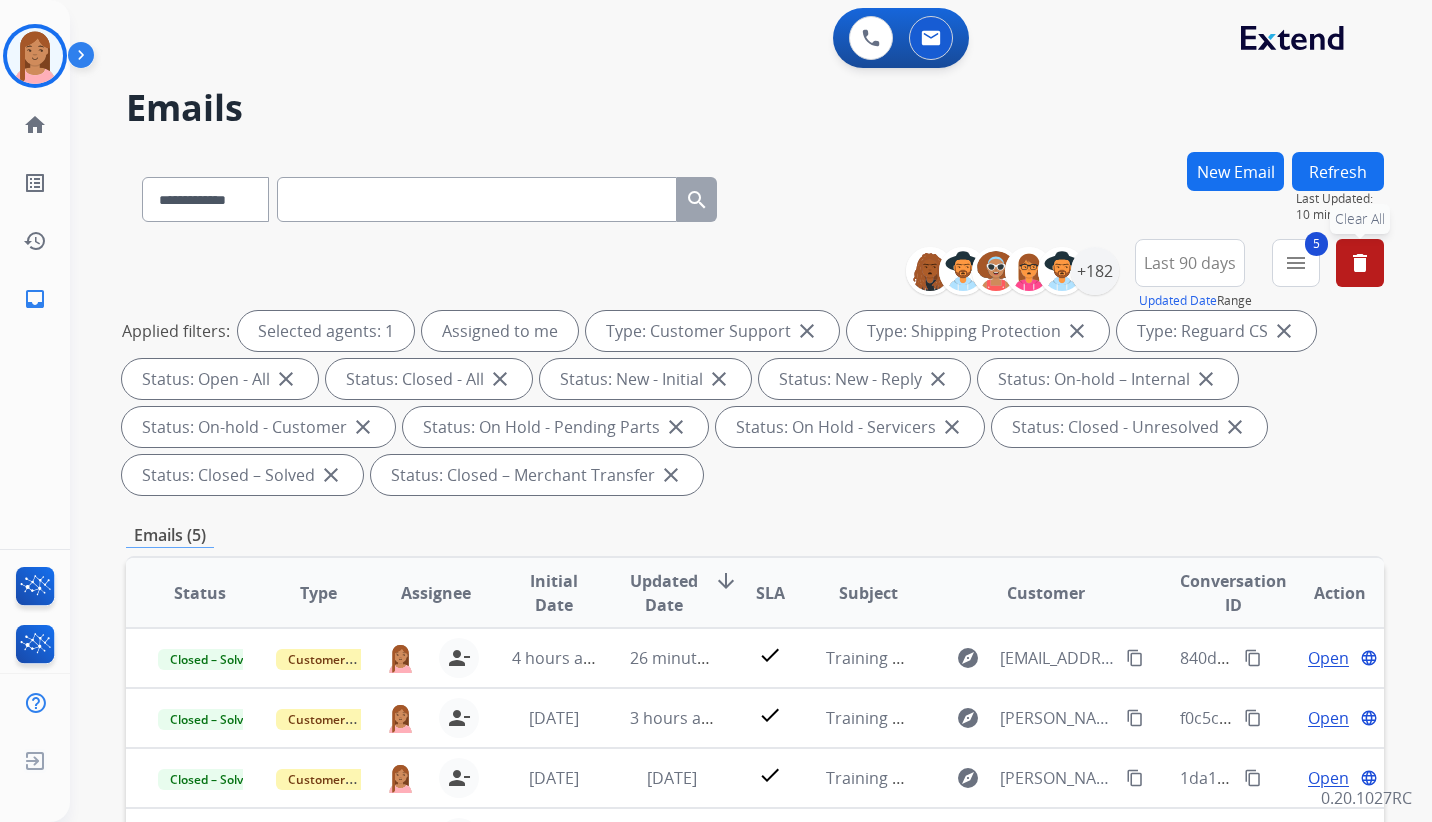 click on "delete" at bounding box center (1360, 263) 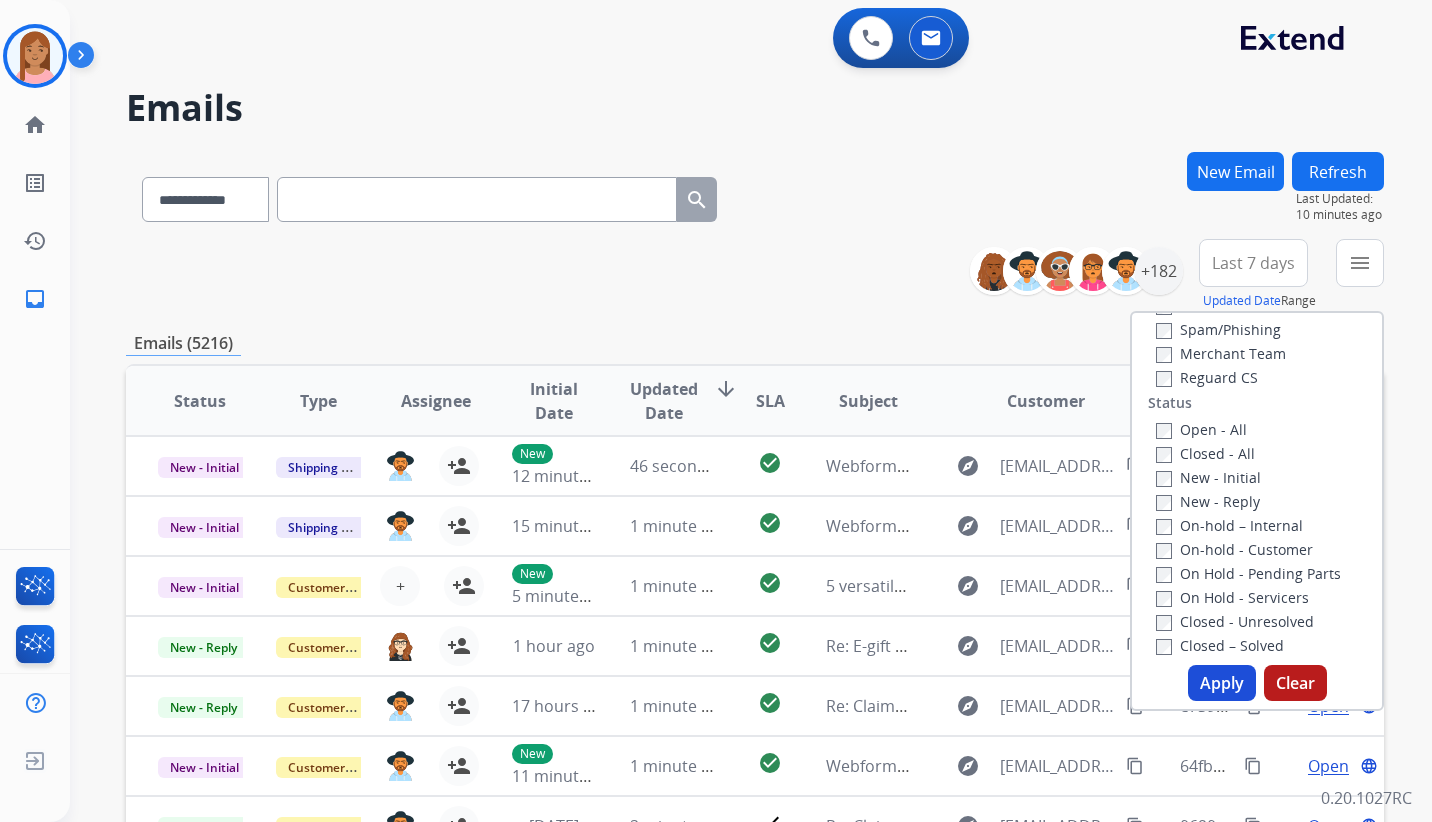click on "Emails" at bounding box center (755, 108) 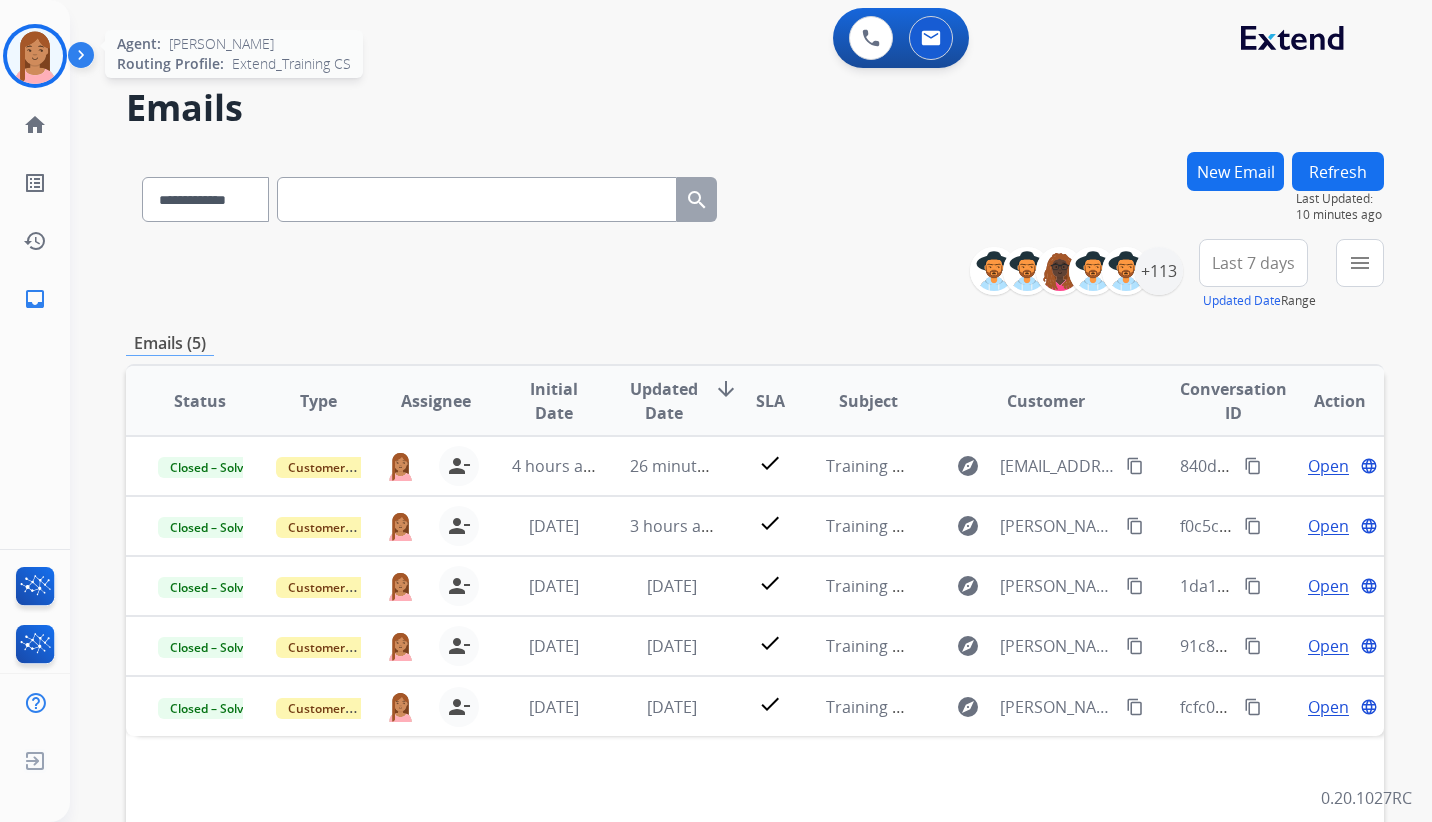 click at bounding box center [35, 56] 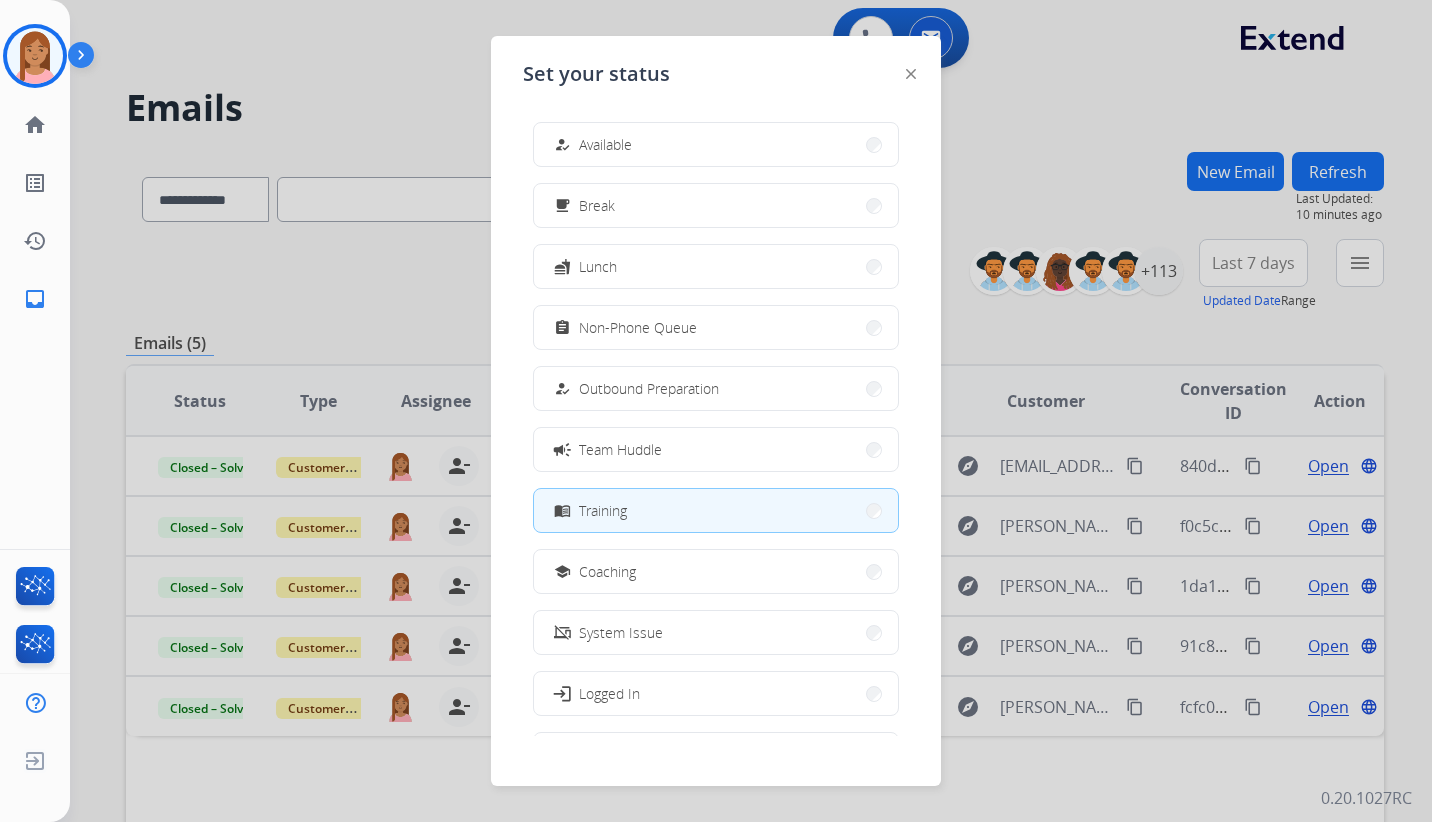 click 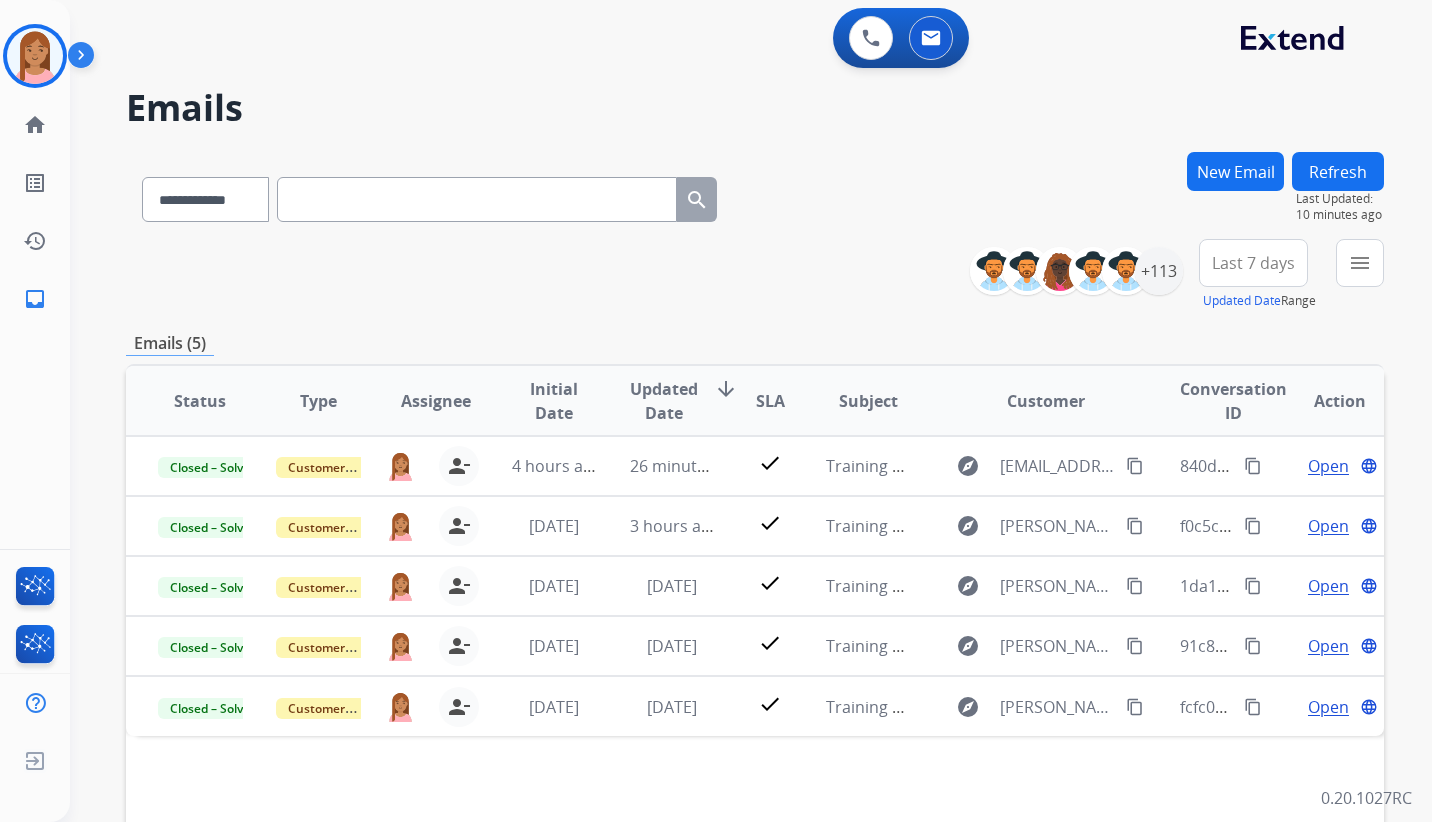 click at bounding box center (85, 59) 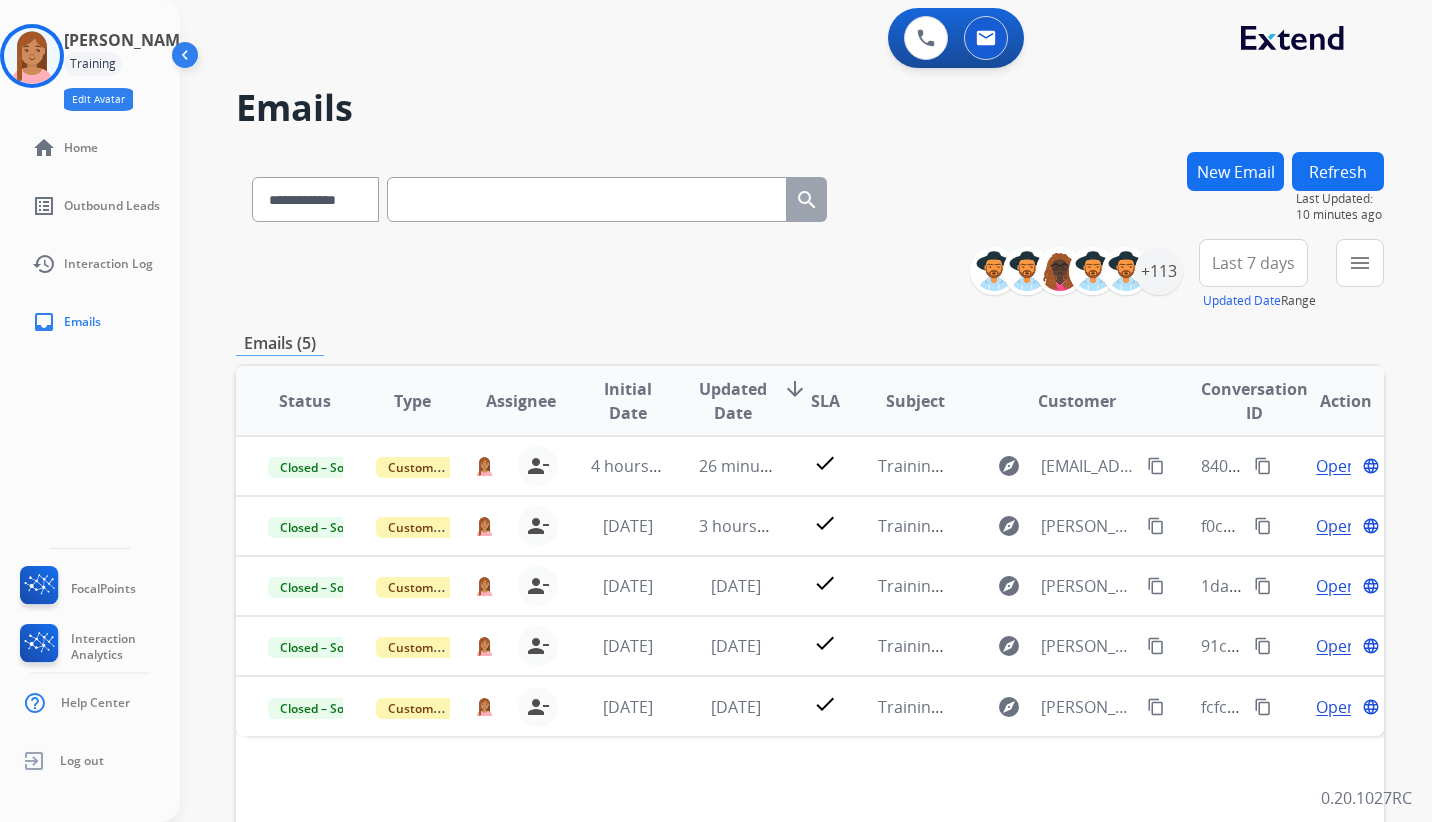 click on "Edit Avatar" 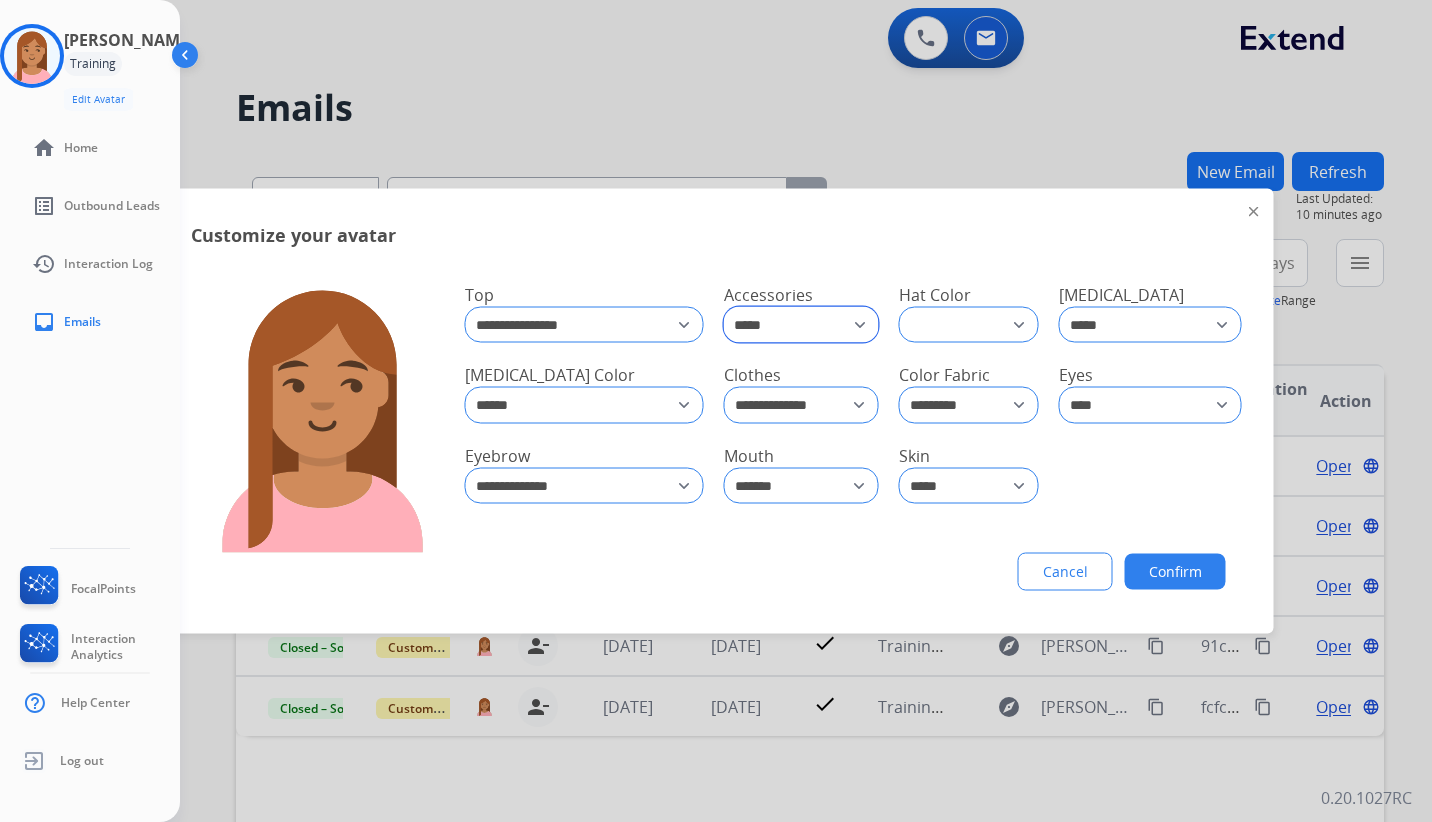 click on "**********" 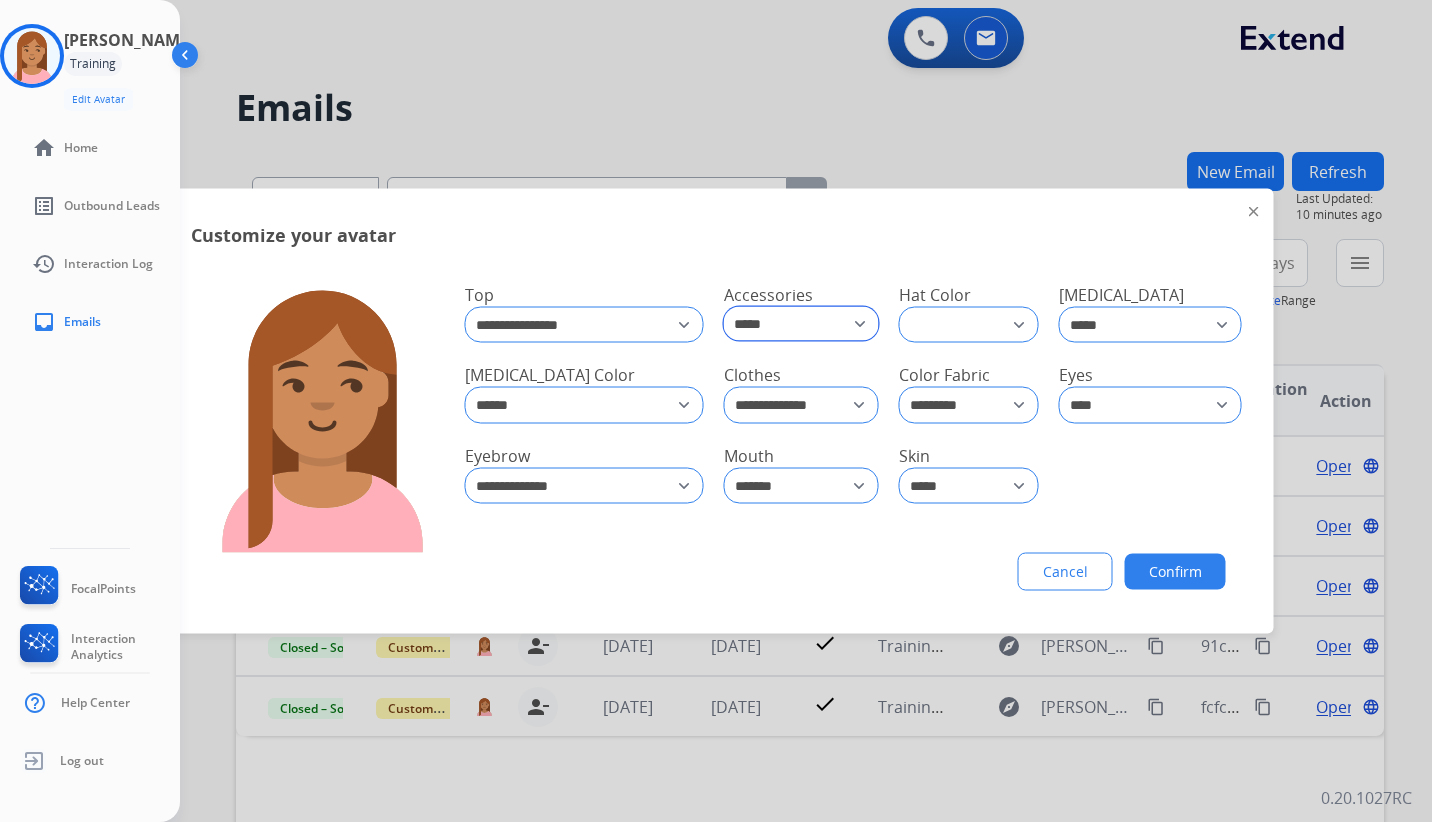 select on "**********" 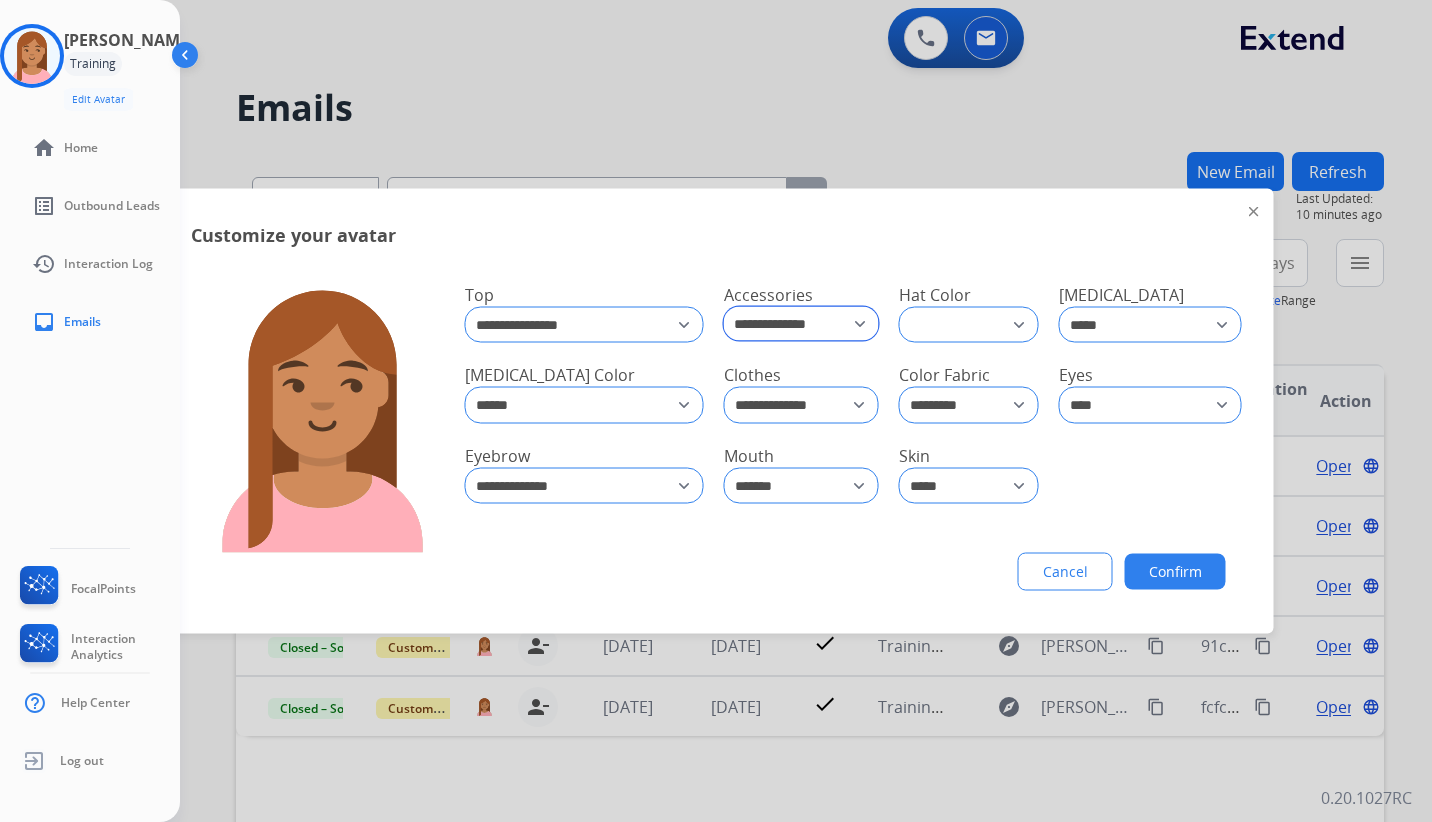 click on "**********" 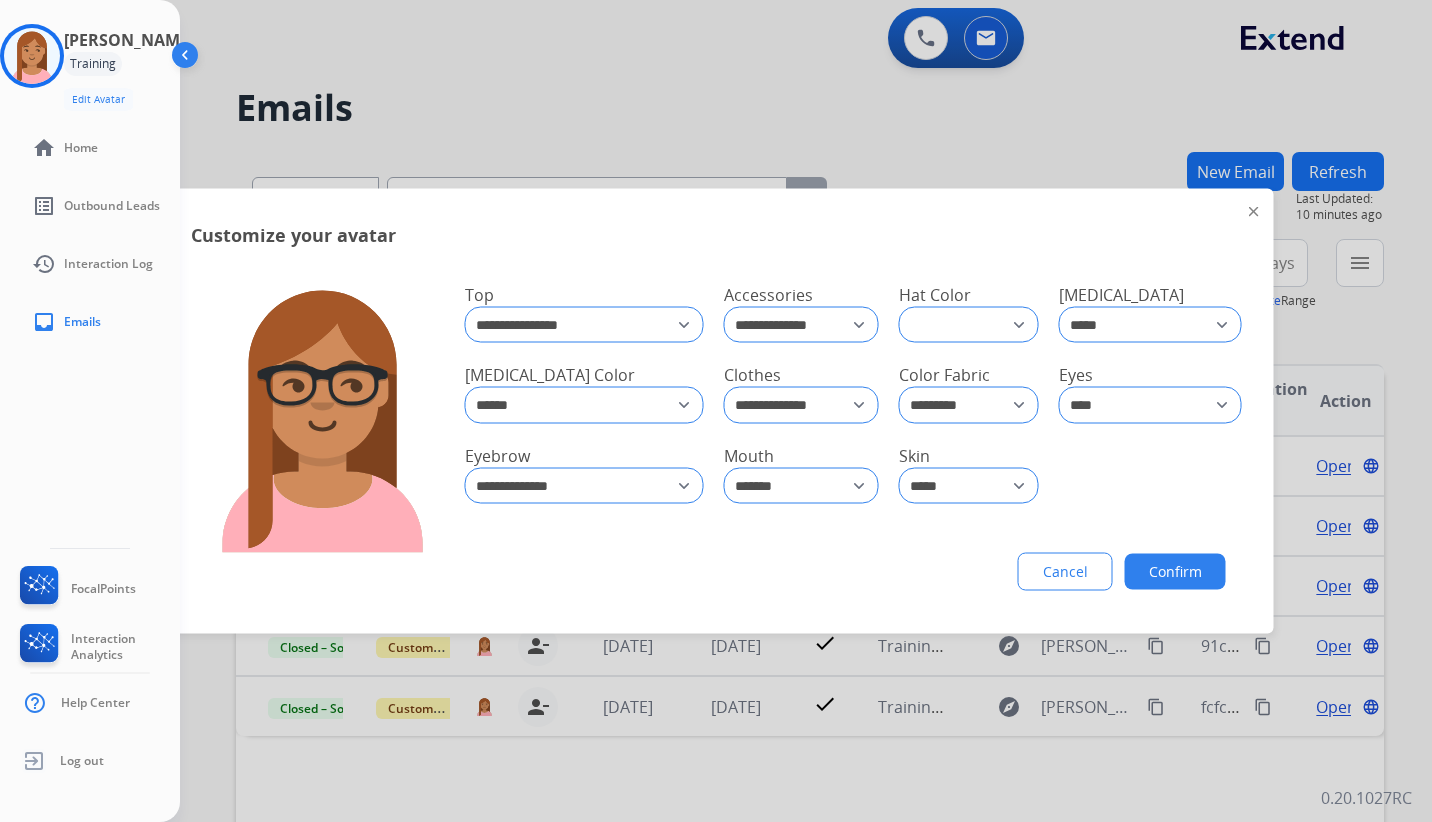 click on "Confirm" 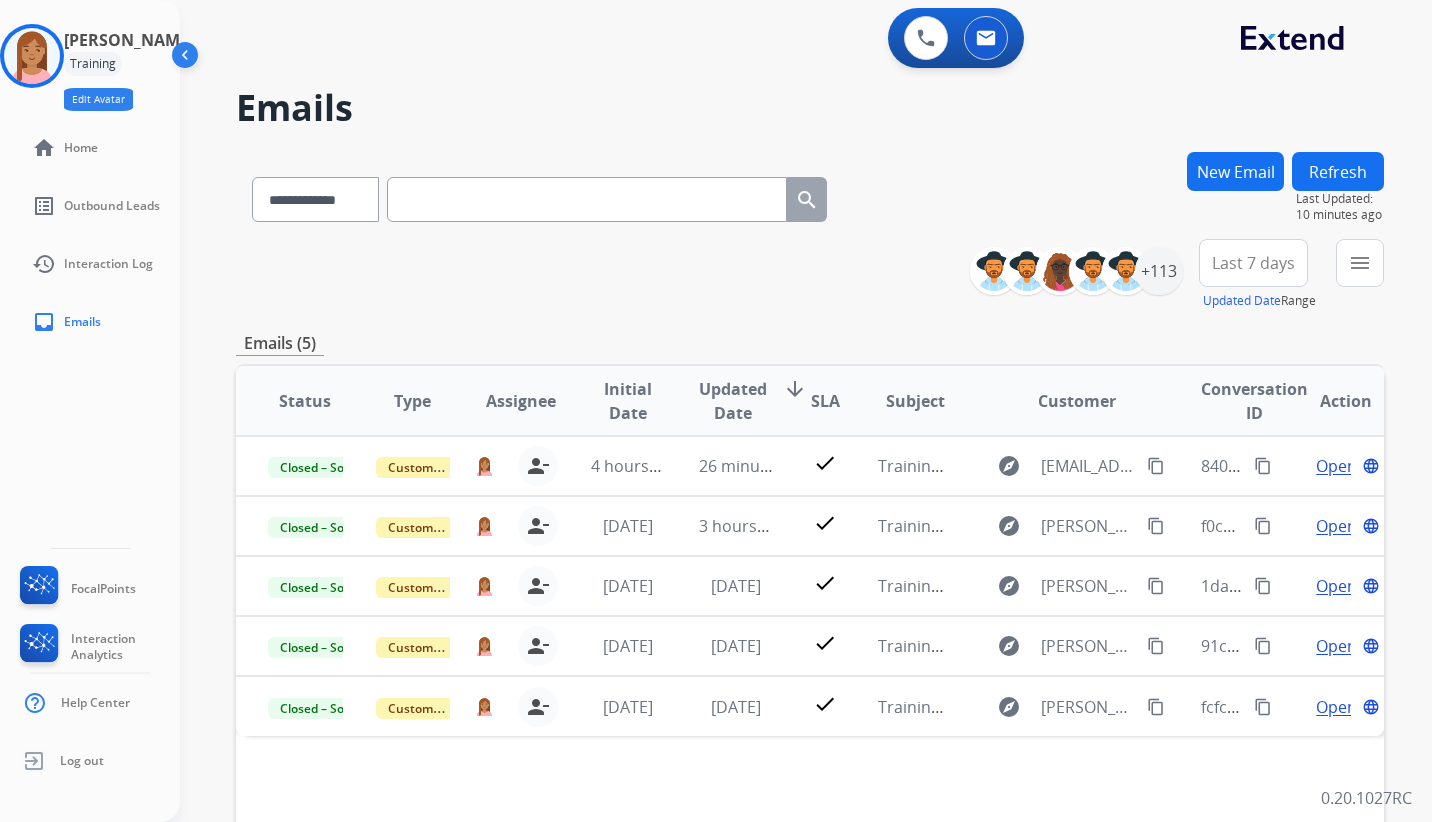 click on "Edit Avatar" 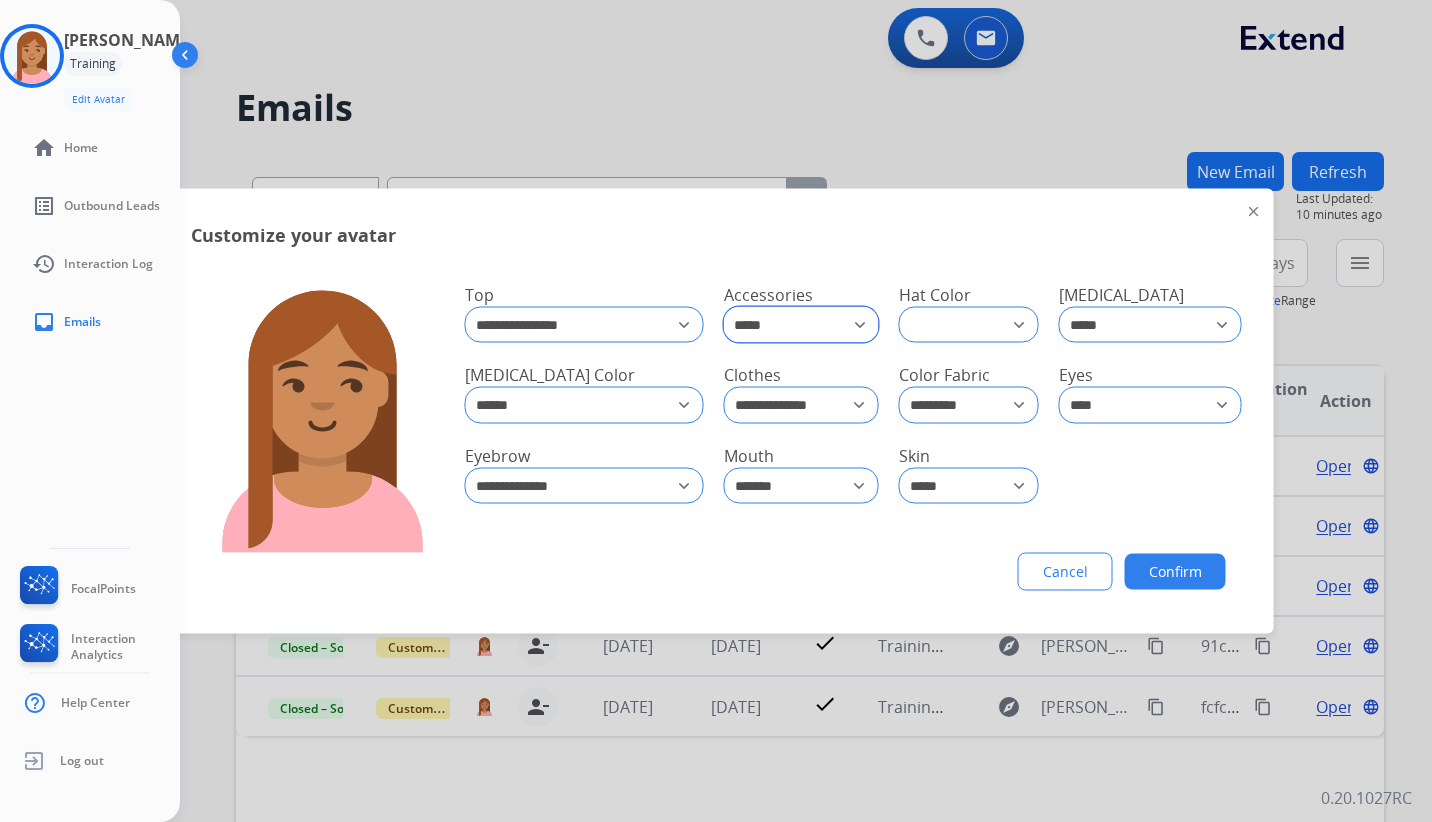 click on "**********" 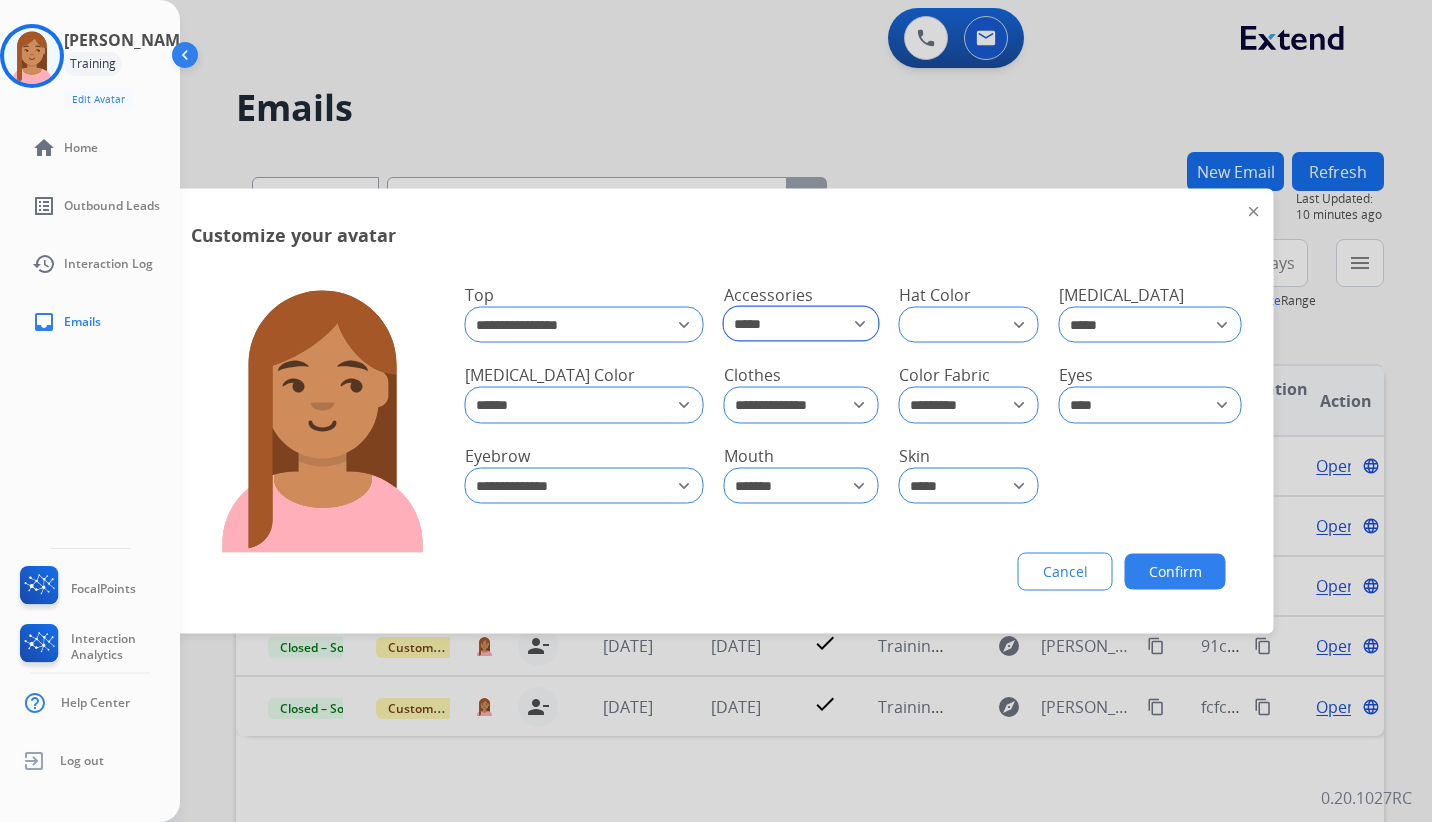 select on "**********" 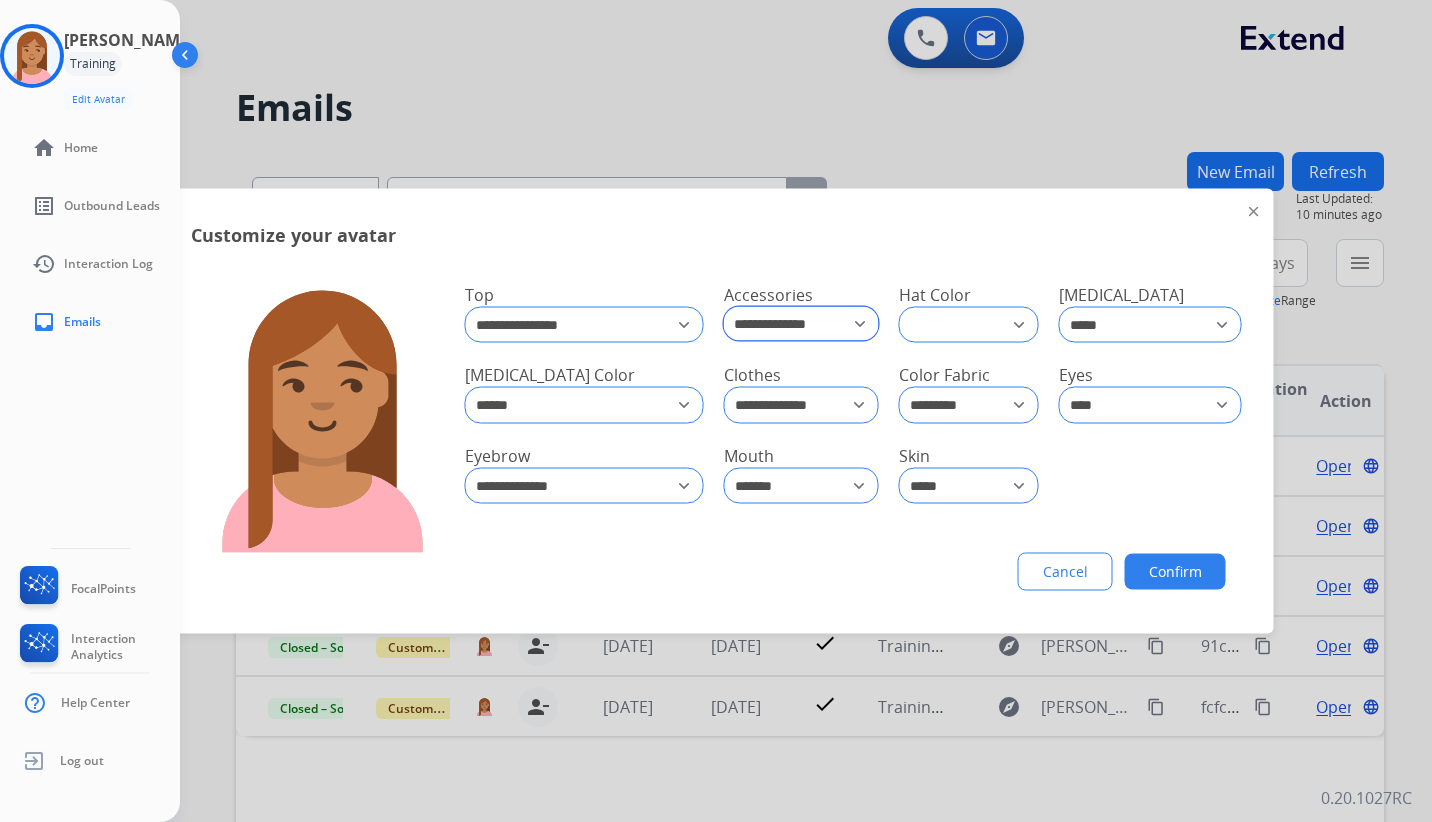 click on "**********" 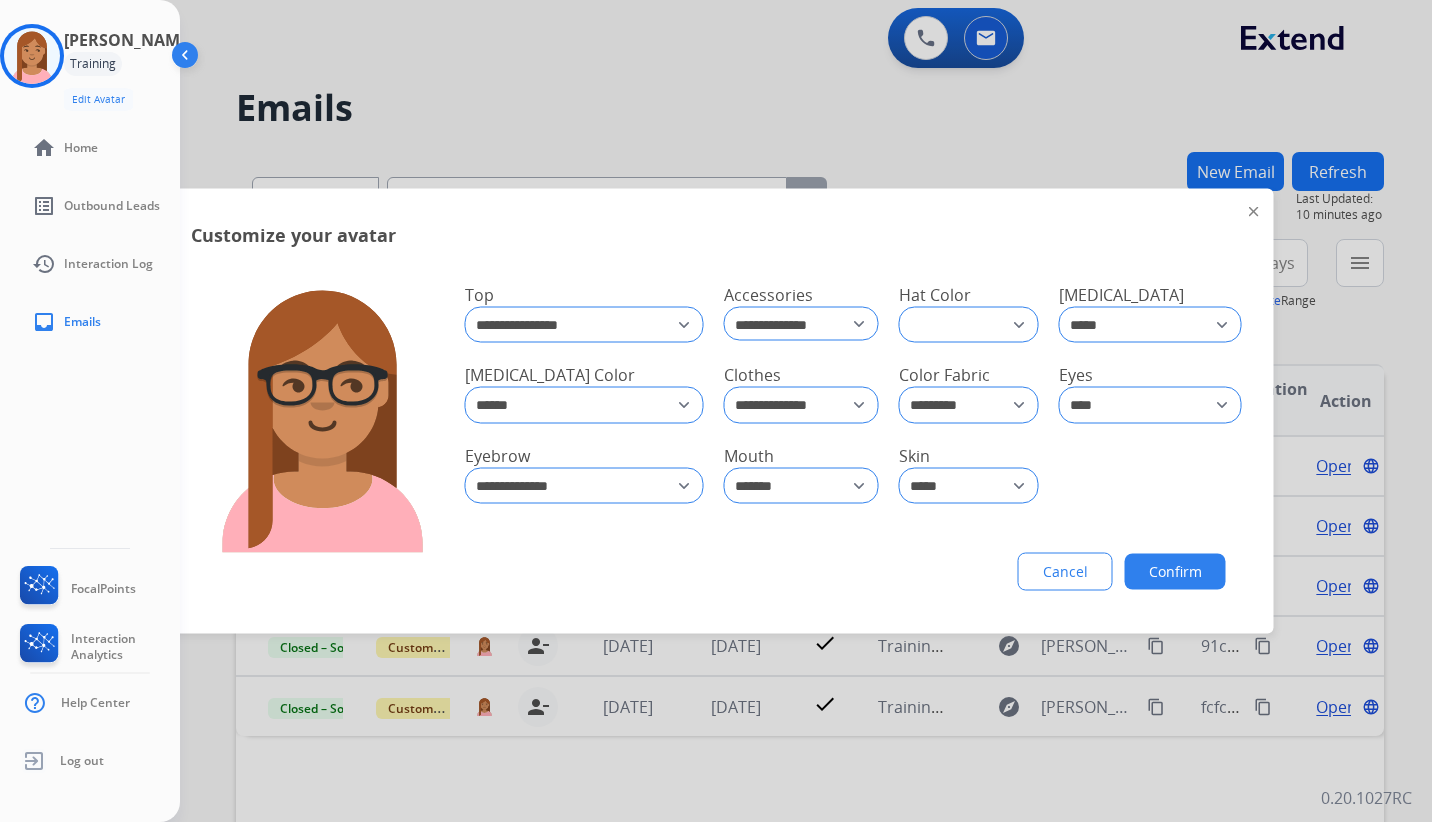 click on "Confirm" 